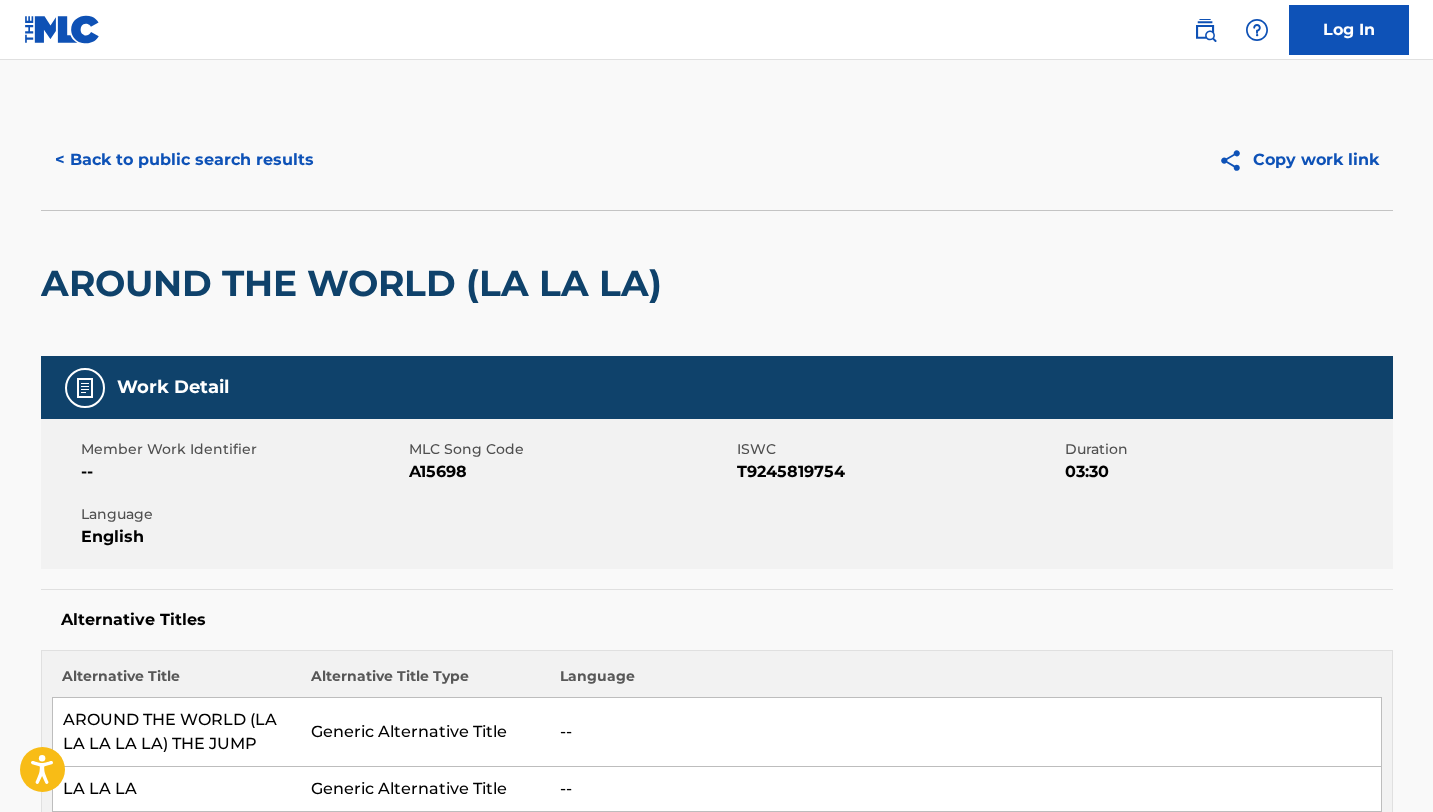 scroll, scrollTop: 3618, scrollLeft: 0, axis: vertical 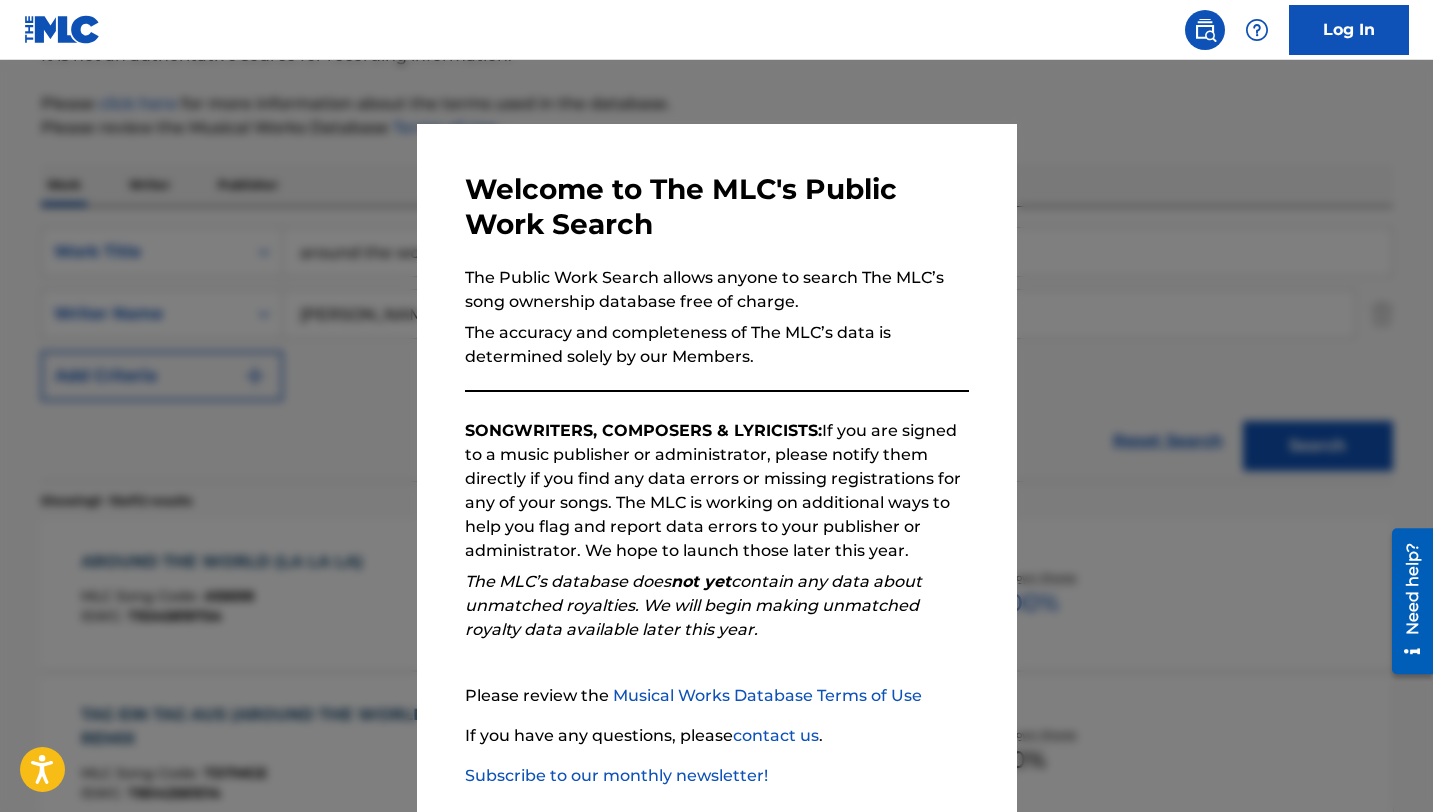 click at bounding box center (716, 466) 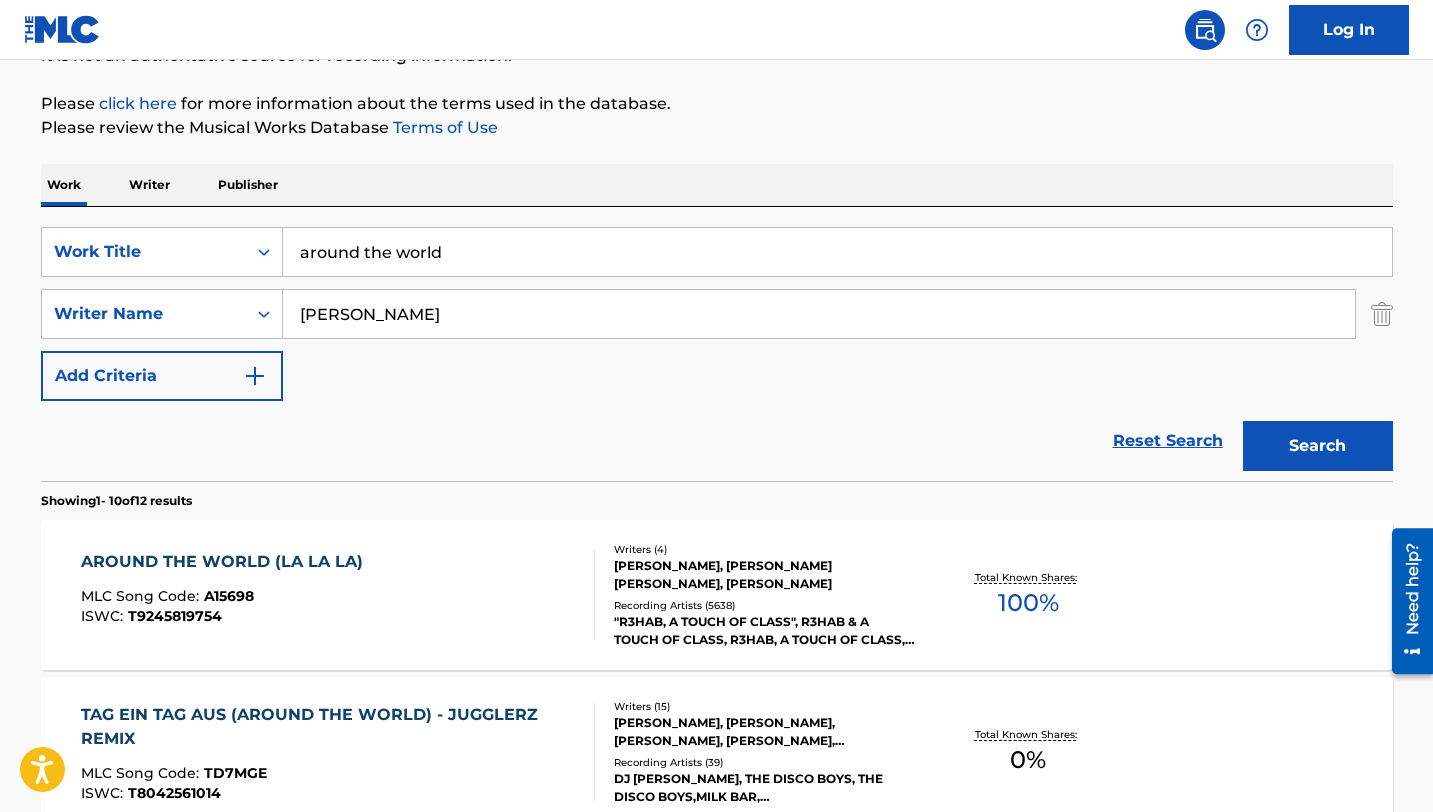 click on "around the world" at bounding box center [837, 252] 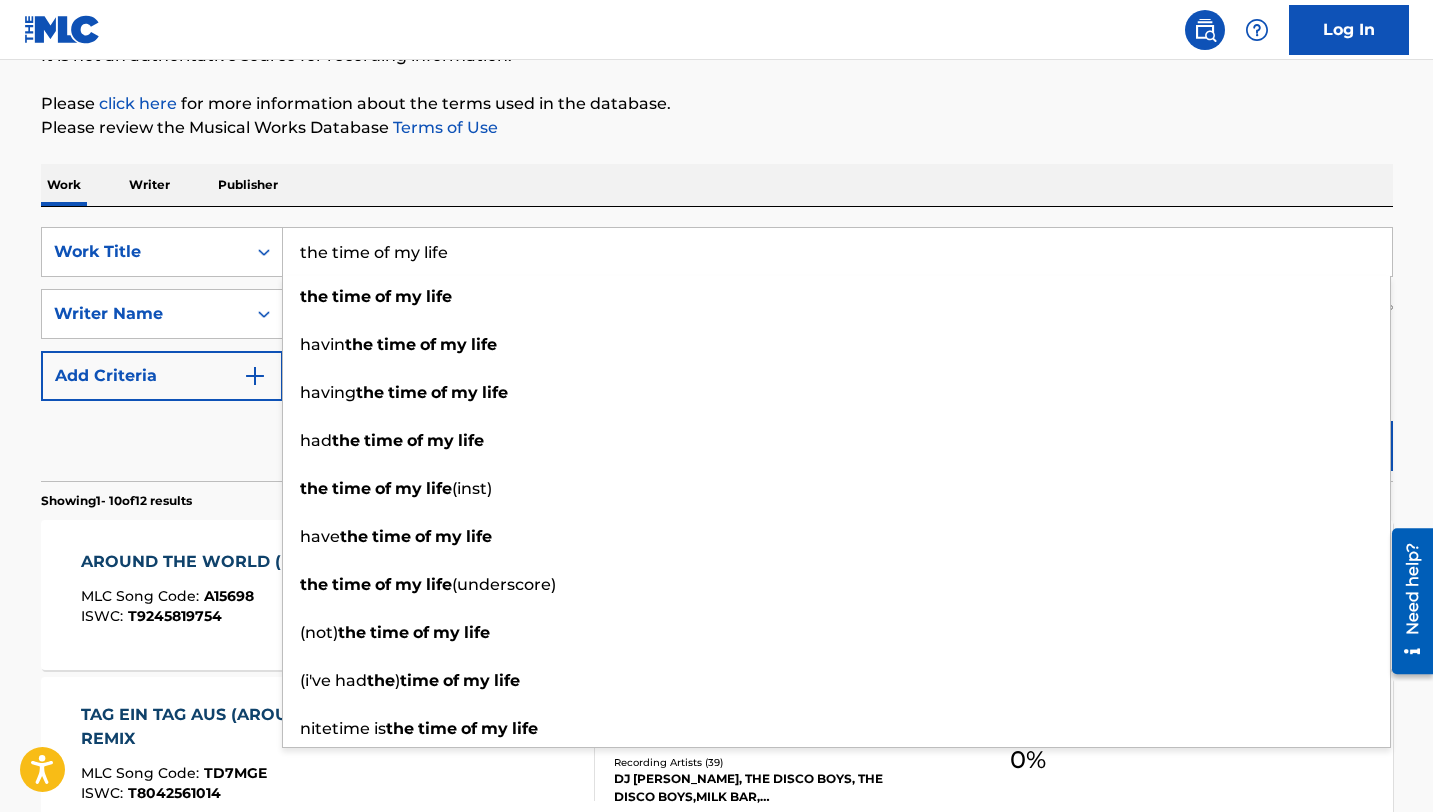 type on "the time of my life" 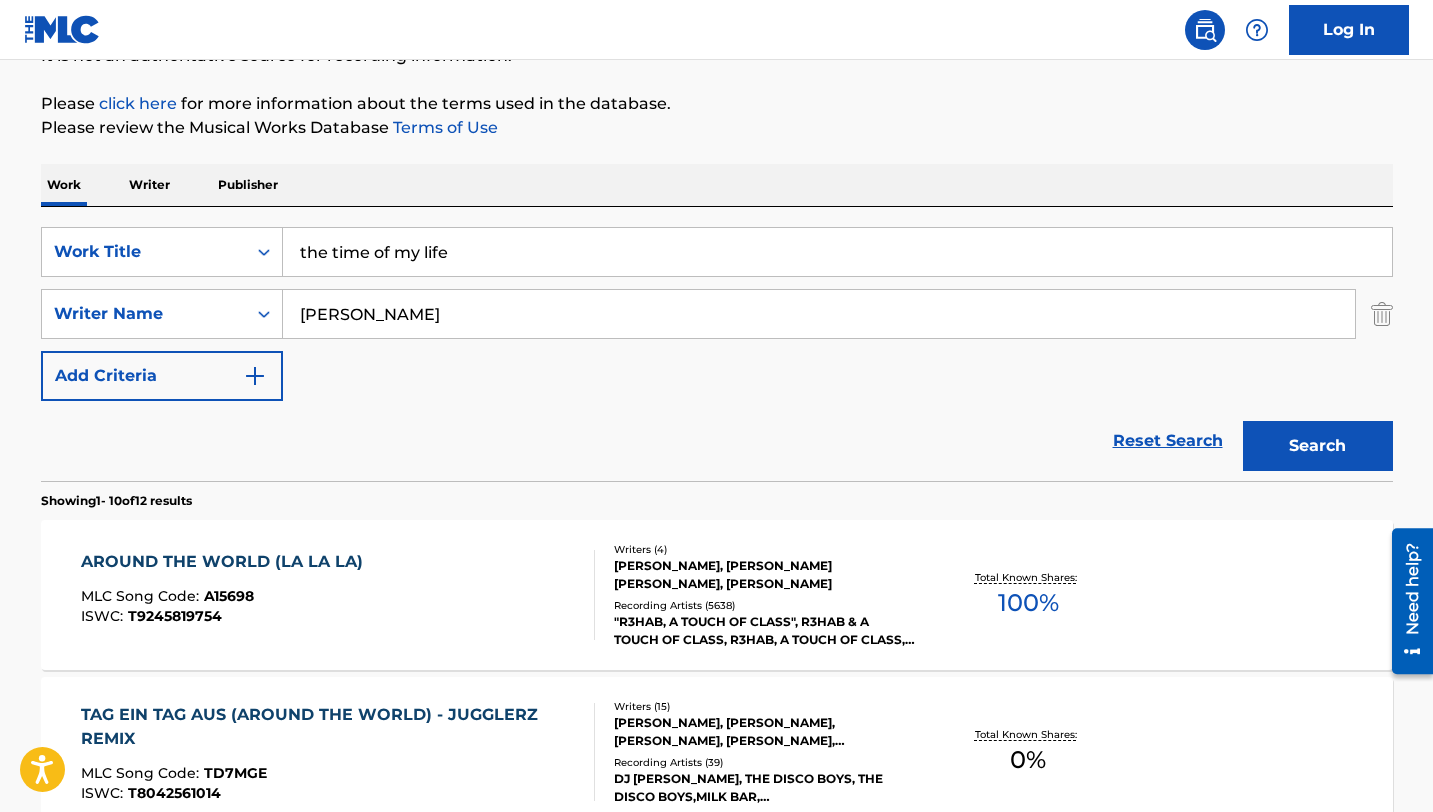 click on "[PERSON_NAME]" at bounding box center (819, 314) 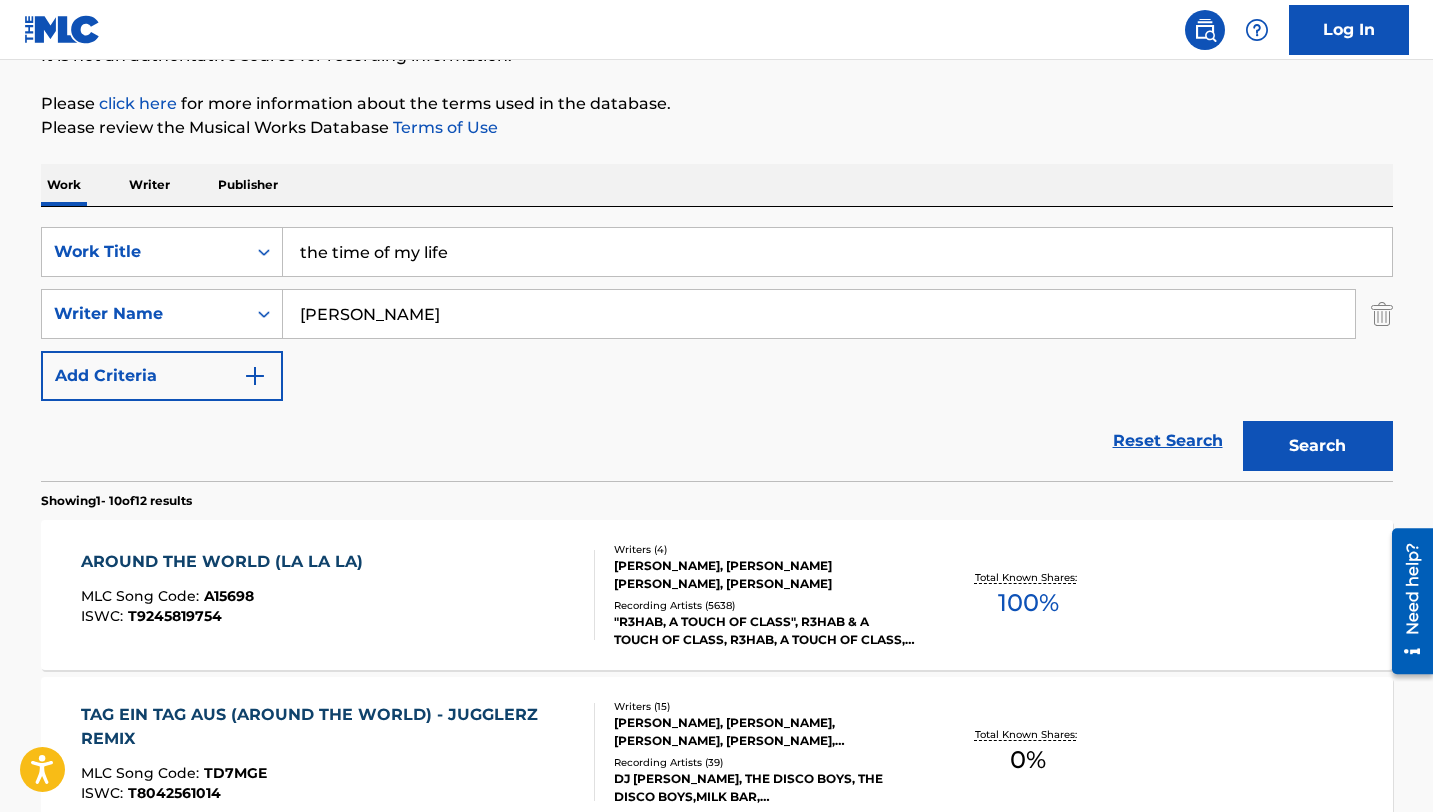 type on "[PERSON_NAME]" 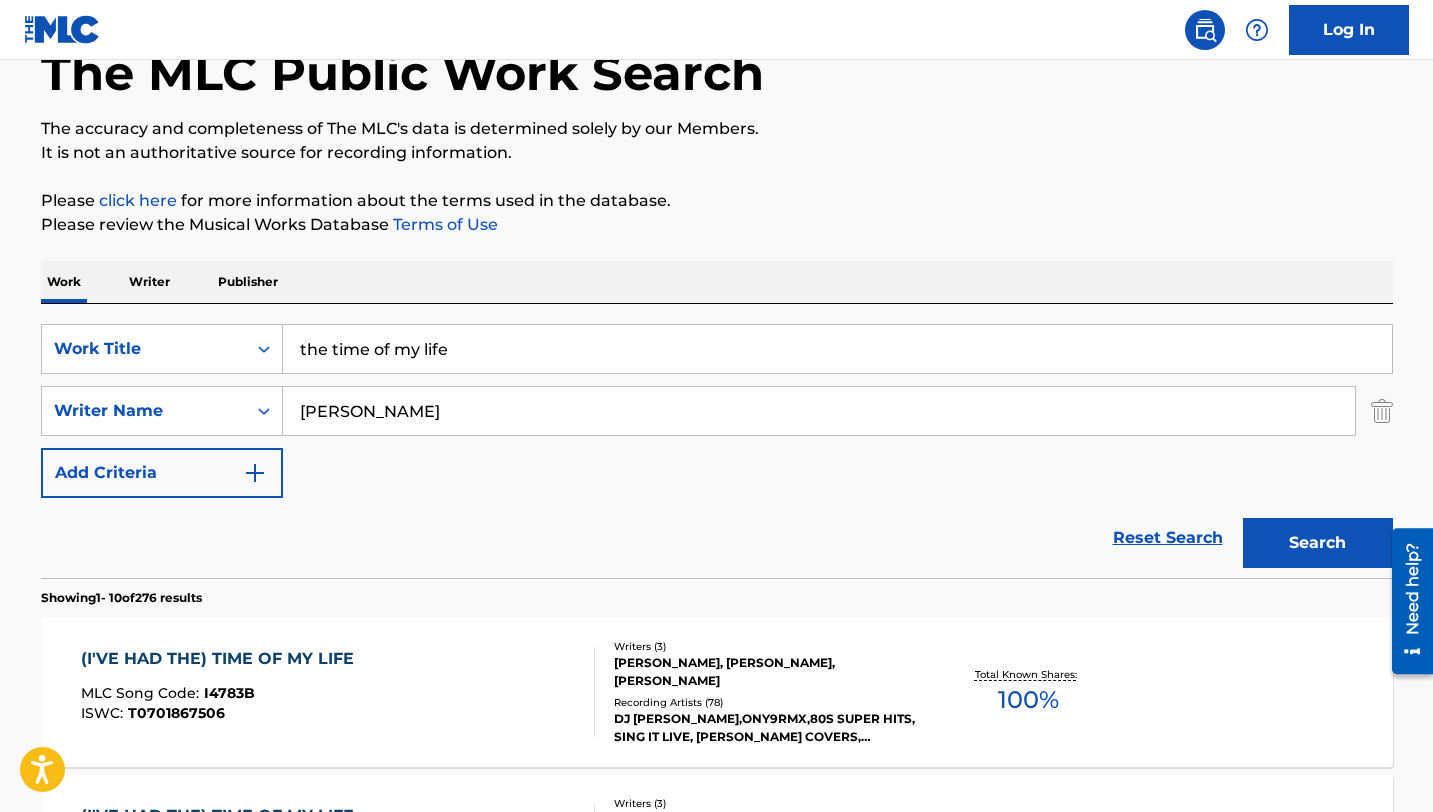 scroll, scrollTop: 218, scrollLeft: 0, axis: vertical 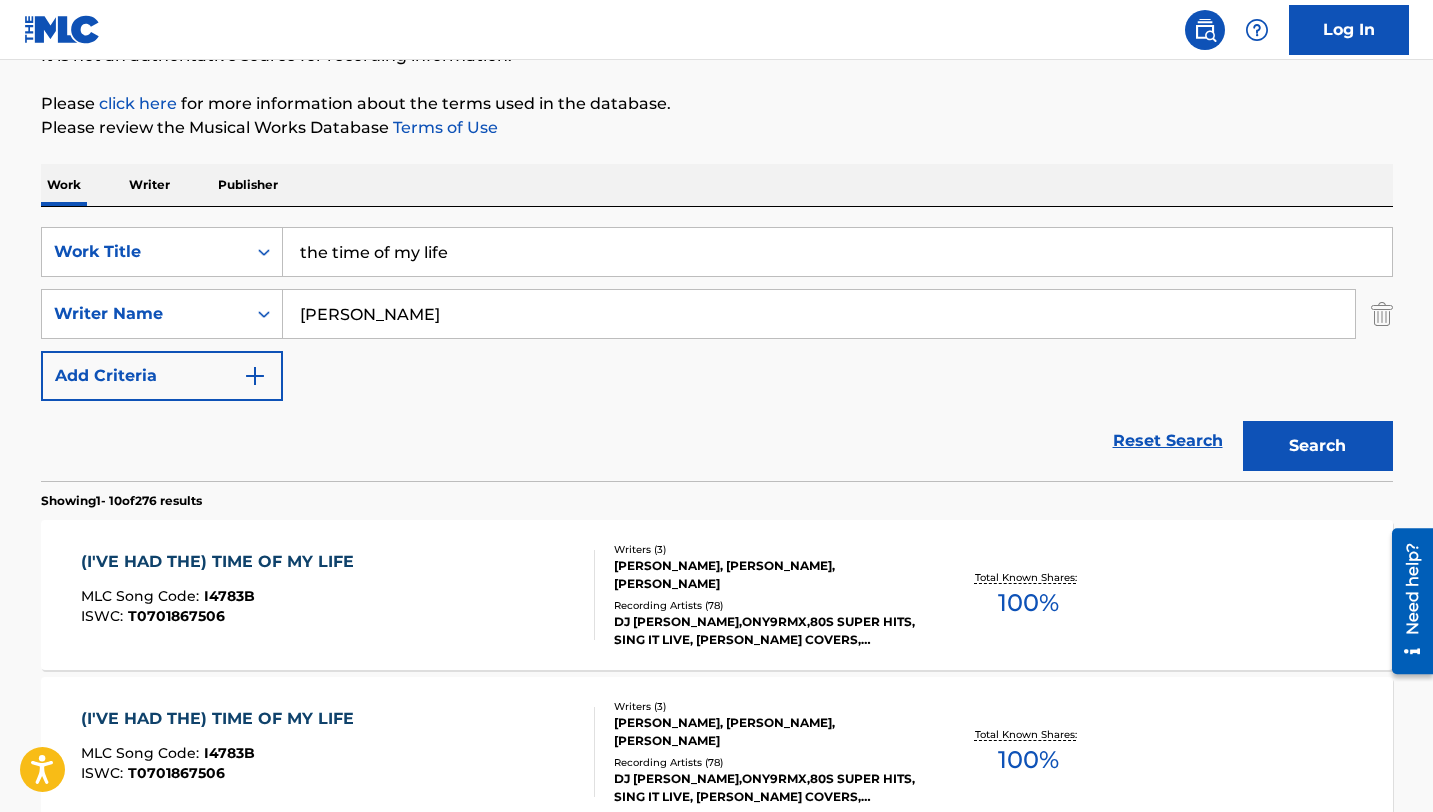 click on "(I'VE HAD THE) TIME OF MY LIFE" at bounding box center (222, 562) 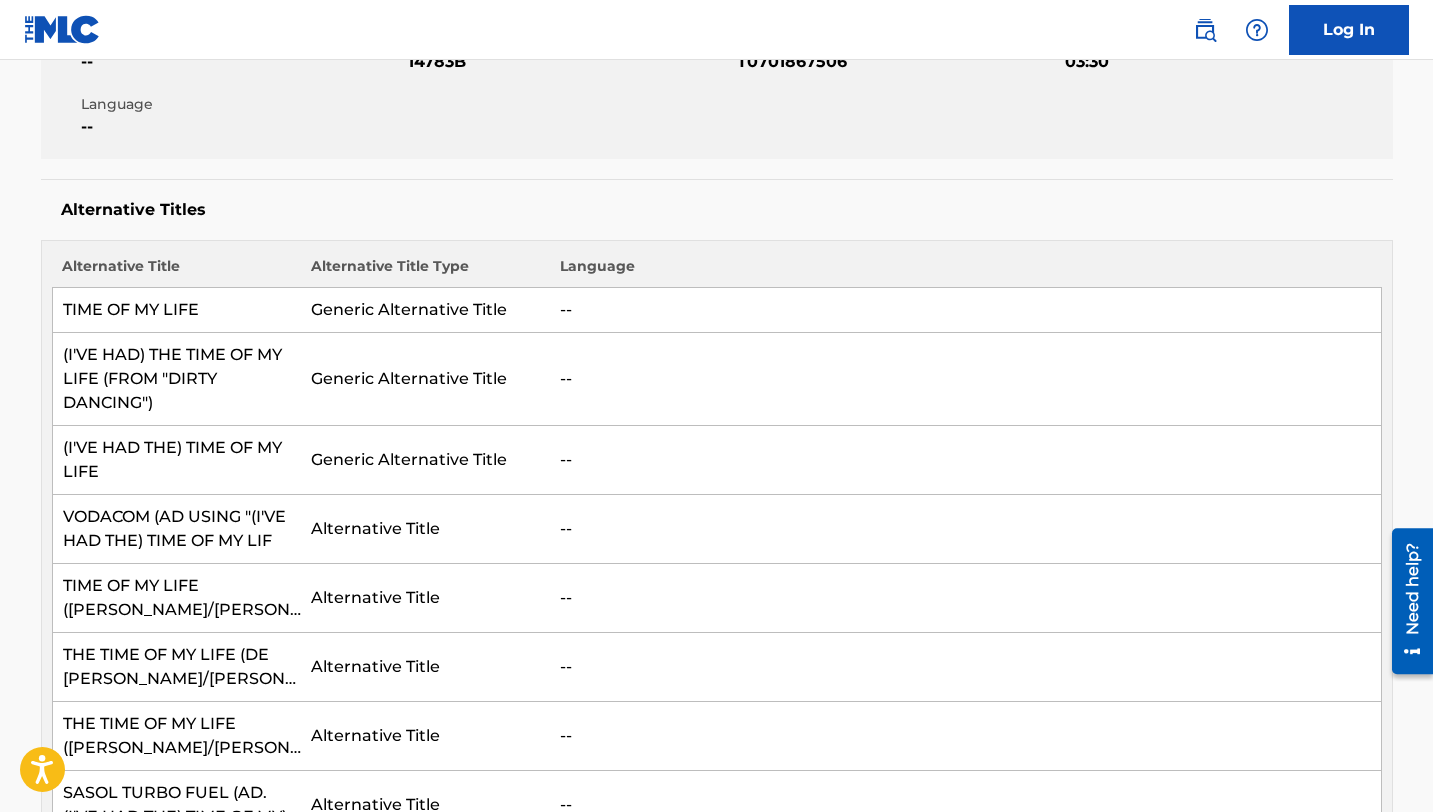 scroll, scrollTop: 0, scrollLeft: 0, axis: both 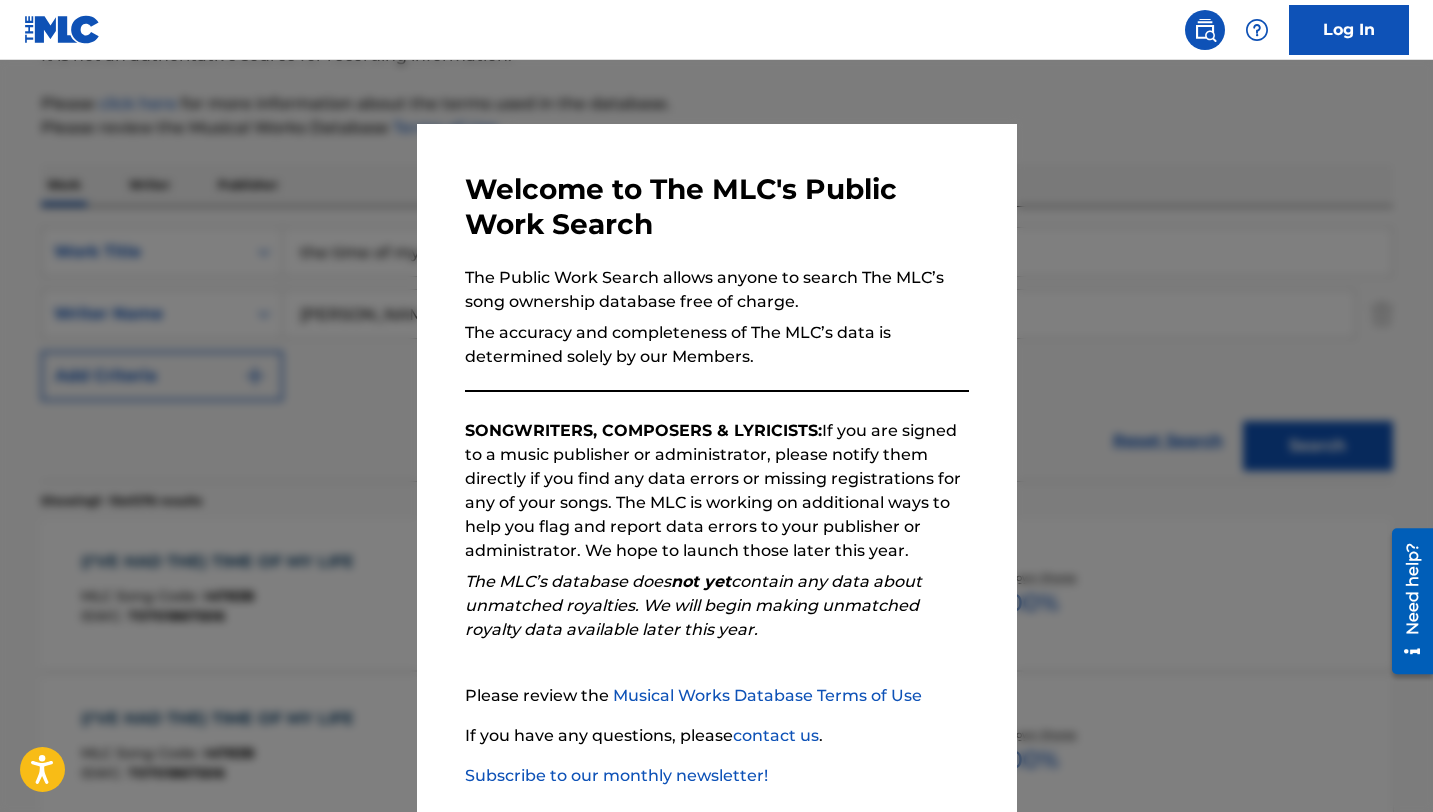 click at bounding box center [716, 466] 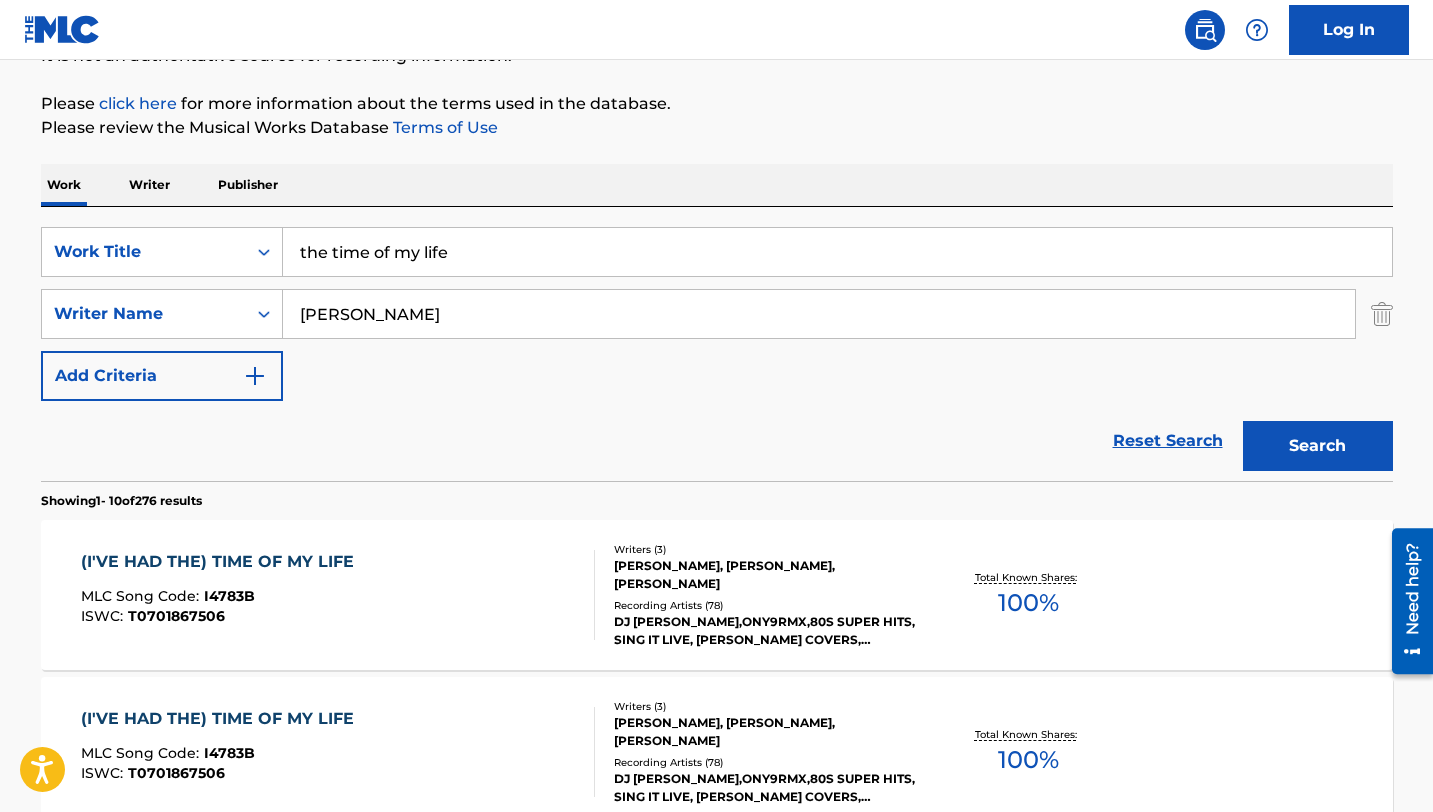 click on "the time of my life" at bounding box center [837, 252] 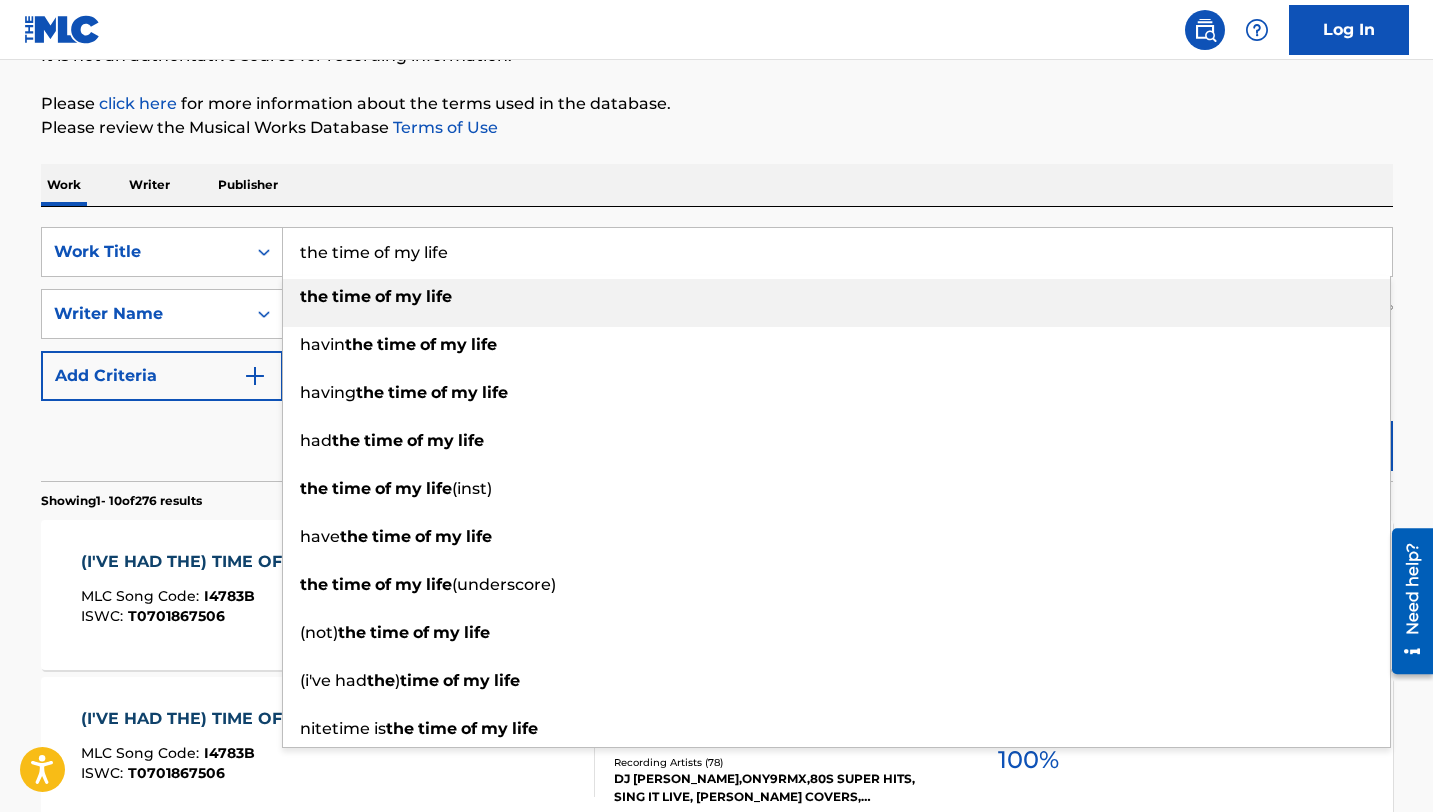 click on "the time of my life" at bounding box center (837, 252) 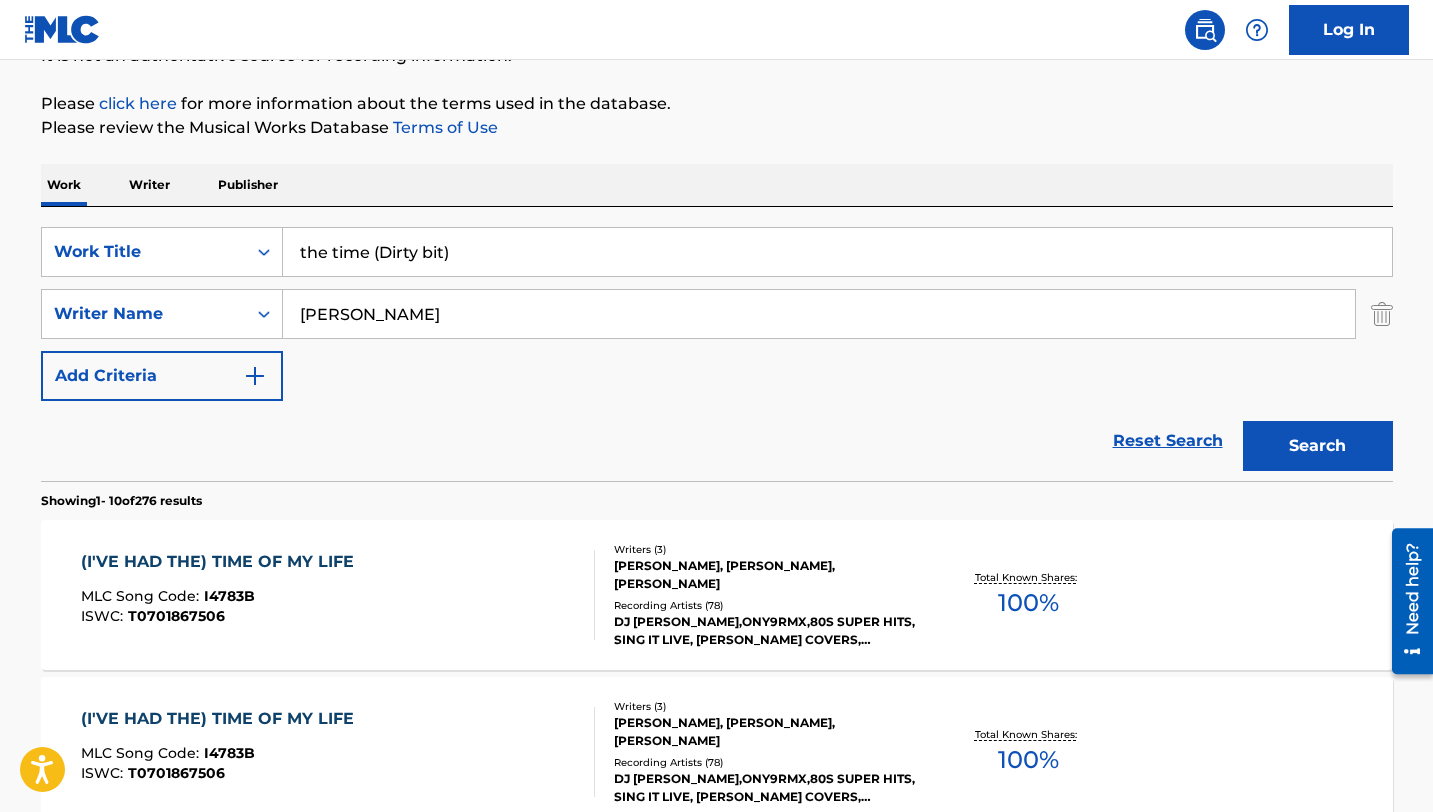 type on "the time (Dirty bit)" 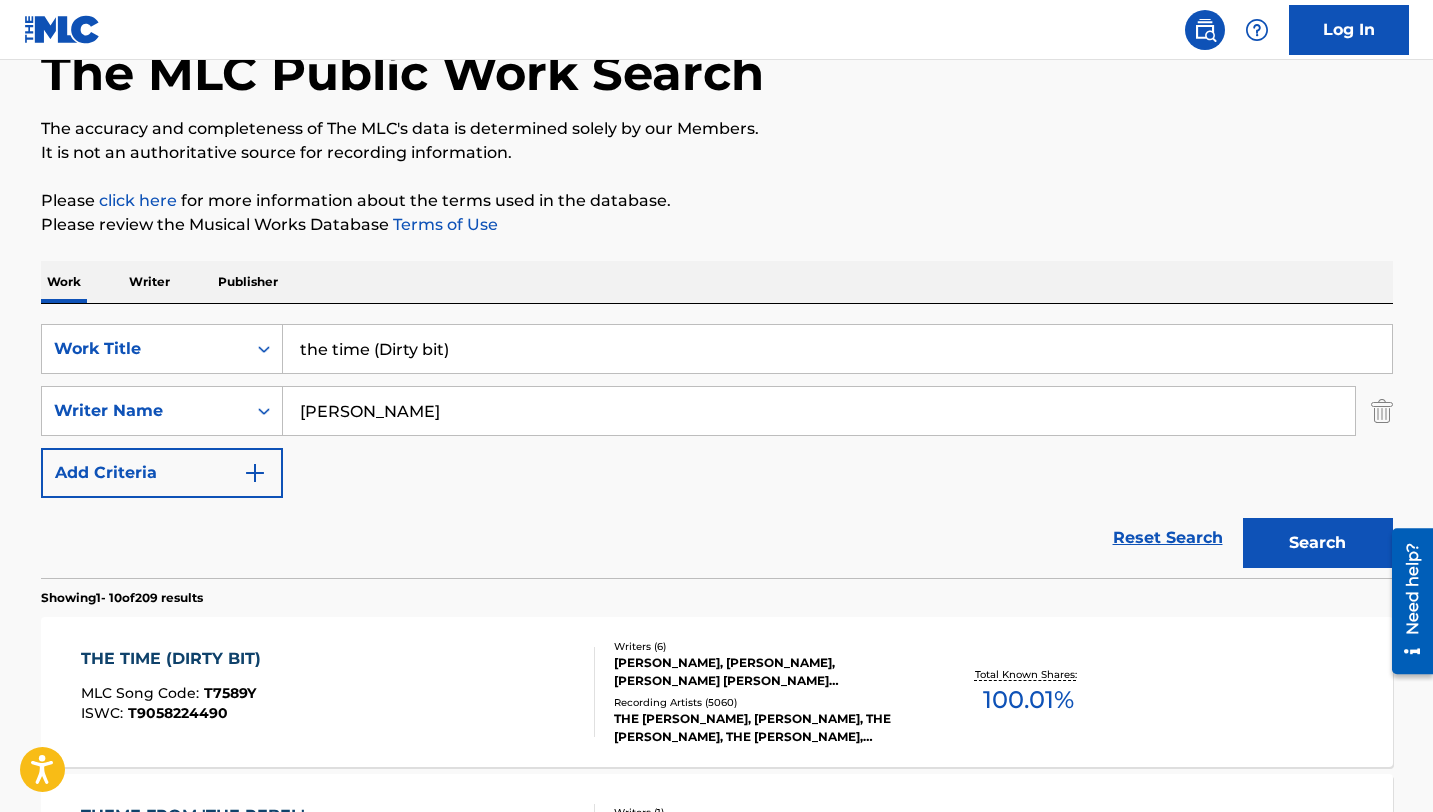 scroll, scrollTop: 218, scrollLeft: 0, axis: vertical 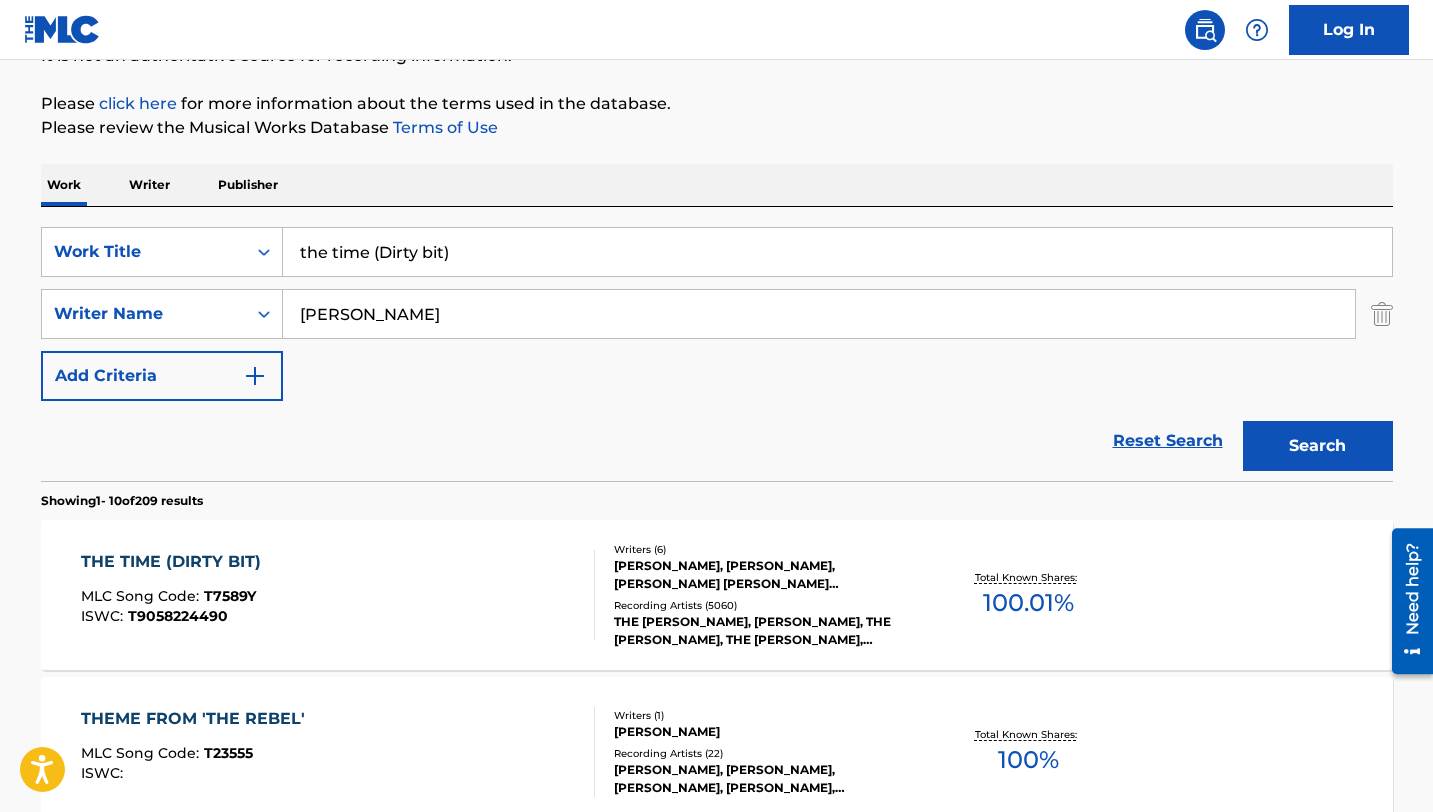 click on "THE TIME (DIRTY BIT)" at bounding box center (176, 562) 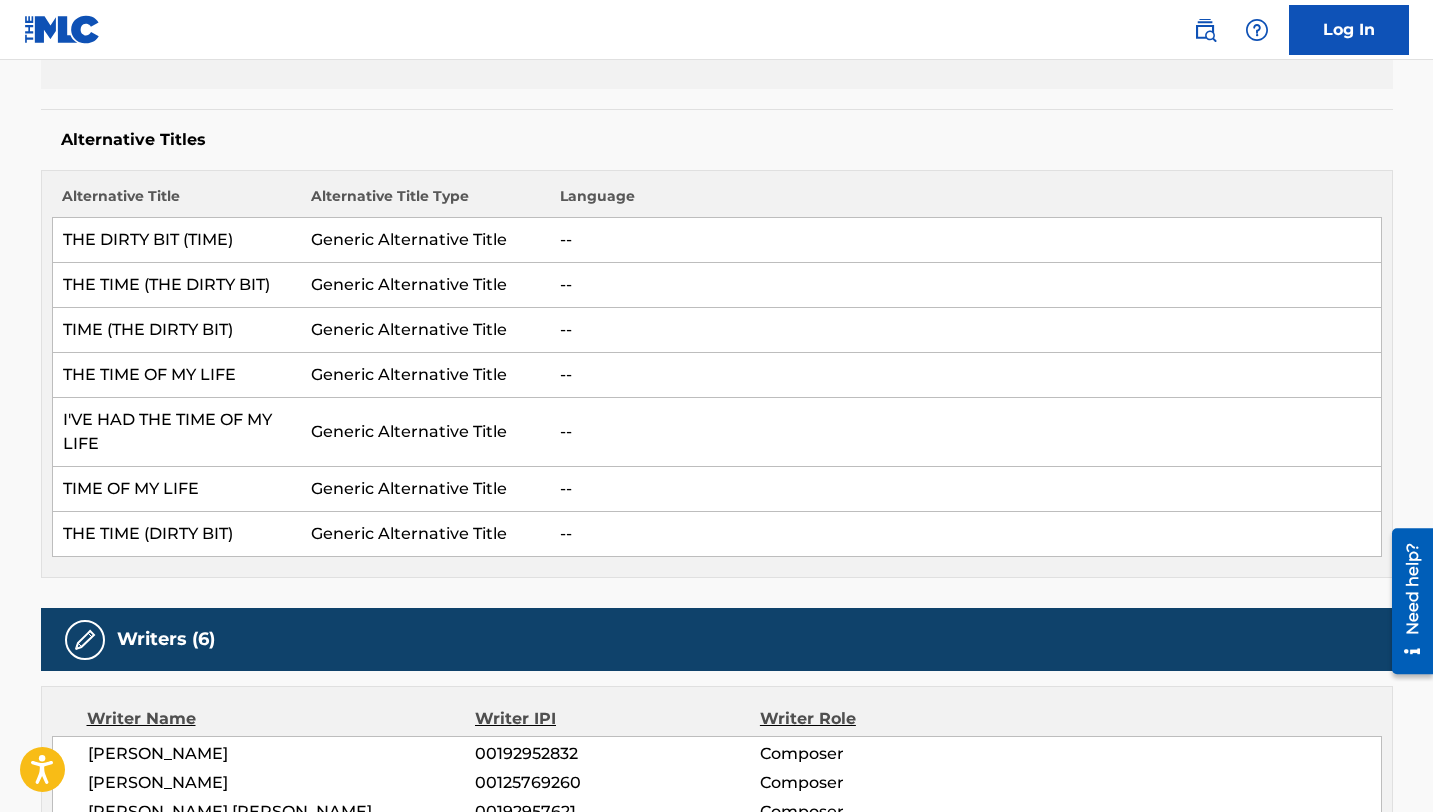 scroll, scrollTop: 0, scrollLeft: 0, axis: both 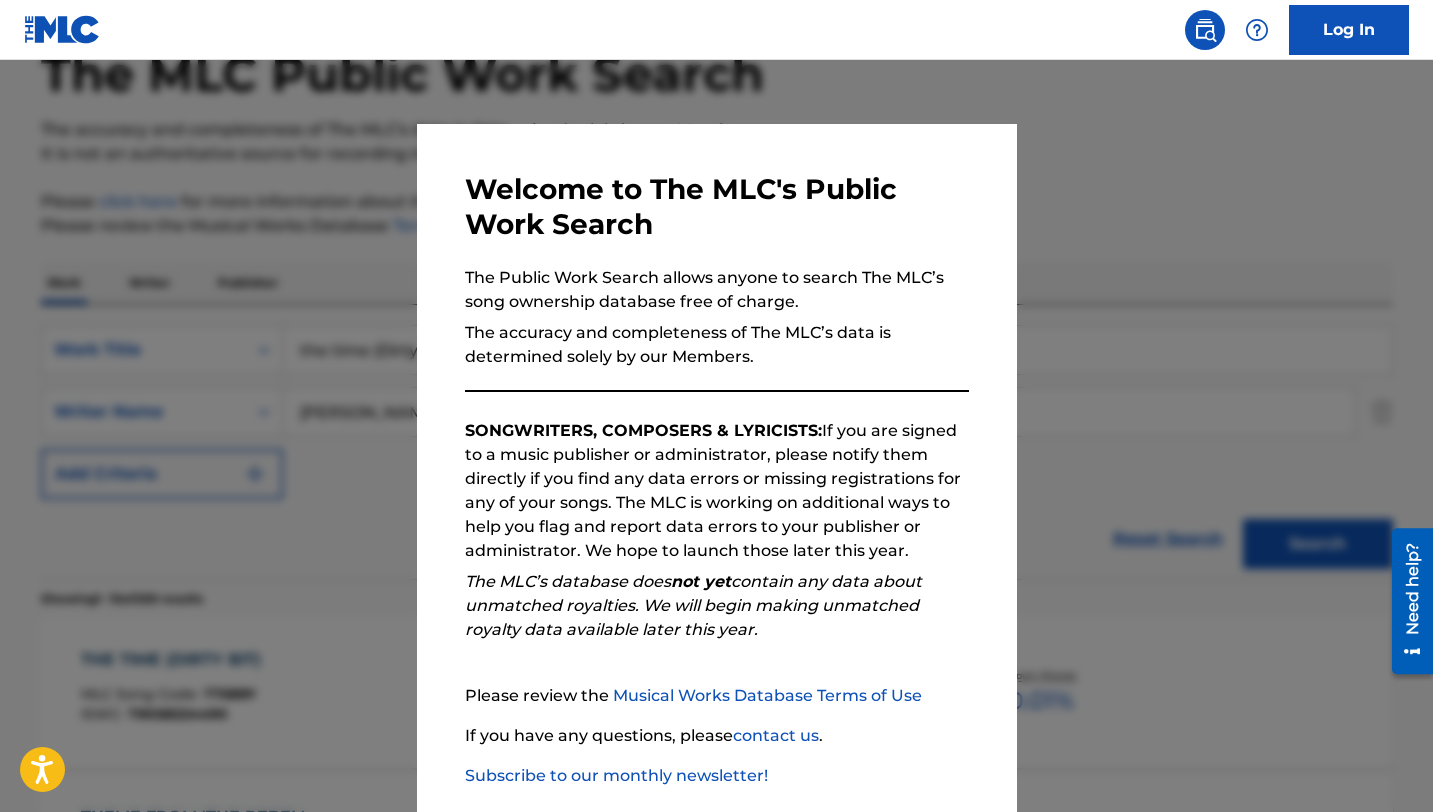 click at bounding box center (716, 466) 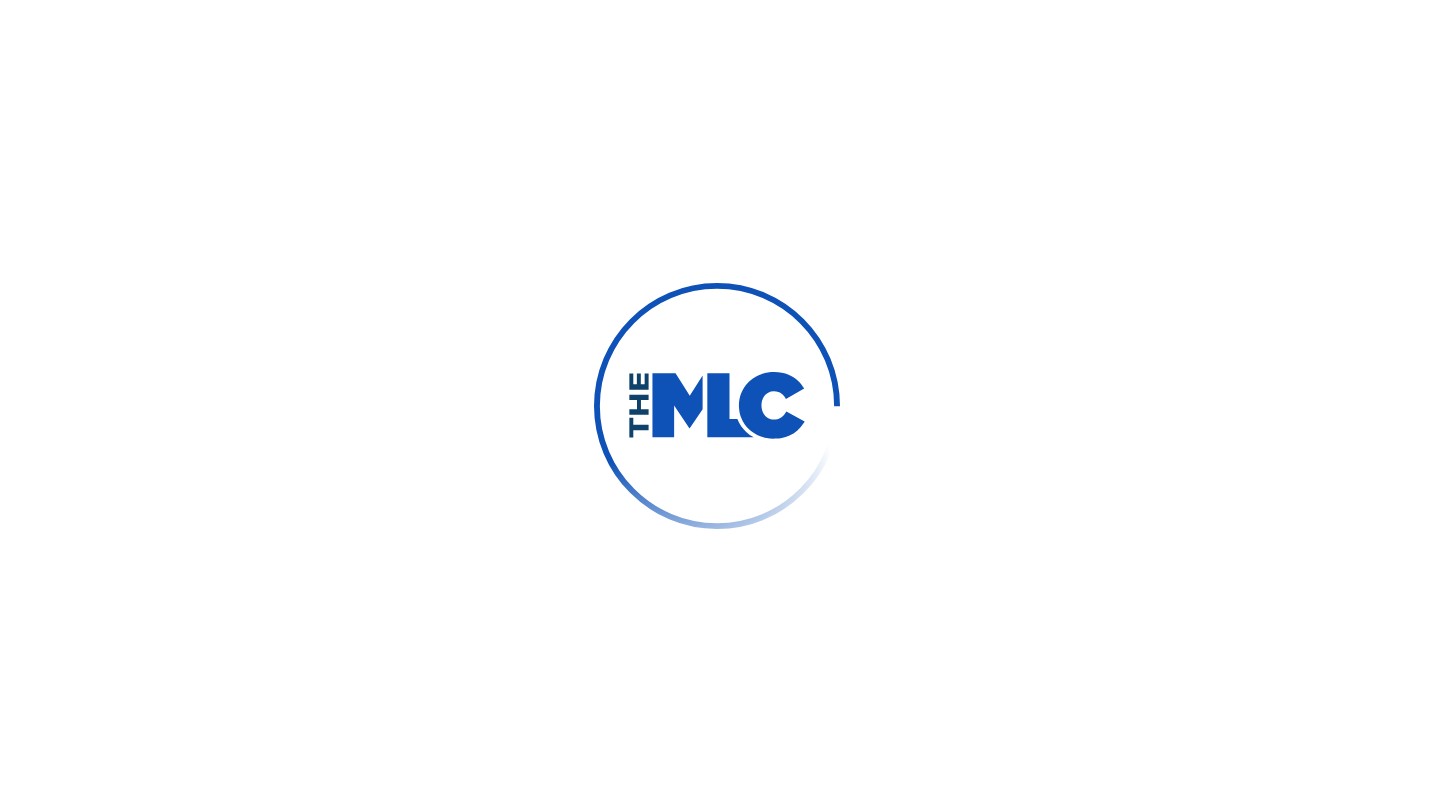 scroll, scrollTop: 0, scrollLeft: 0, axis: both 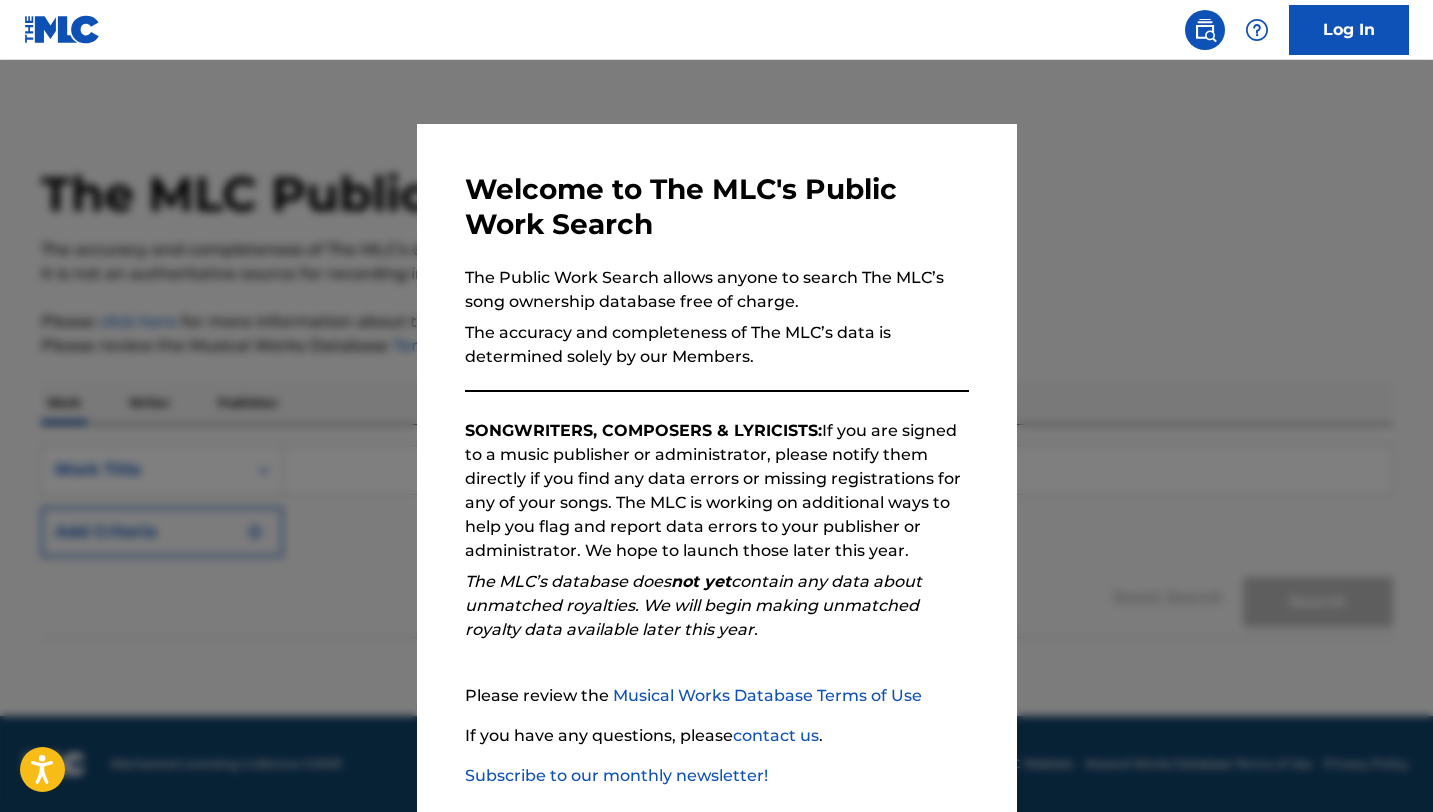 click at bounding box center [716, 466] 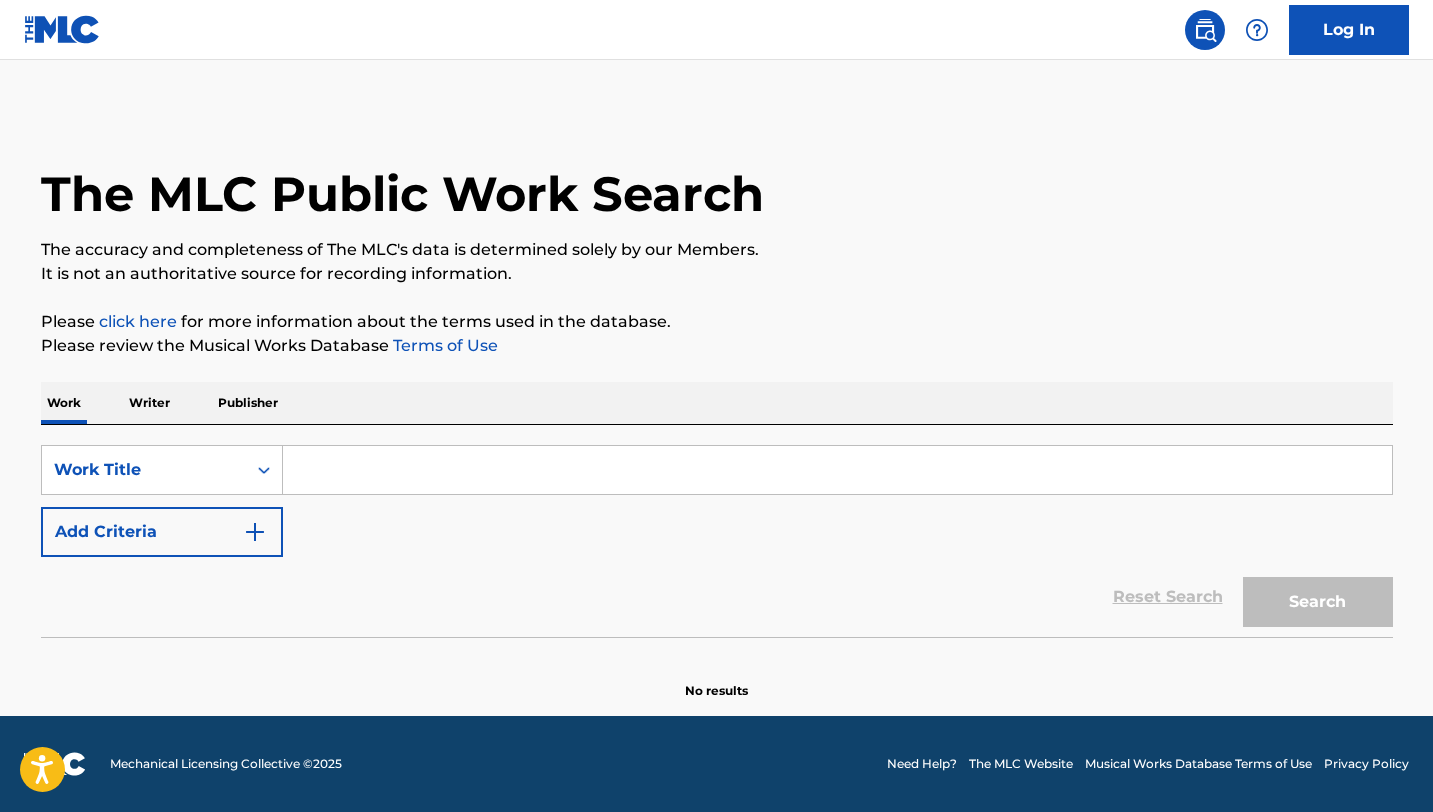 scroll, scrollTop: 0, scrollLeft: 0, axis: both 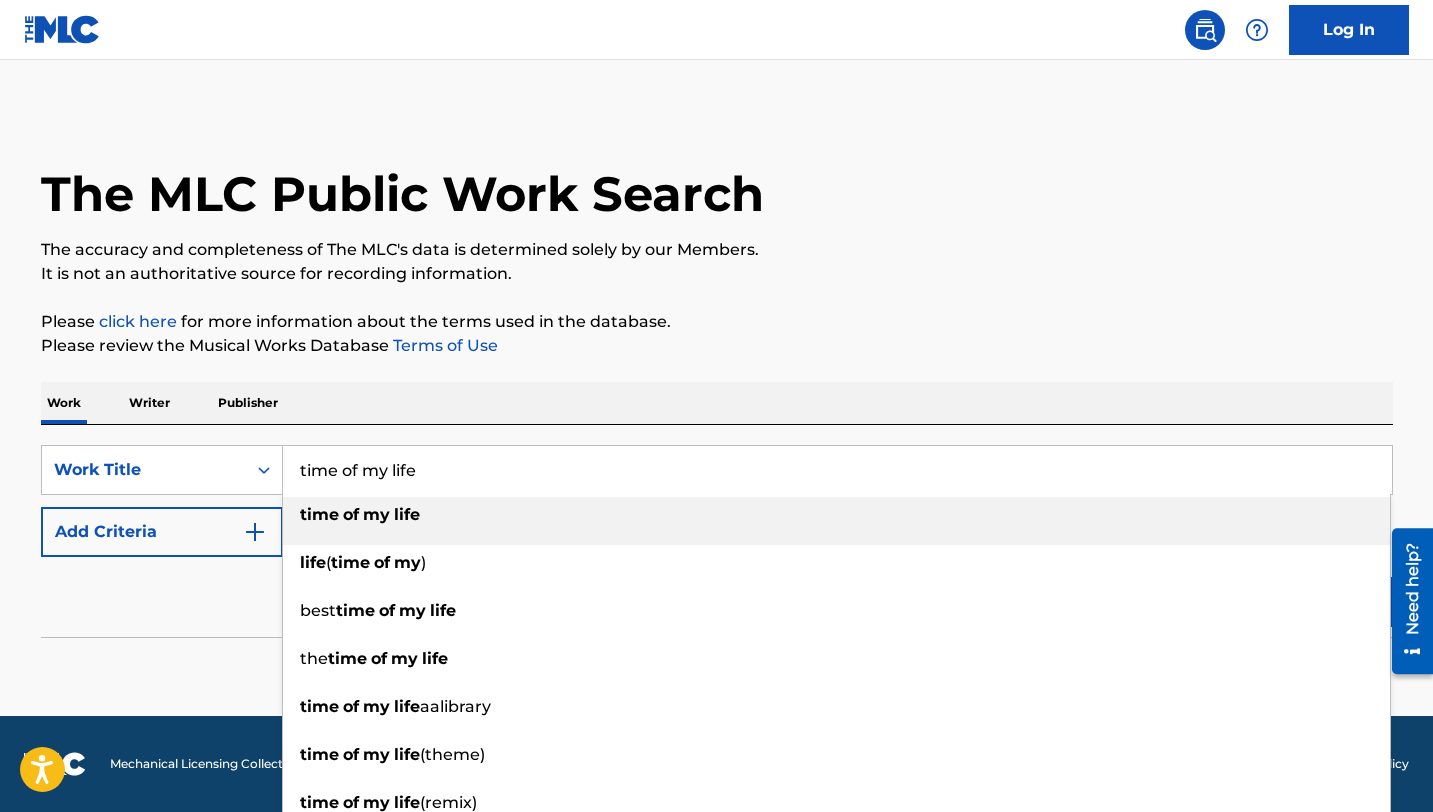 type on "time of my life" 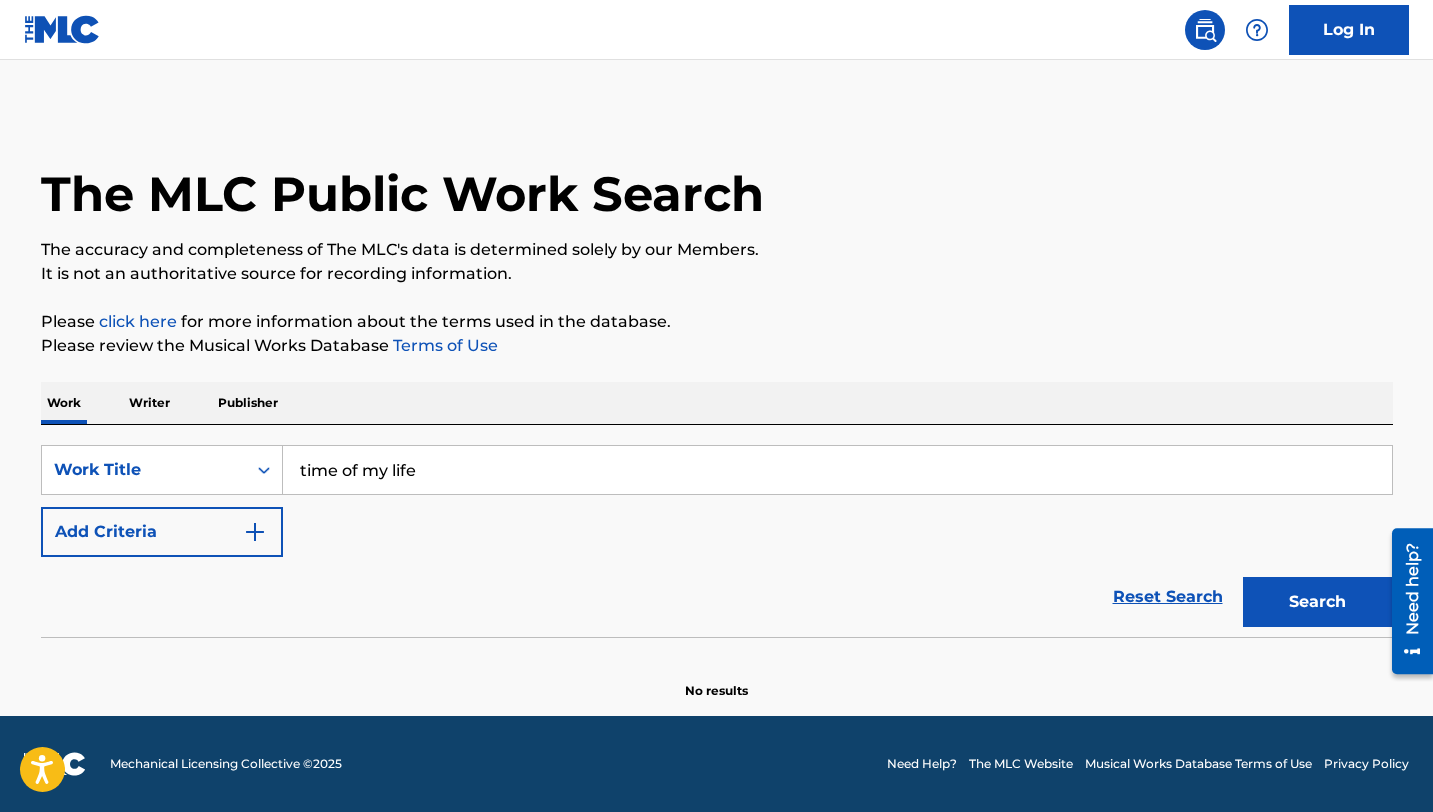 click on "Add Criteria" at bounding box center [162, 532] 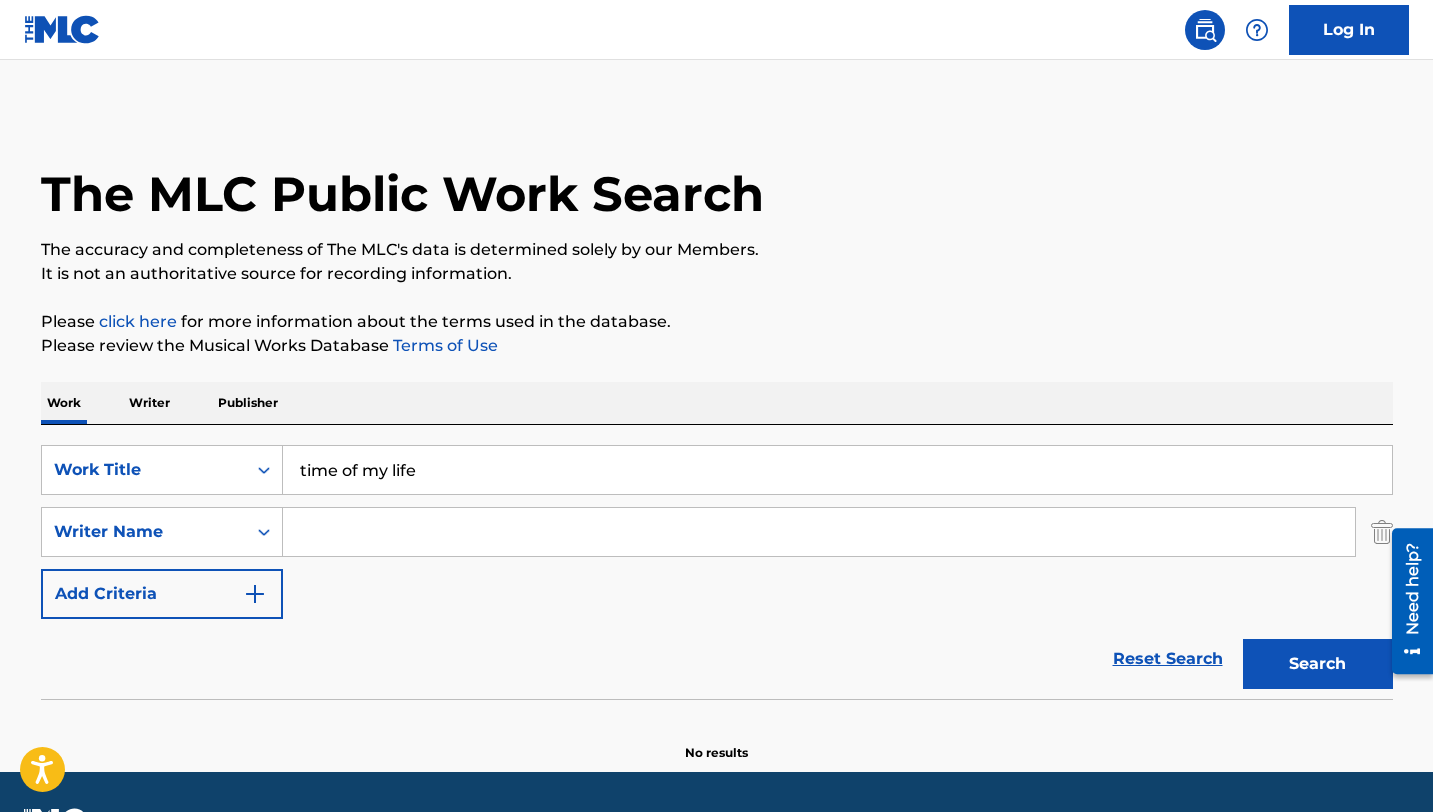 click at bounding box center (819, 532) 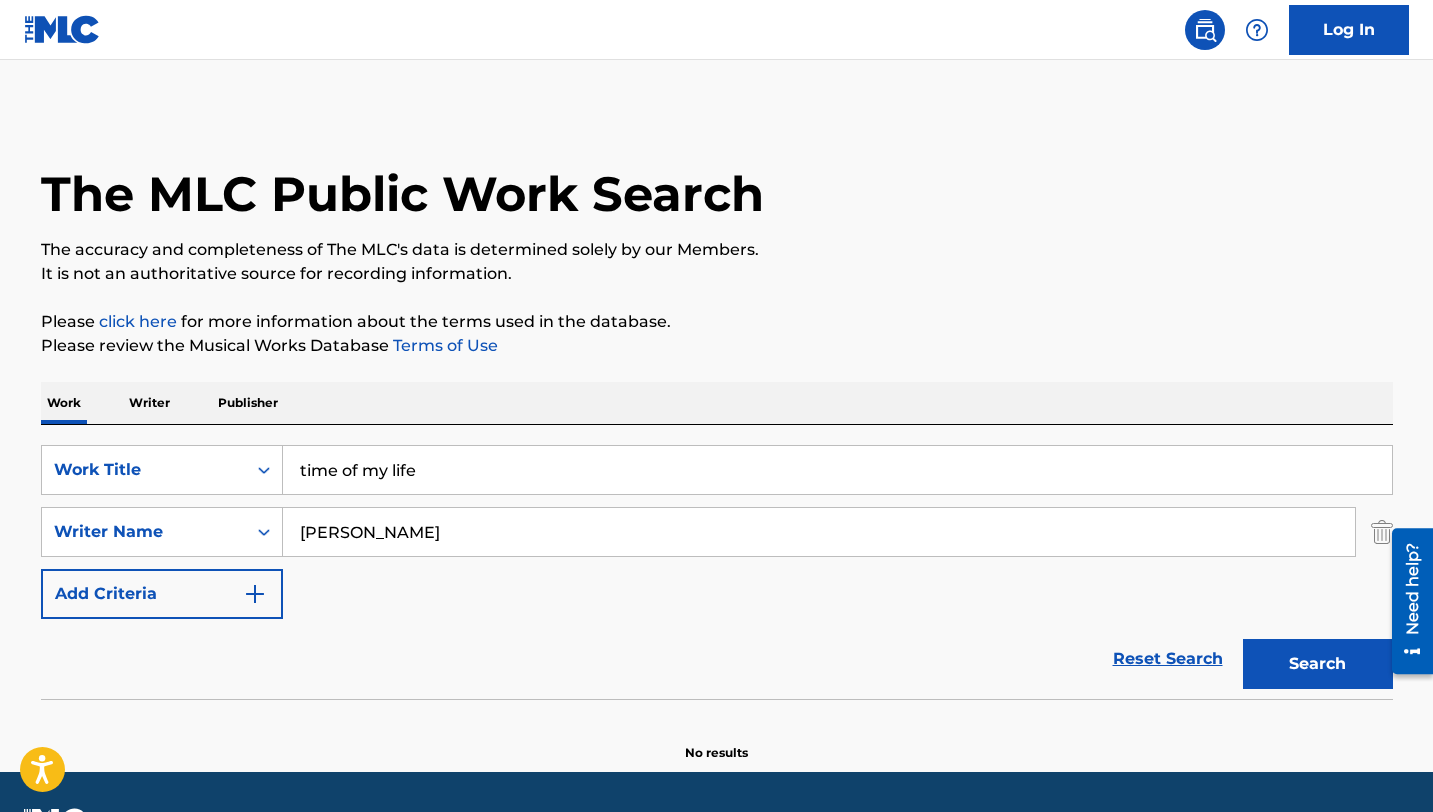 type on "denicola" 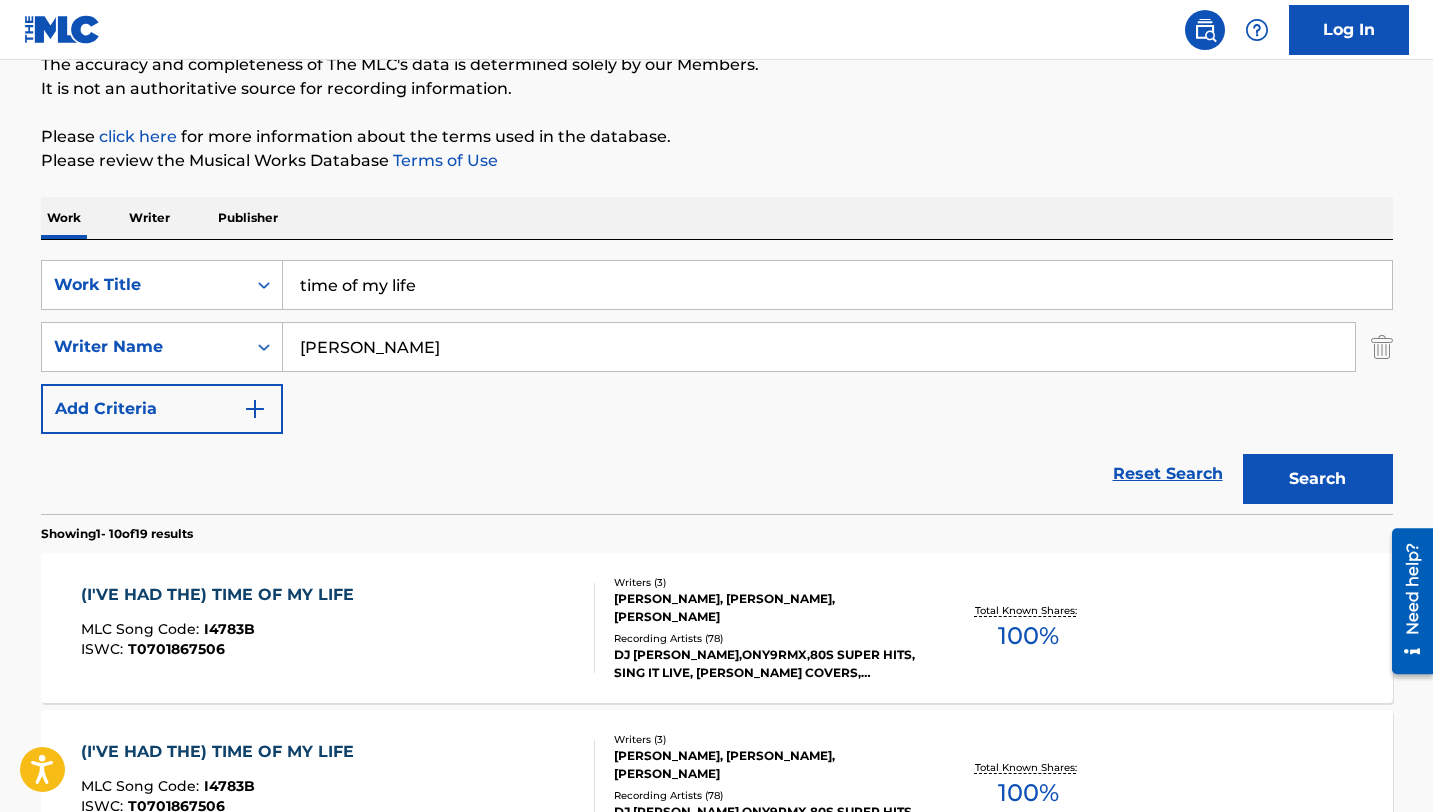 scroll, scrollTop: 189, scrollLeft: 0, axis: vertical 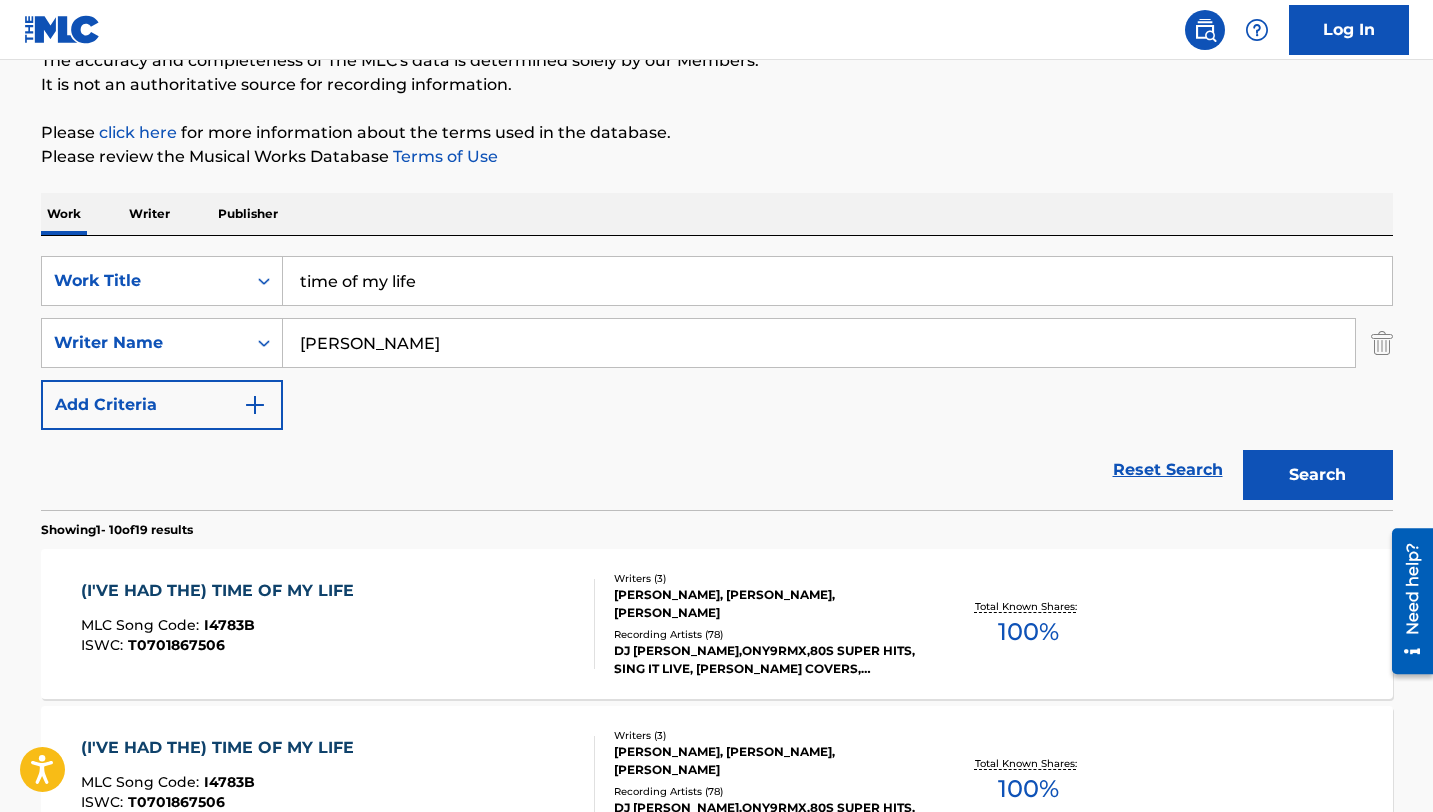 click on "(I'VE HAD THE) TIME OF MY LIFE" at bounding box center (222, 591) 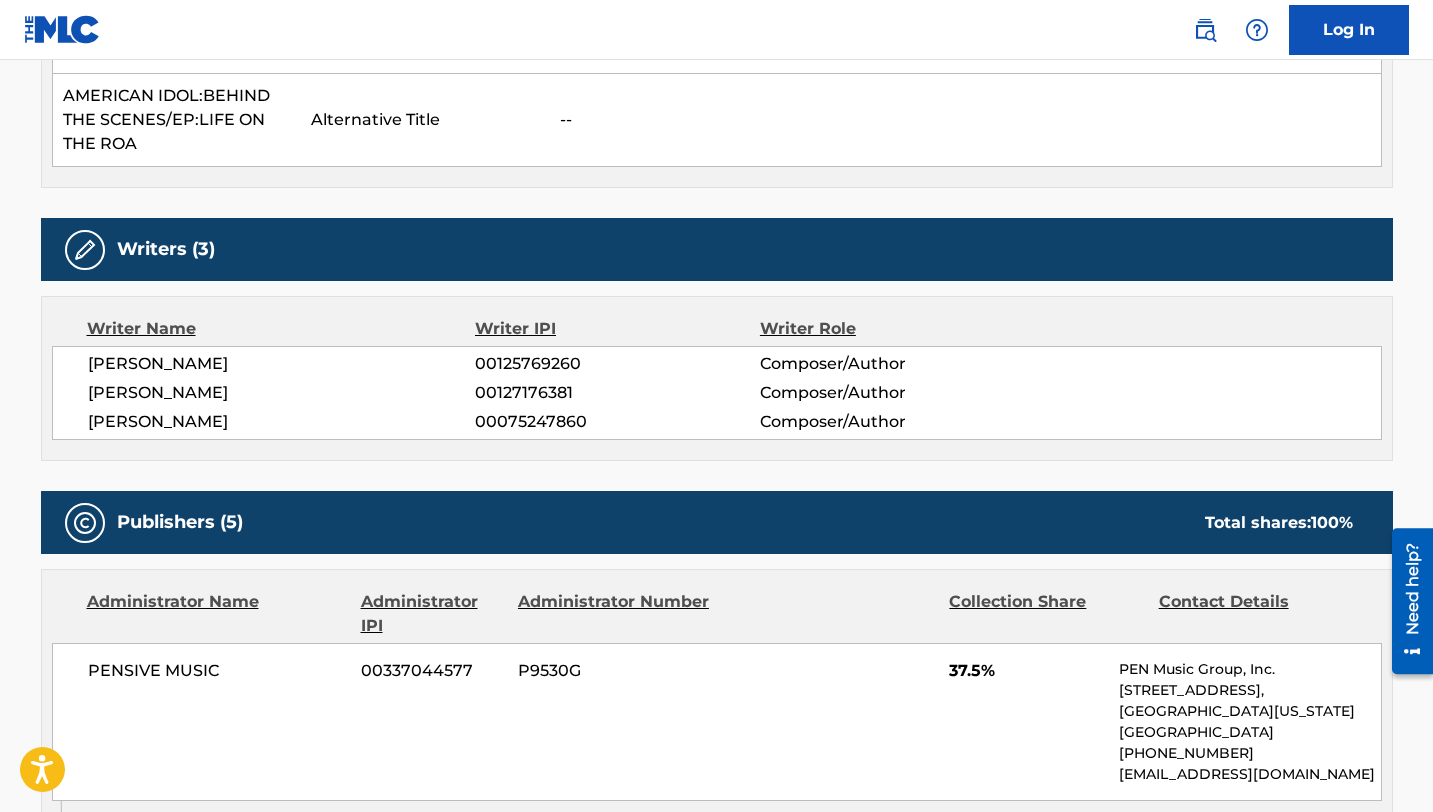 scroll, scrollTop: 1938, scrollLeft: 0, axis: vertical 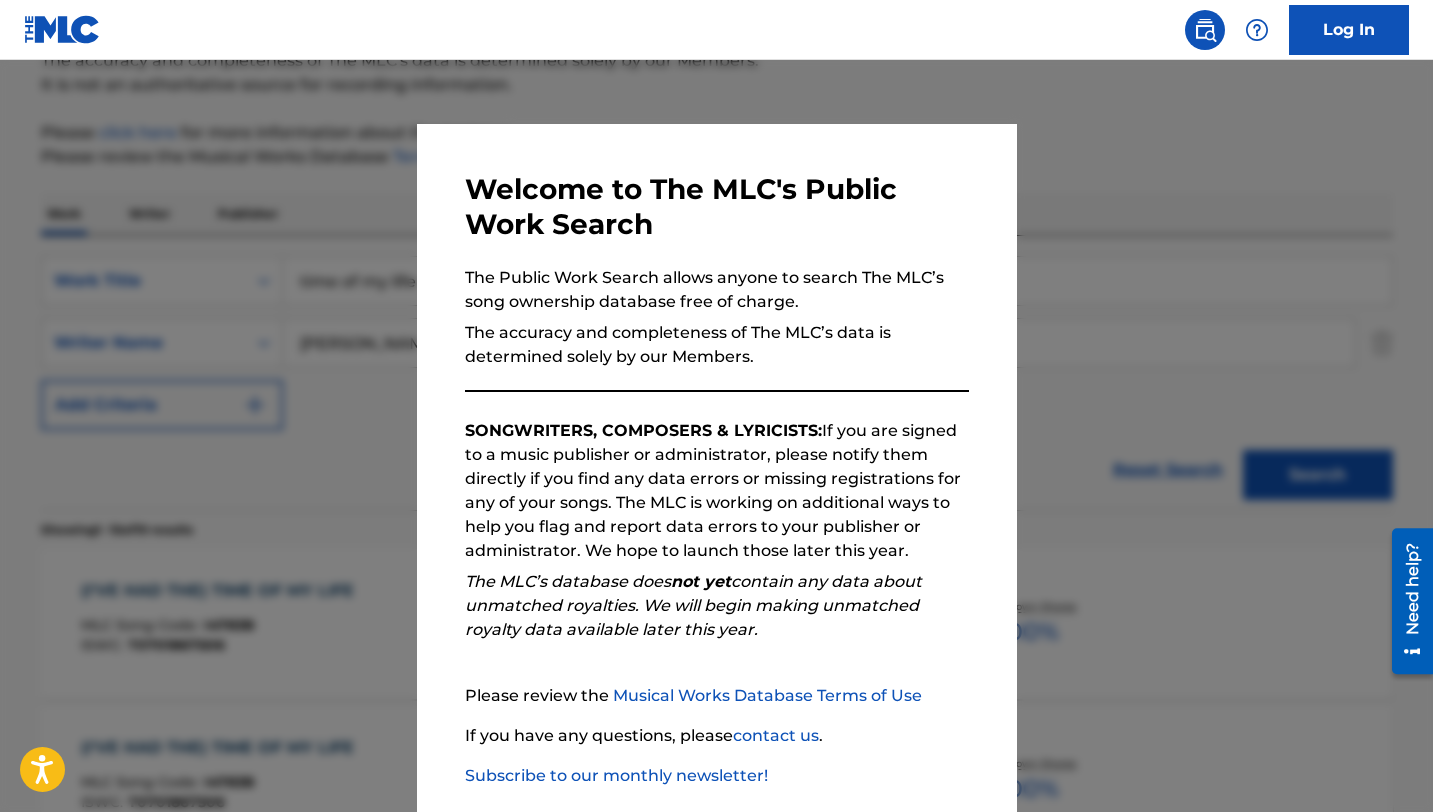 click at bounding box center (716, 466) 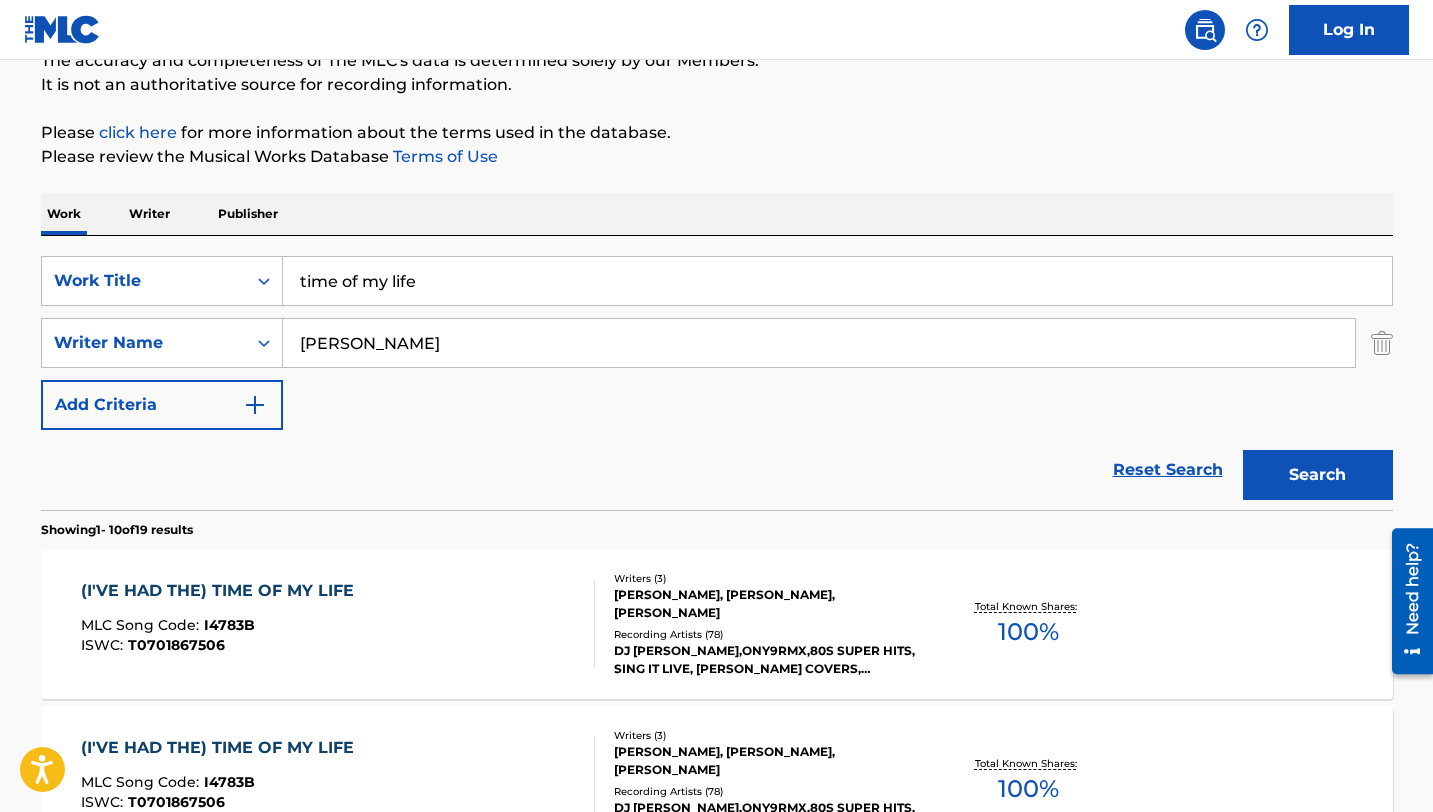 click on "time of my life" at bounding box center (837, 281) 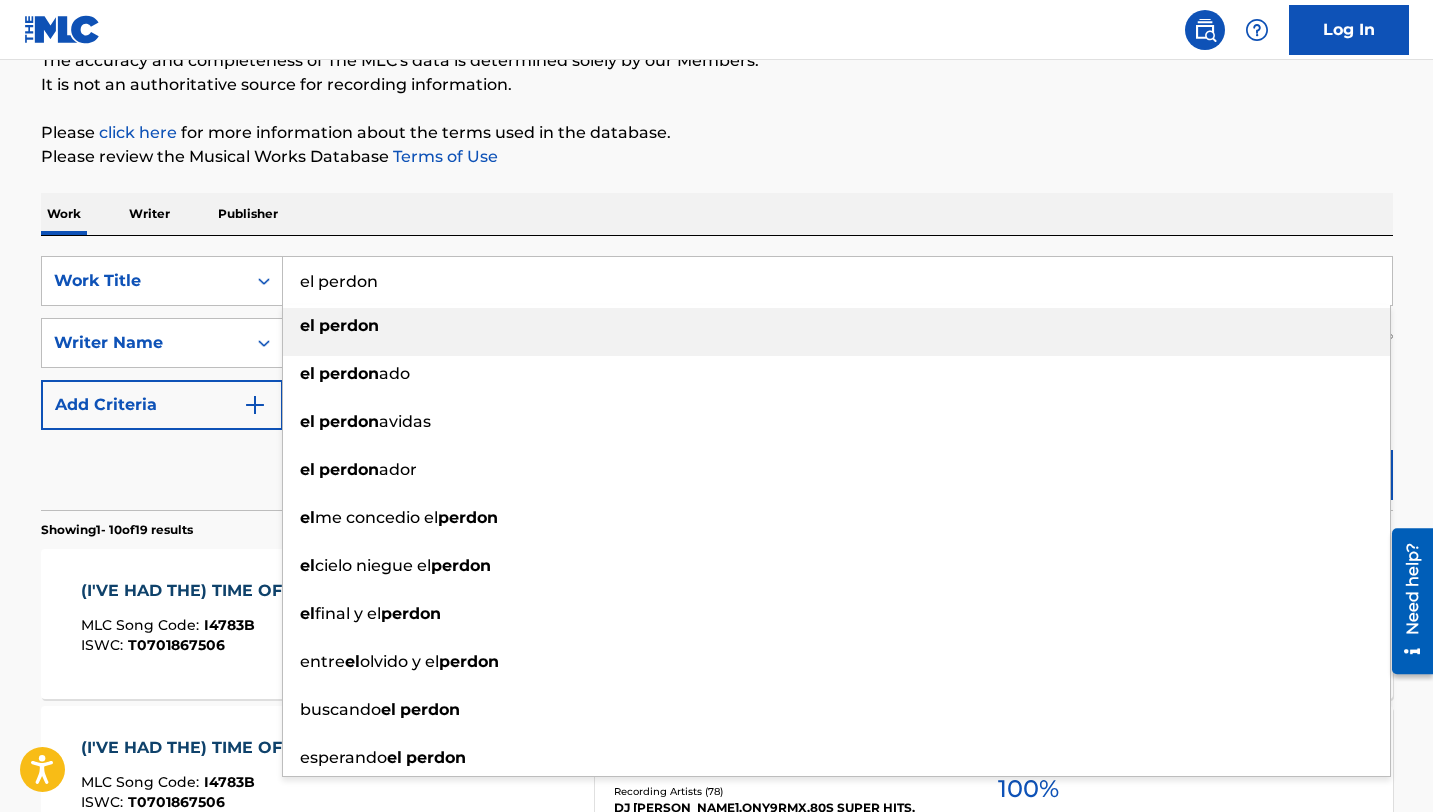 type on "el perdon" 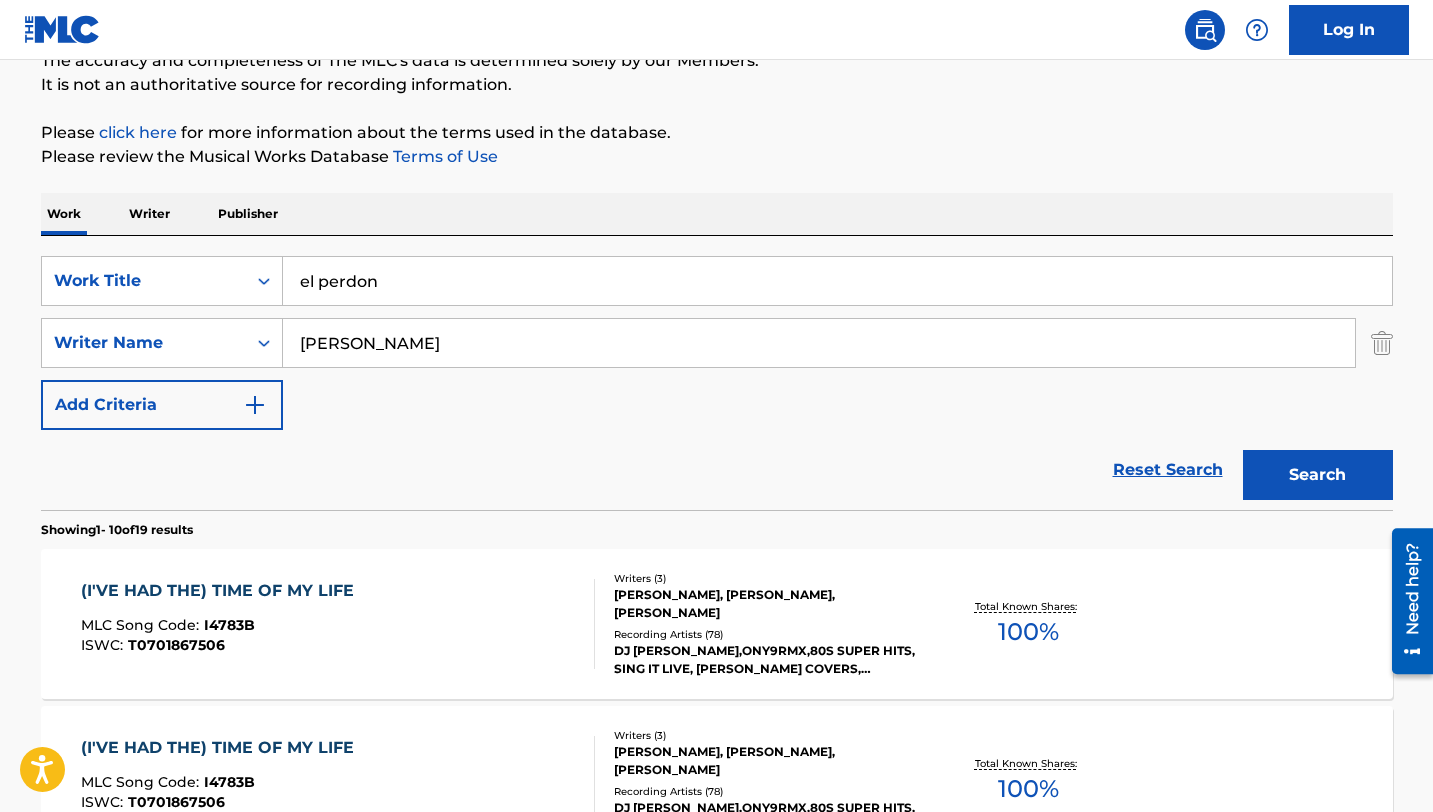 click on "denicola" at bounding box center [819, 343] 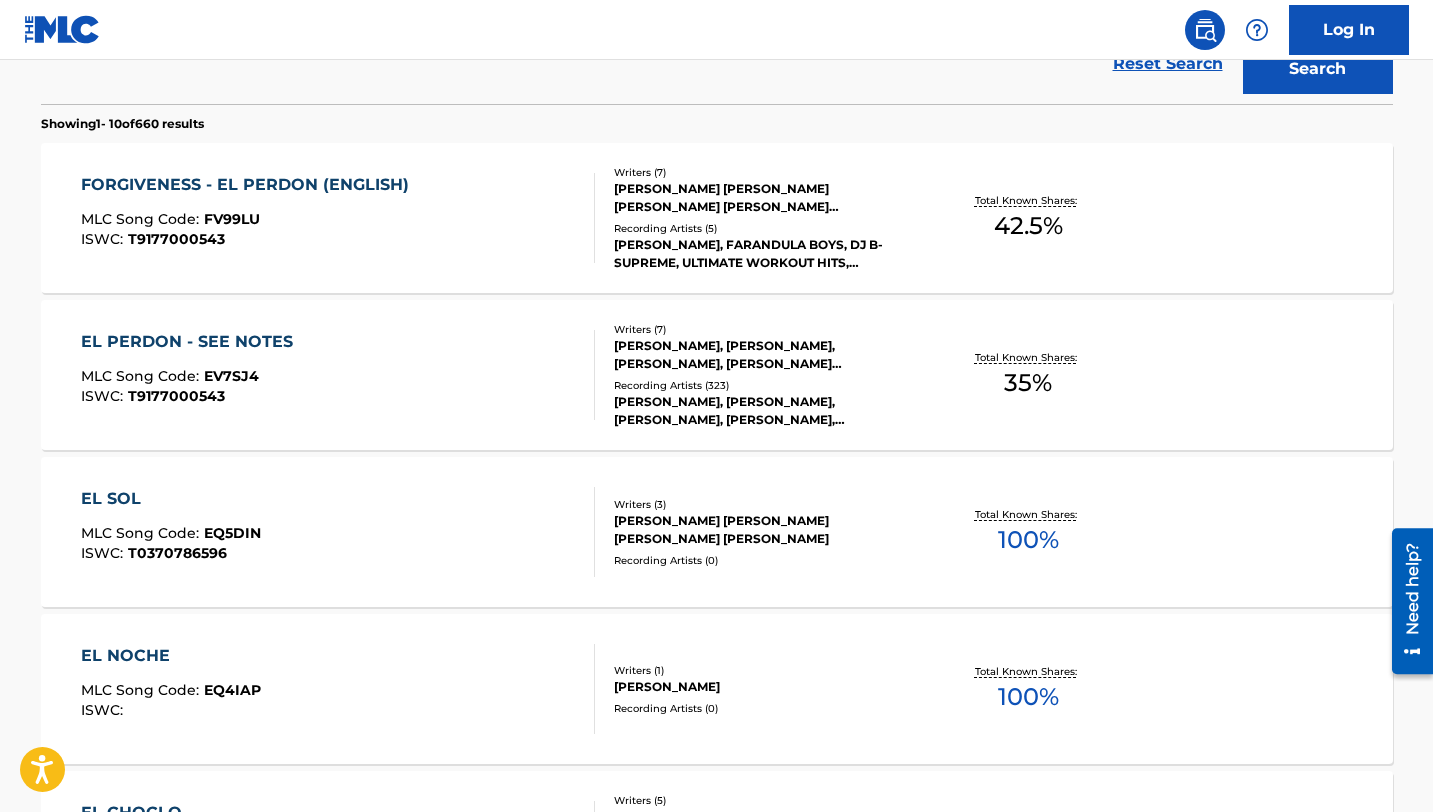 scroll, scrollTop: 614, scrollLeft: 0, axis: vertical 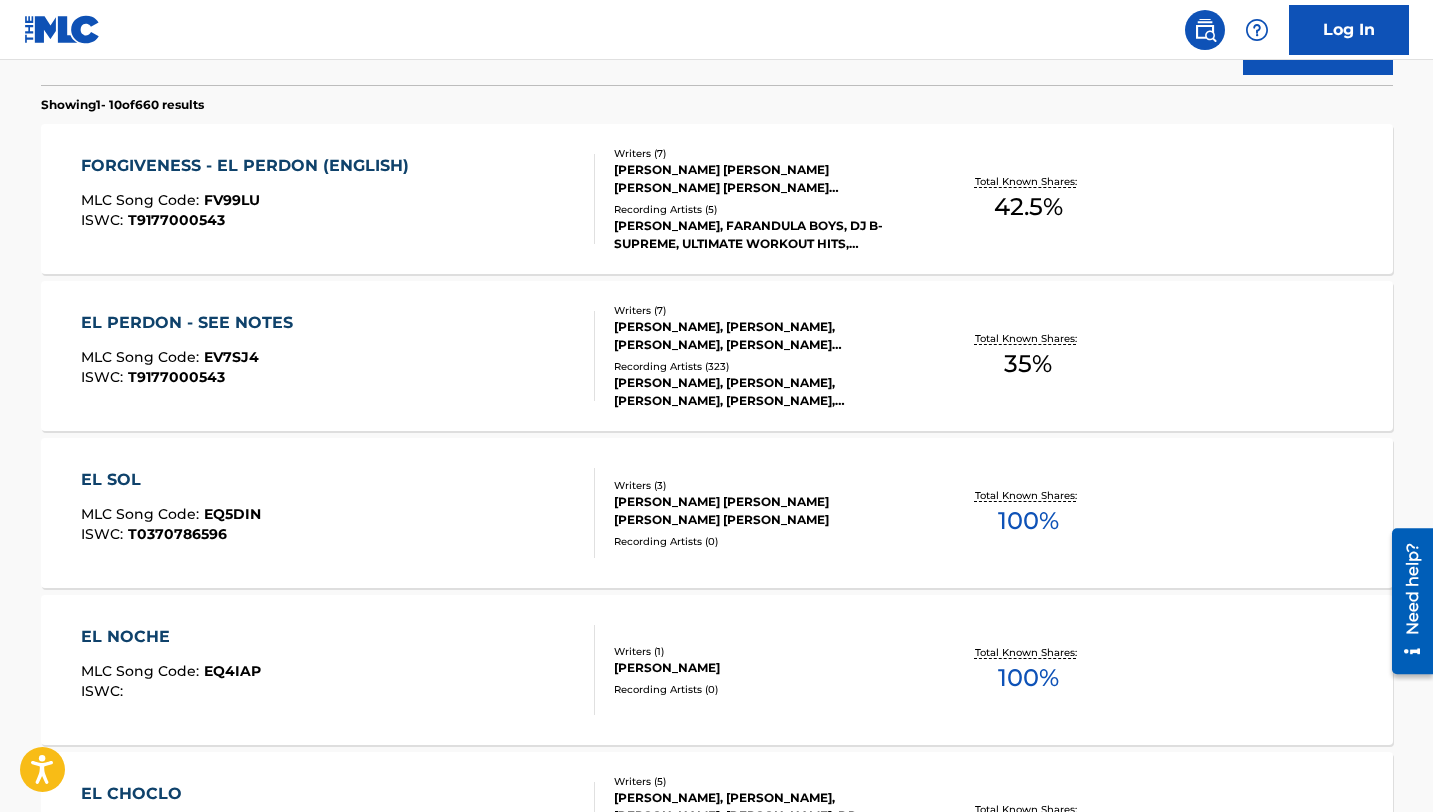 click on "FORGIVENESS - EL PERDON (ENGLISH)" at bounding box center [250, 166] 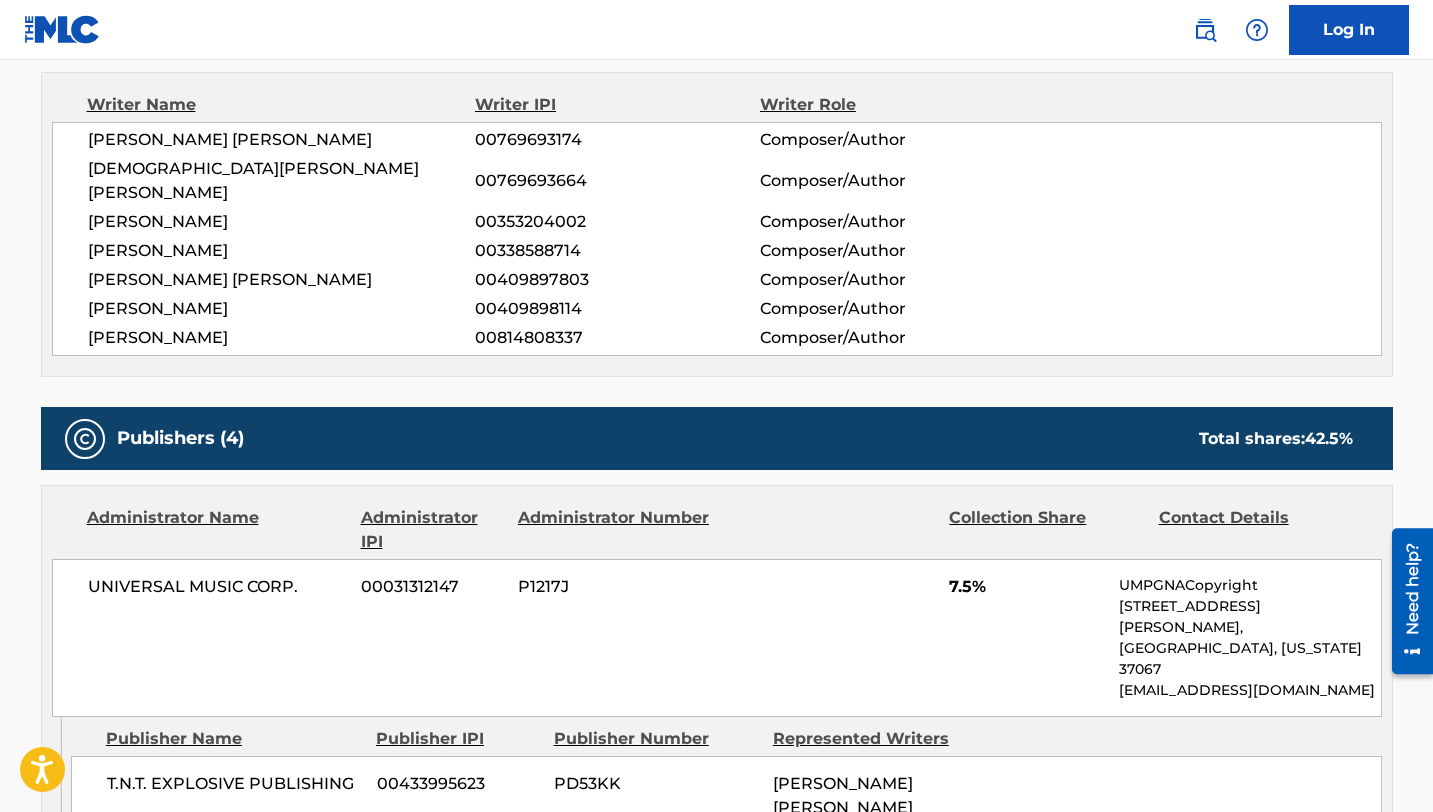 scroll, scrollTop: 1115, scrollLeft: 0, axis: vertical 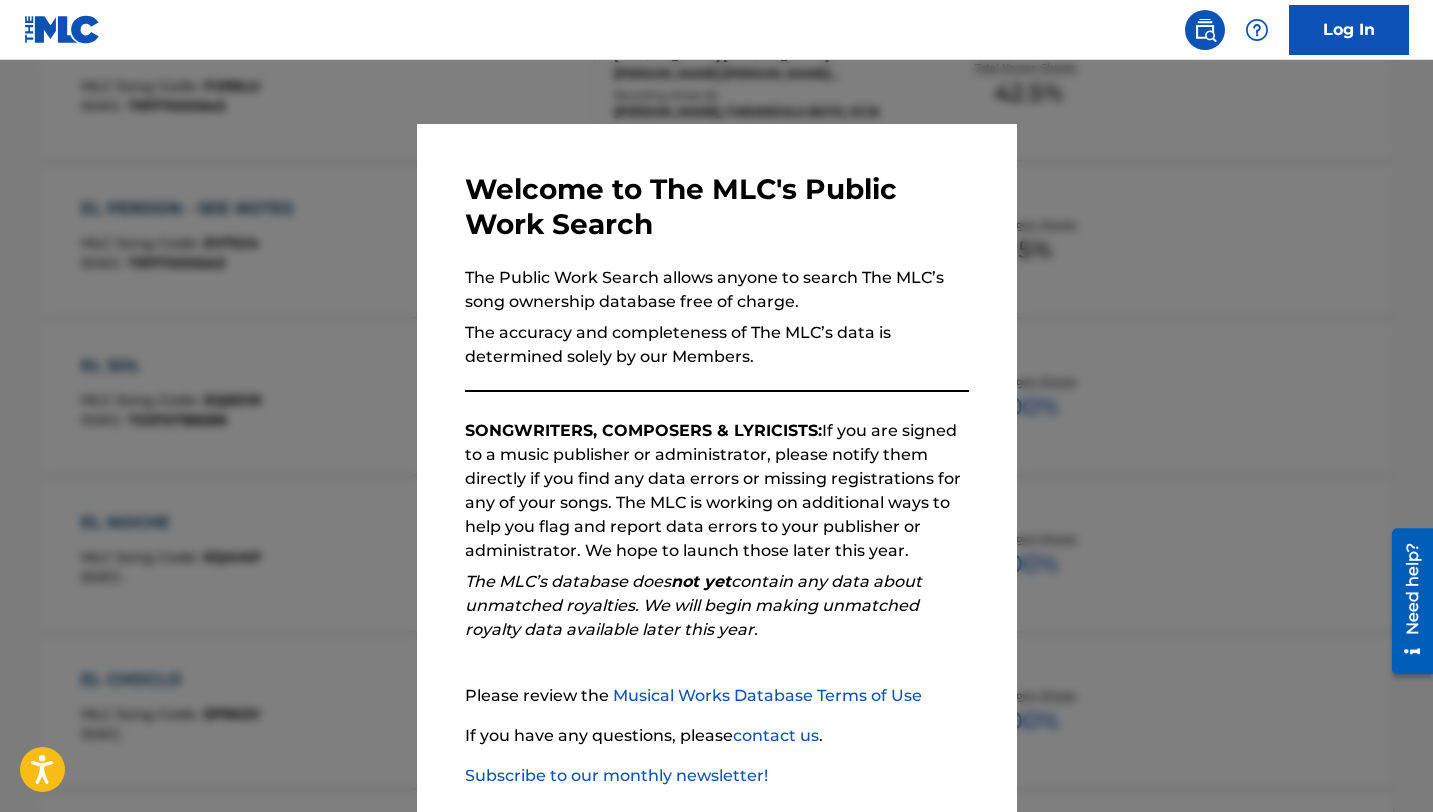 click at bounding box center (716, 466) 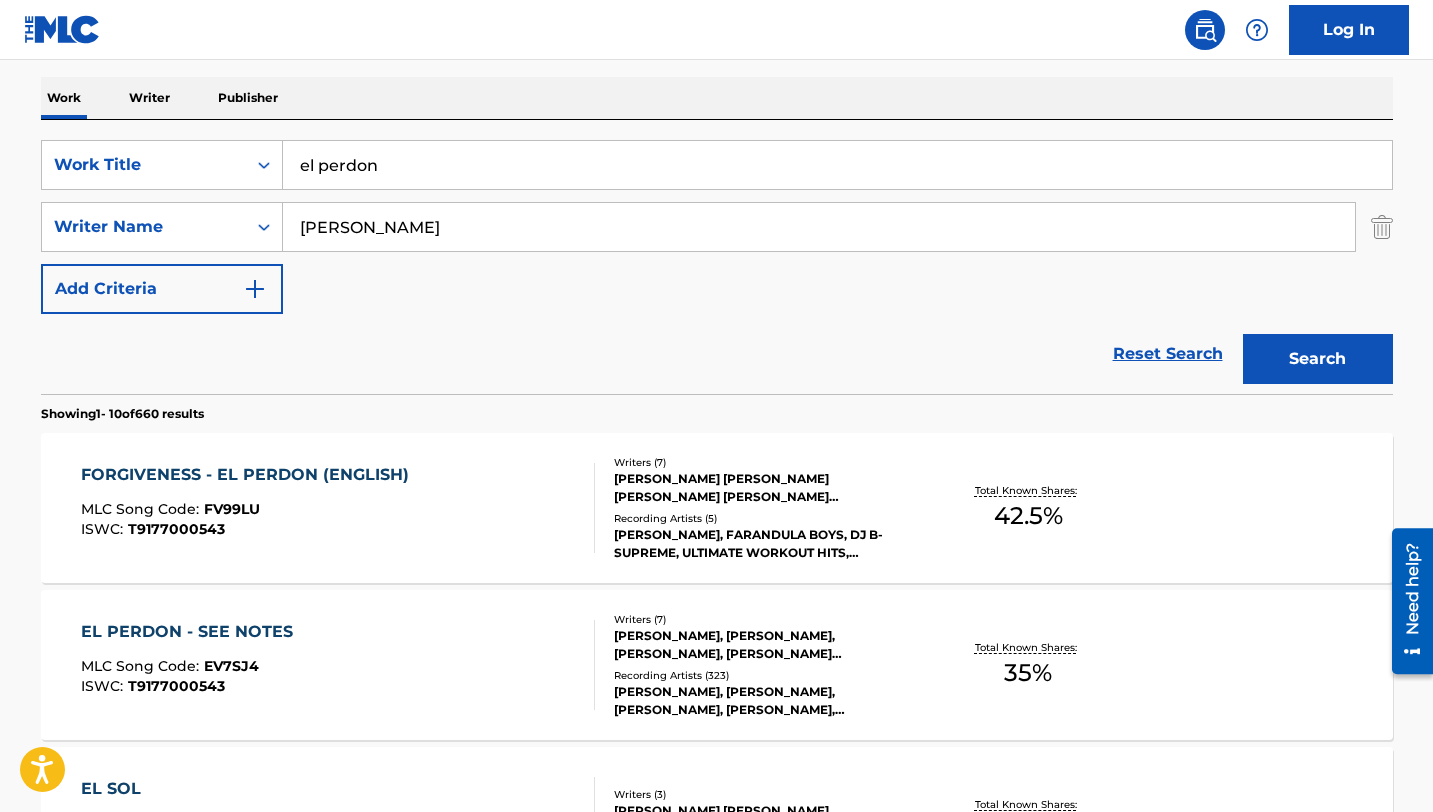 scroll, scrollTop: 296, scrollLeft: 0, axis: vertical 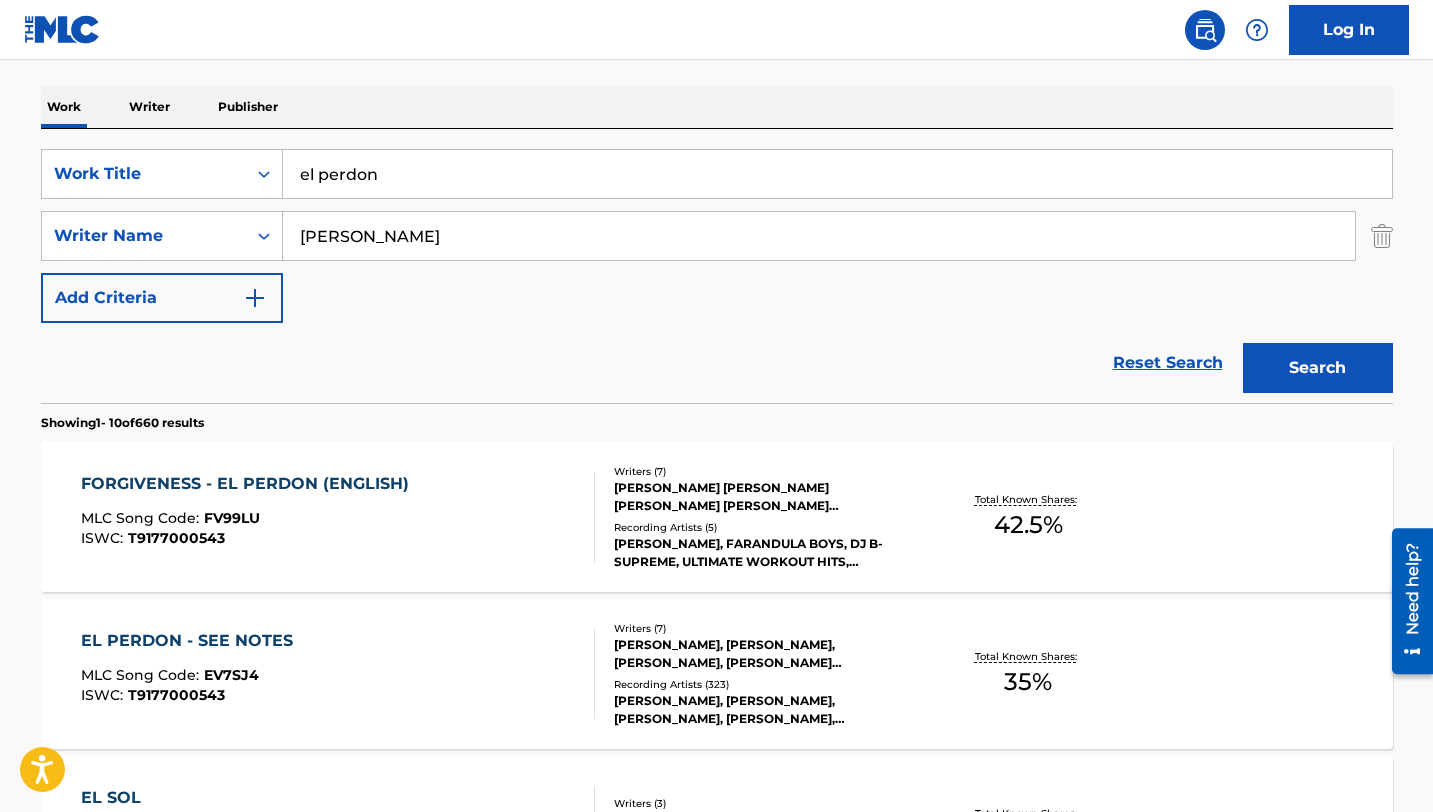 click on "james" at bounding box center [819, 236] 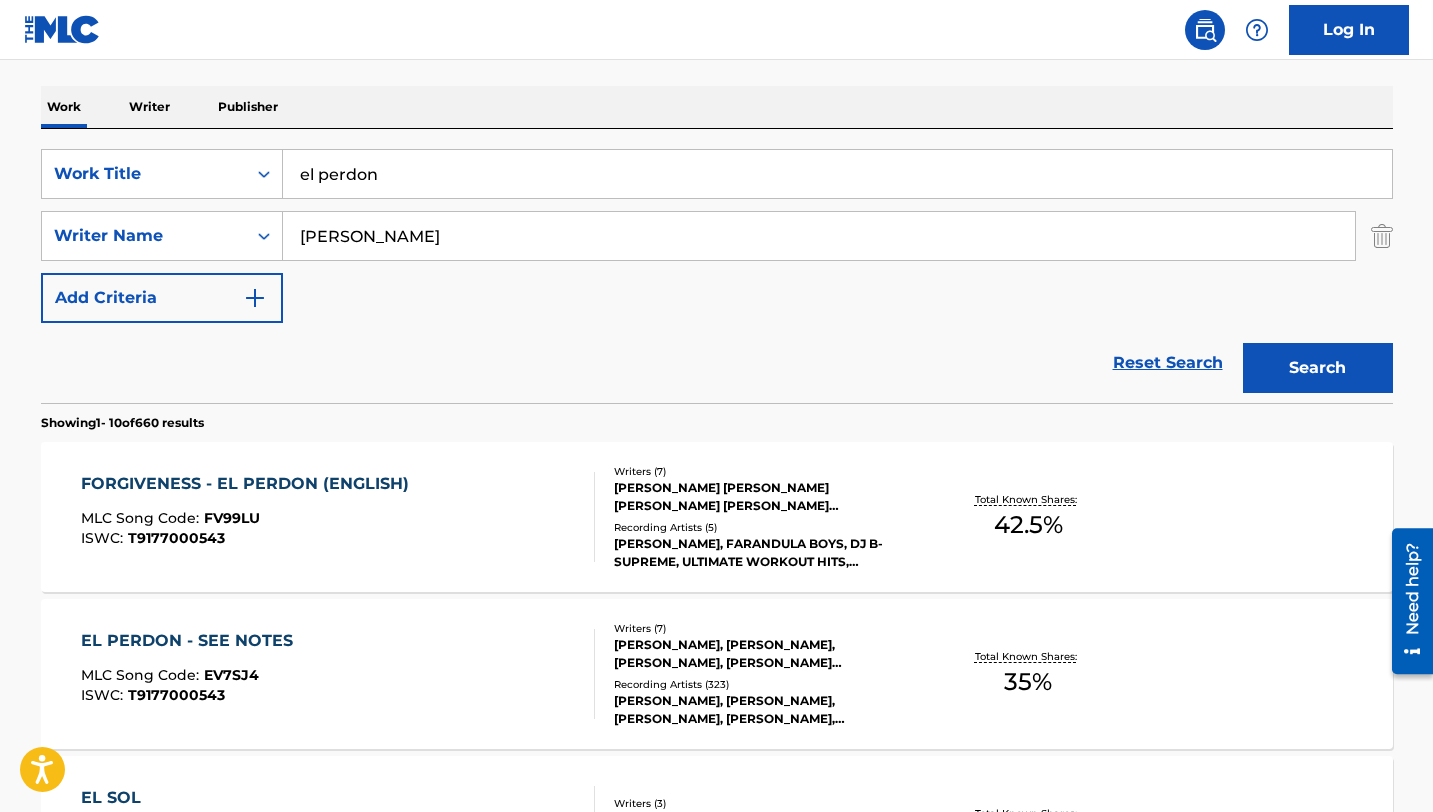 type on "garton" 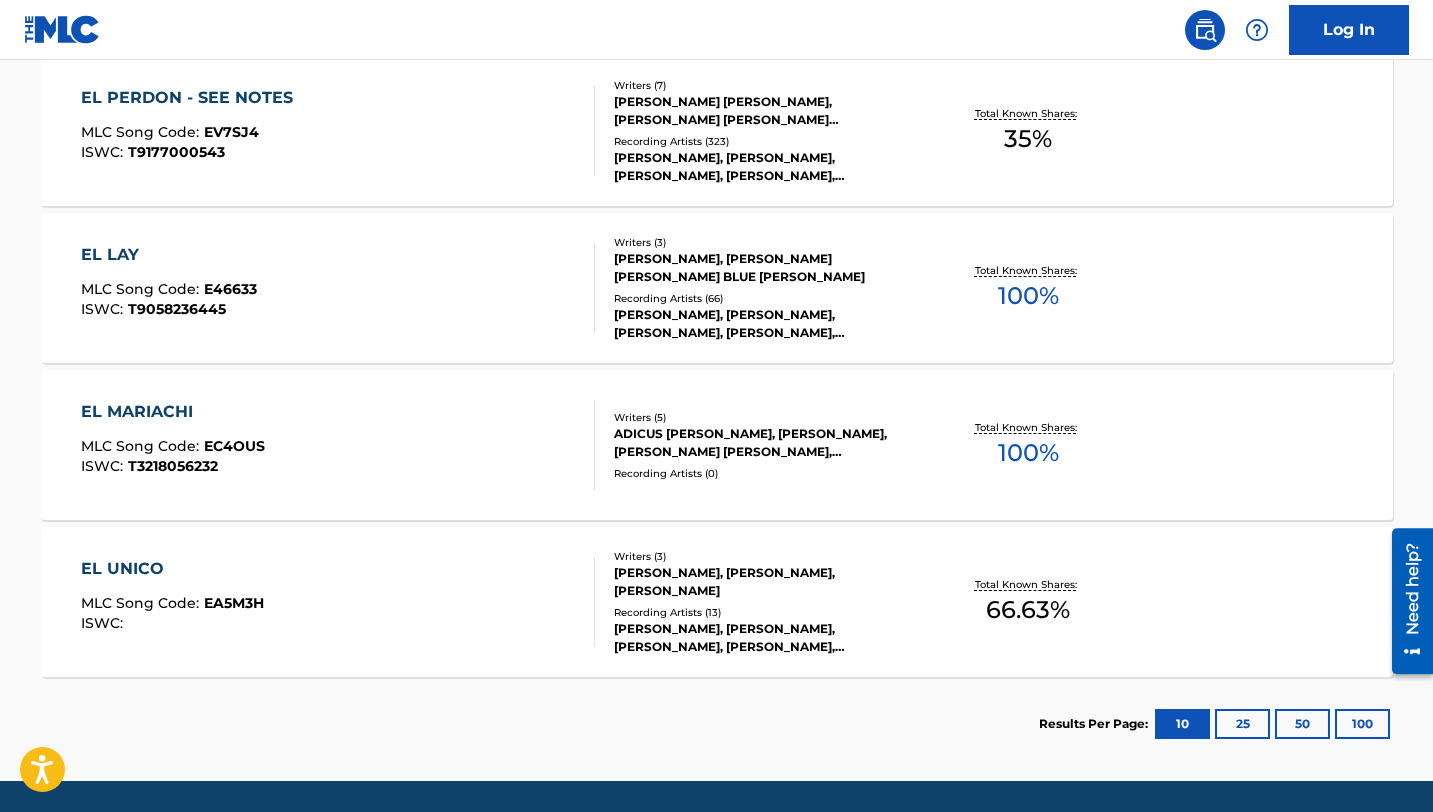 scroll, scrollTop: 832, scrollLeft: 0, axis: vertical 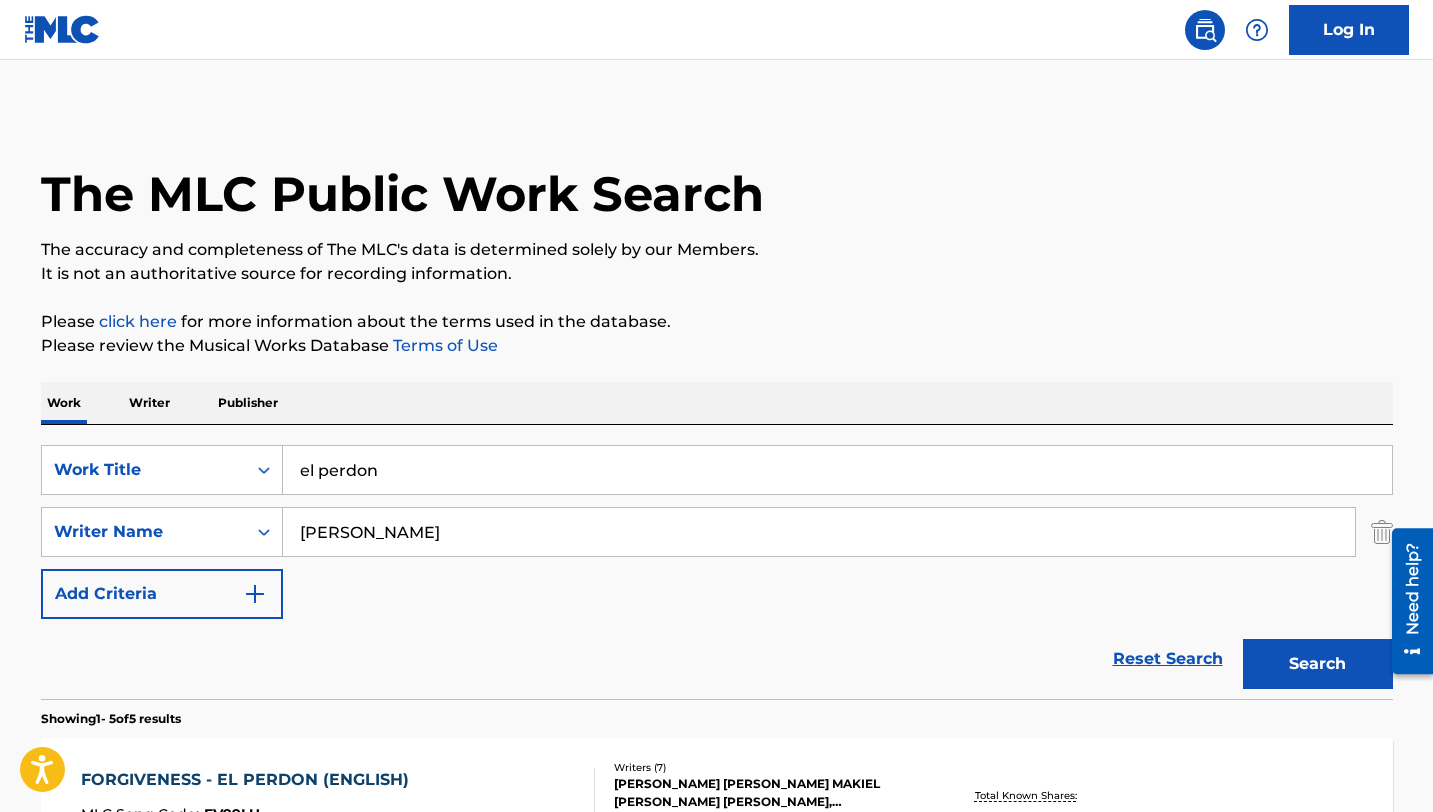 click on "el perdon" at bounding box center (837, 470) 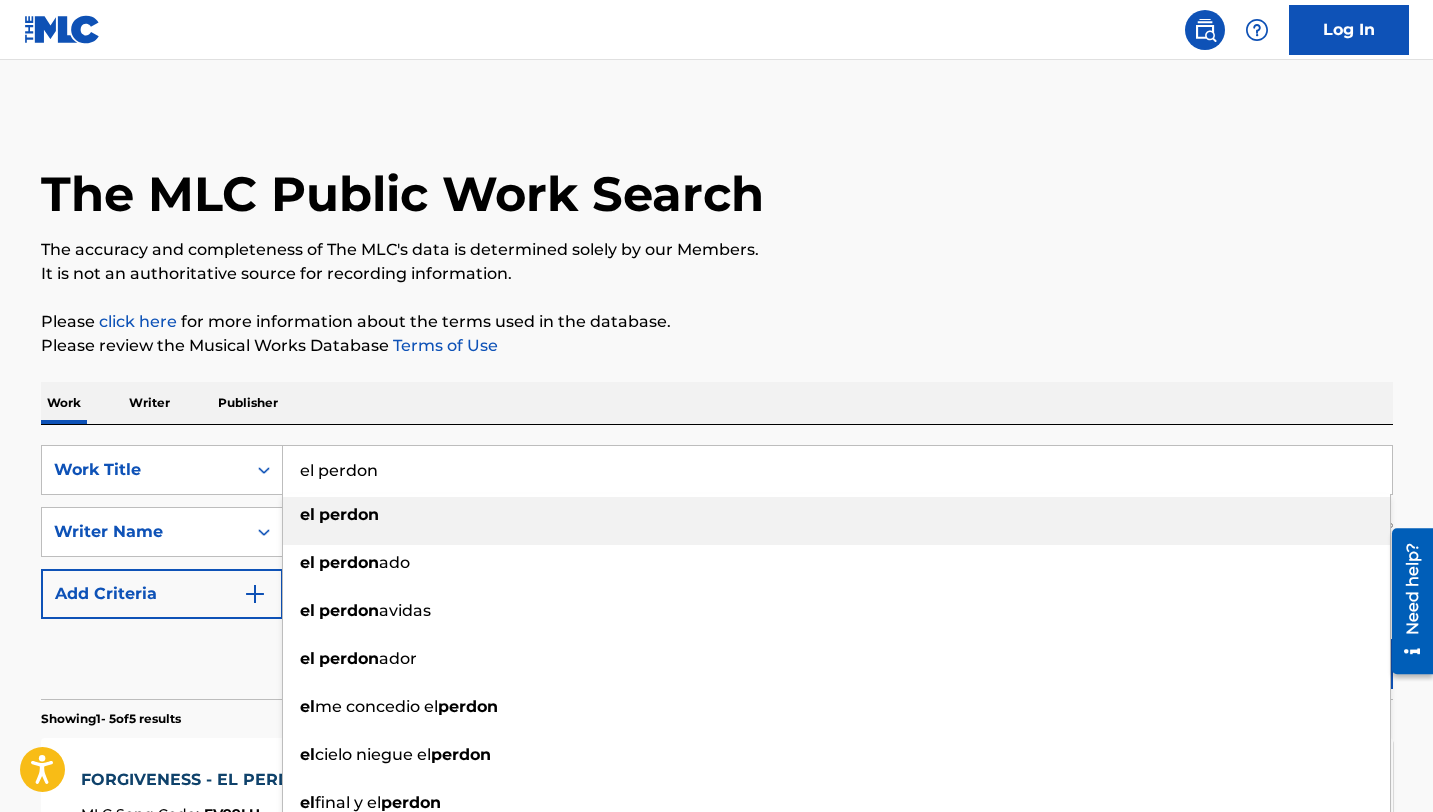 click on "el perdon" at bounding box center [837, 470] 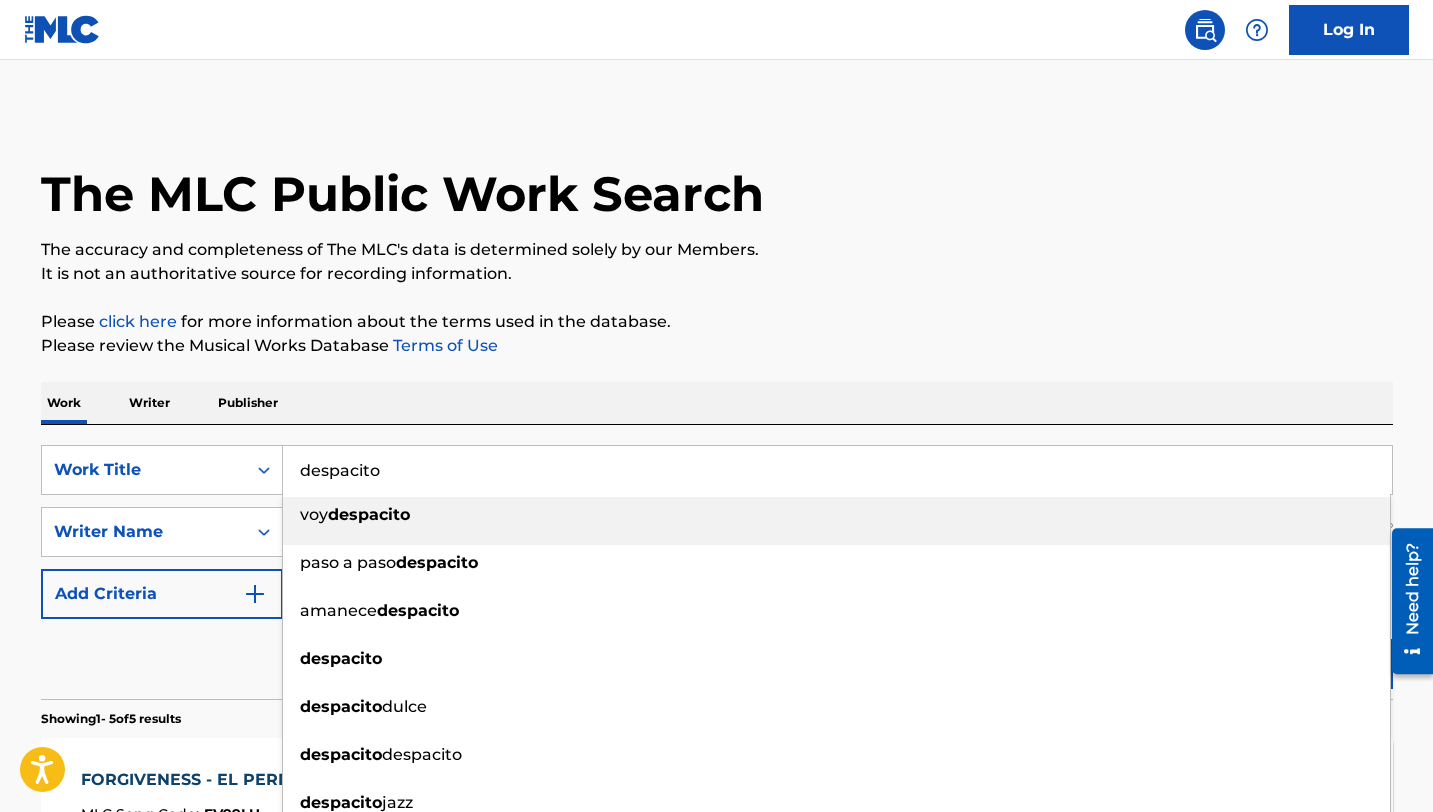 click on "Terms of Use" at bounding box center (443, 345) 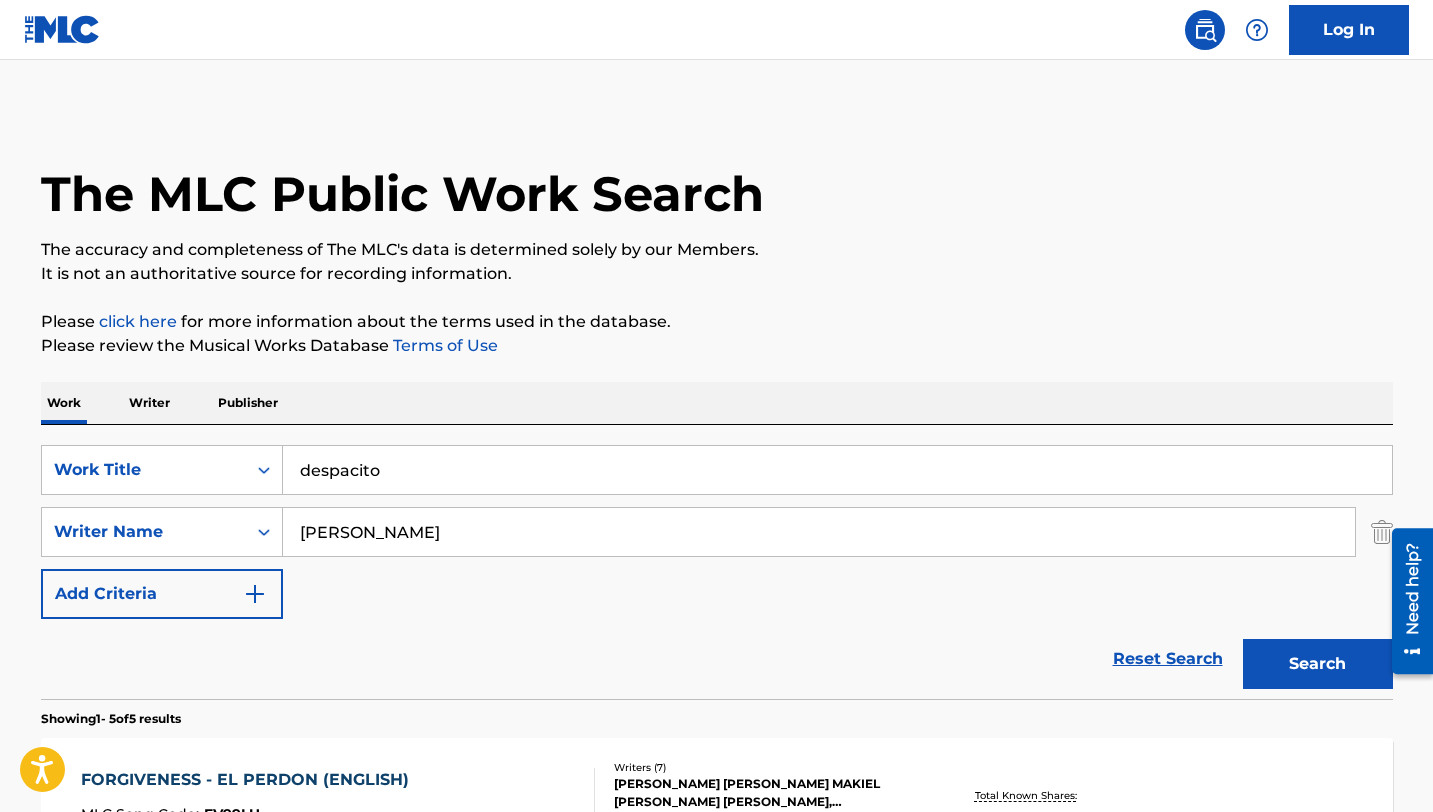 click on "Terms of Use" at bounding box center [443, 345] 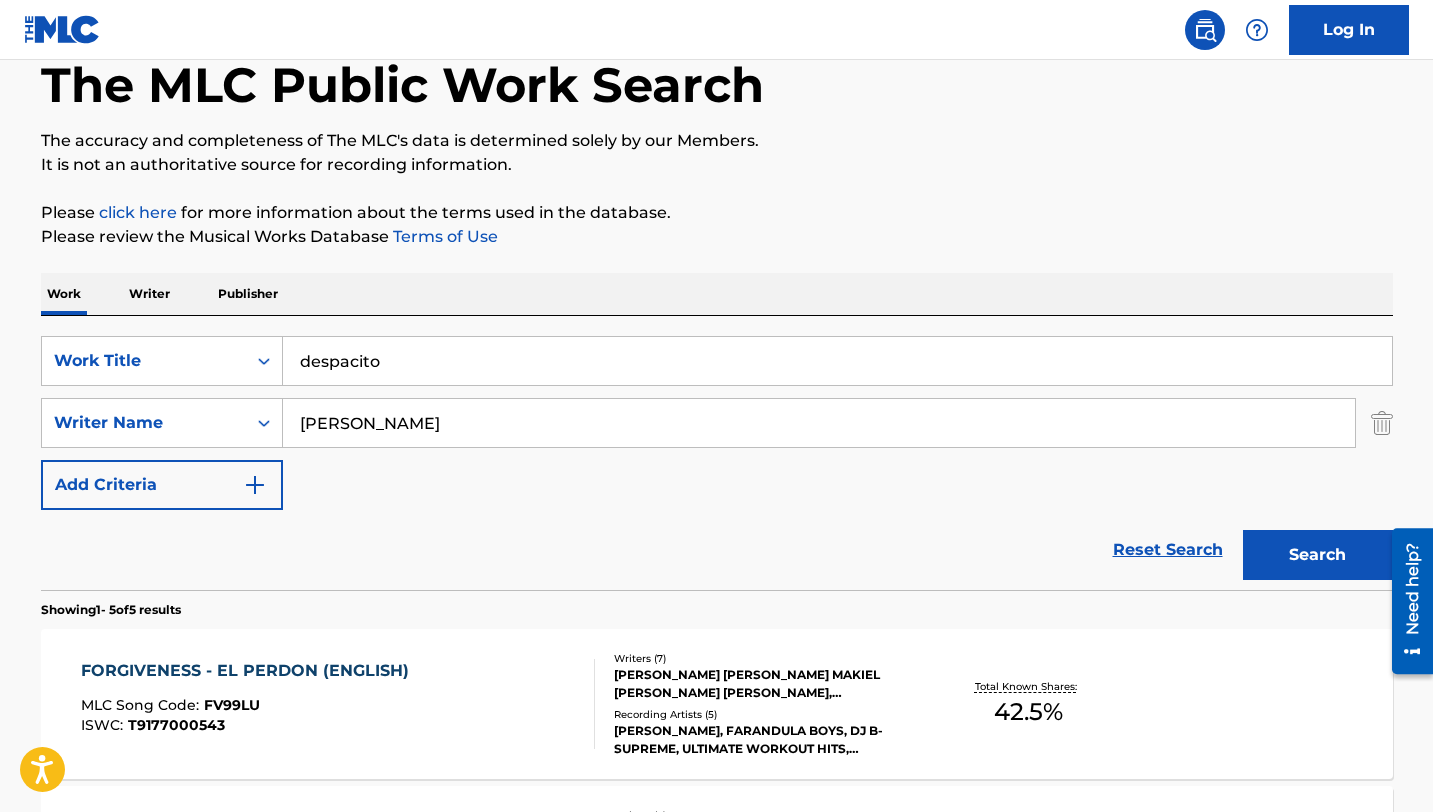 scroll, scrollTop: 134, scrollLeft: 0, axis: vertical 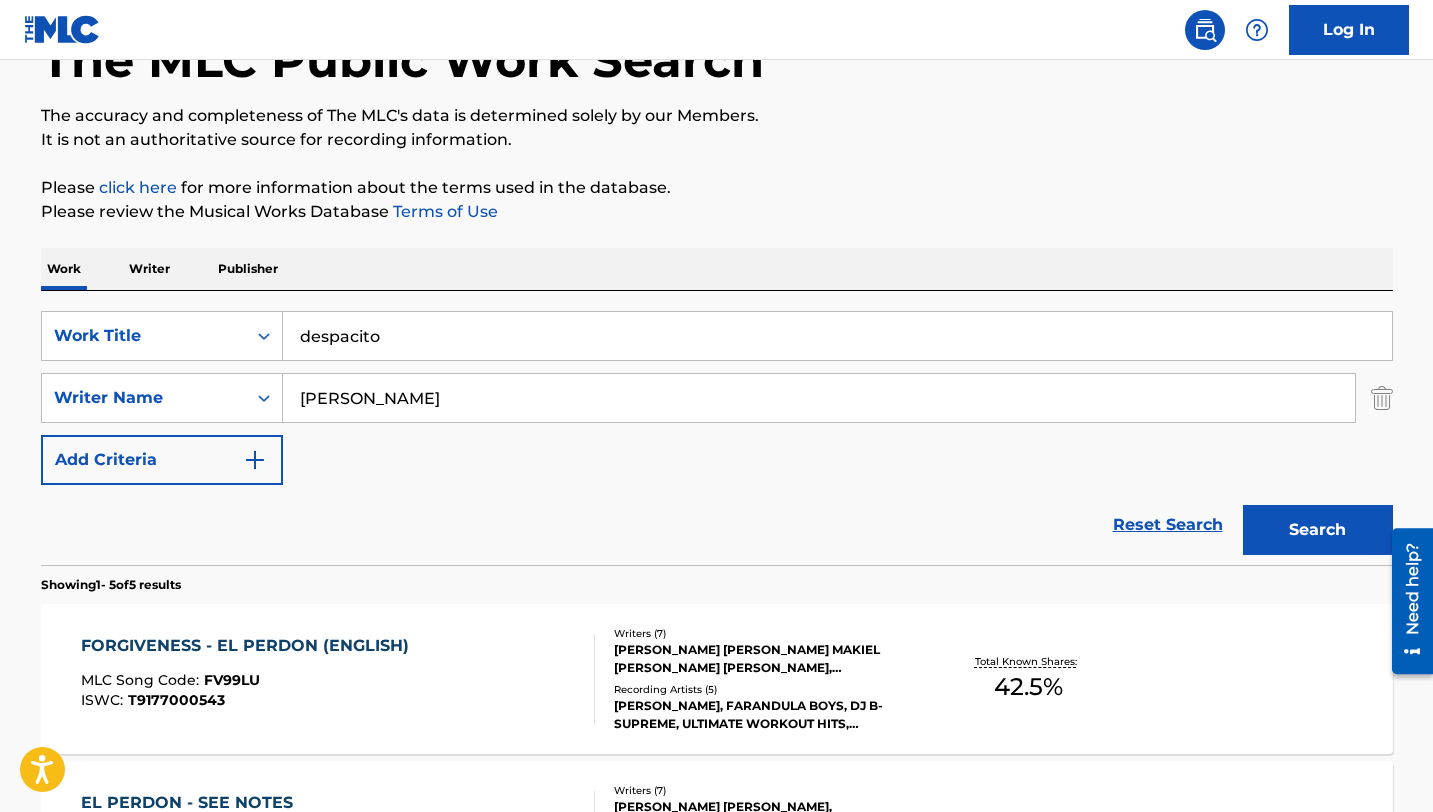 click on "despacito" at bounding box center (837, 336) 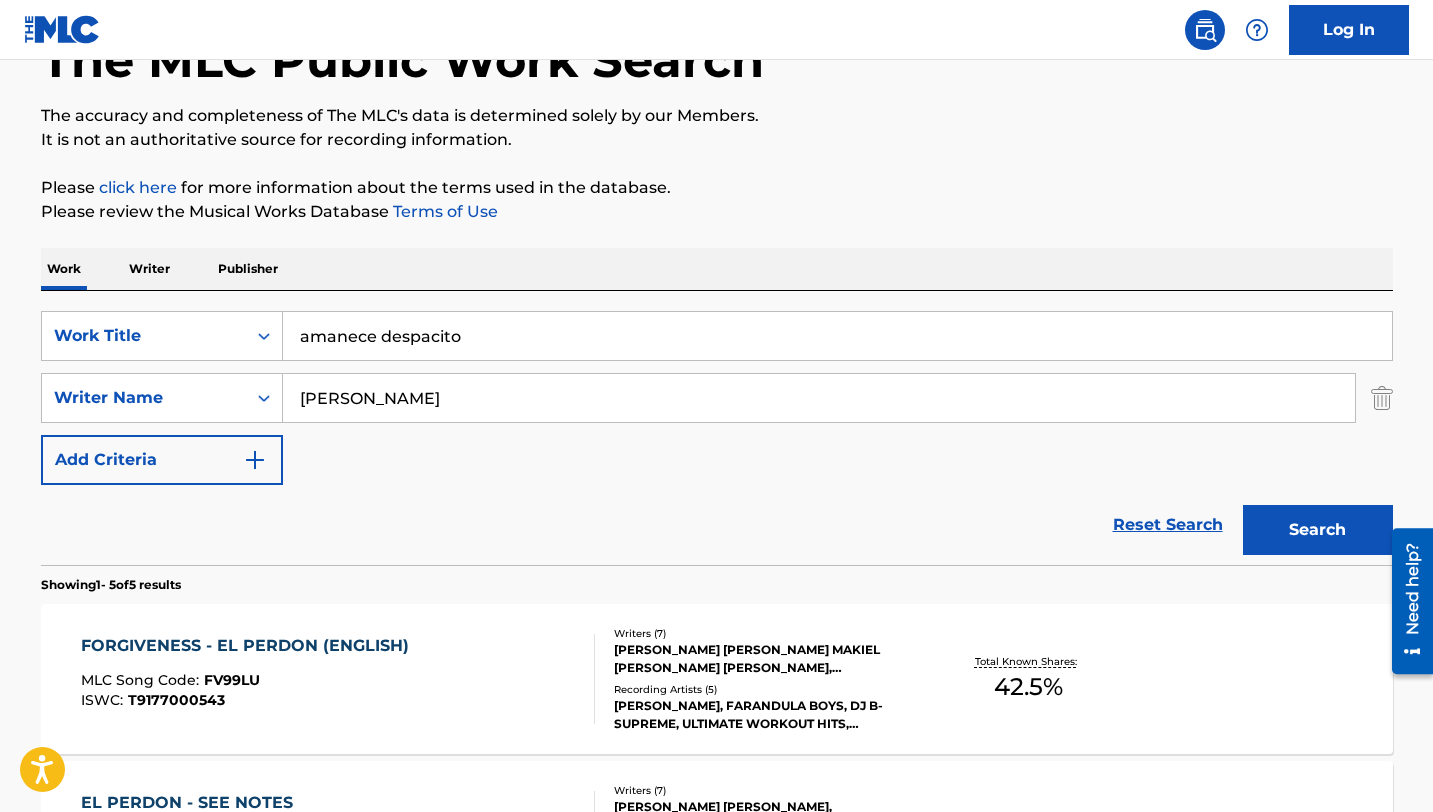 click on "amanece despacito" at bounding box center [837, 336] 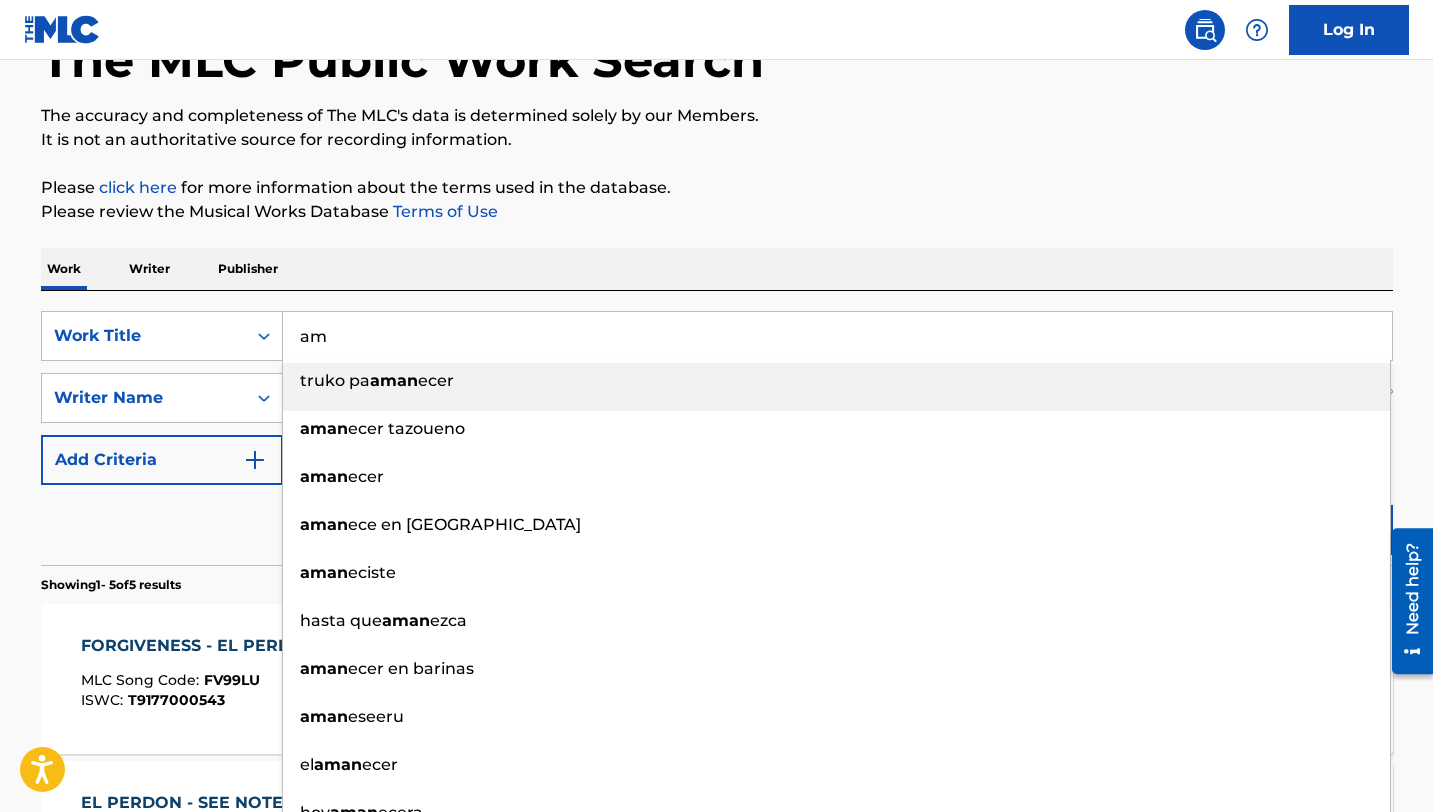 type on "a" 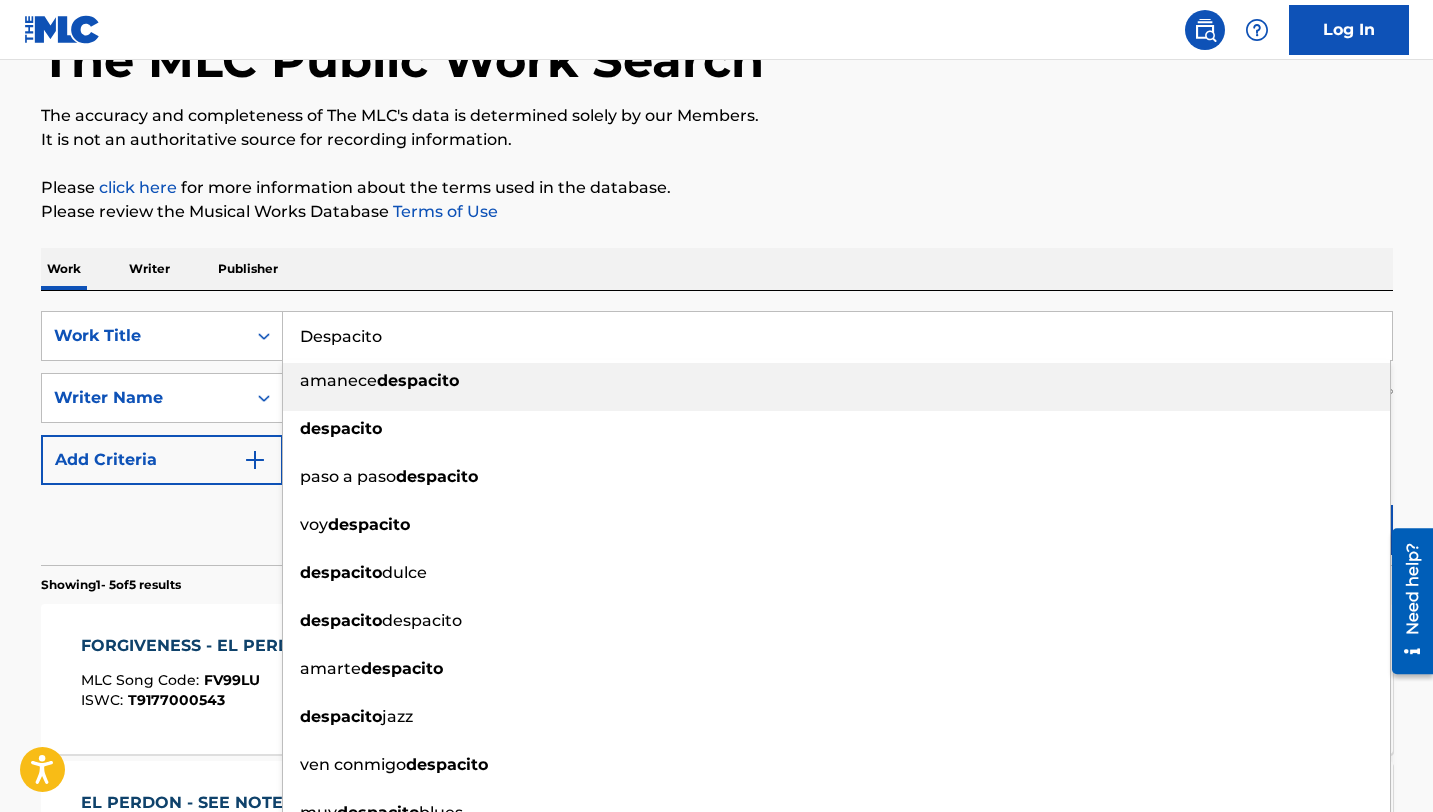 type on "Despacito" 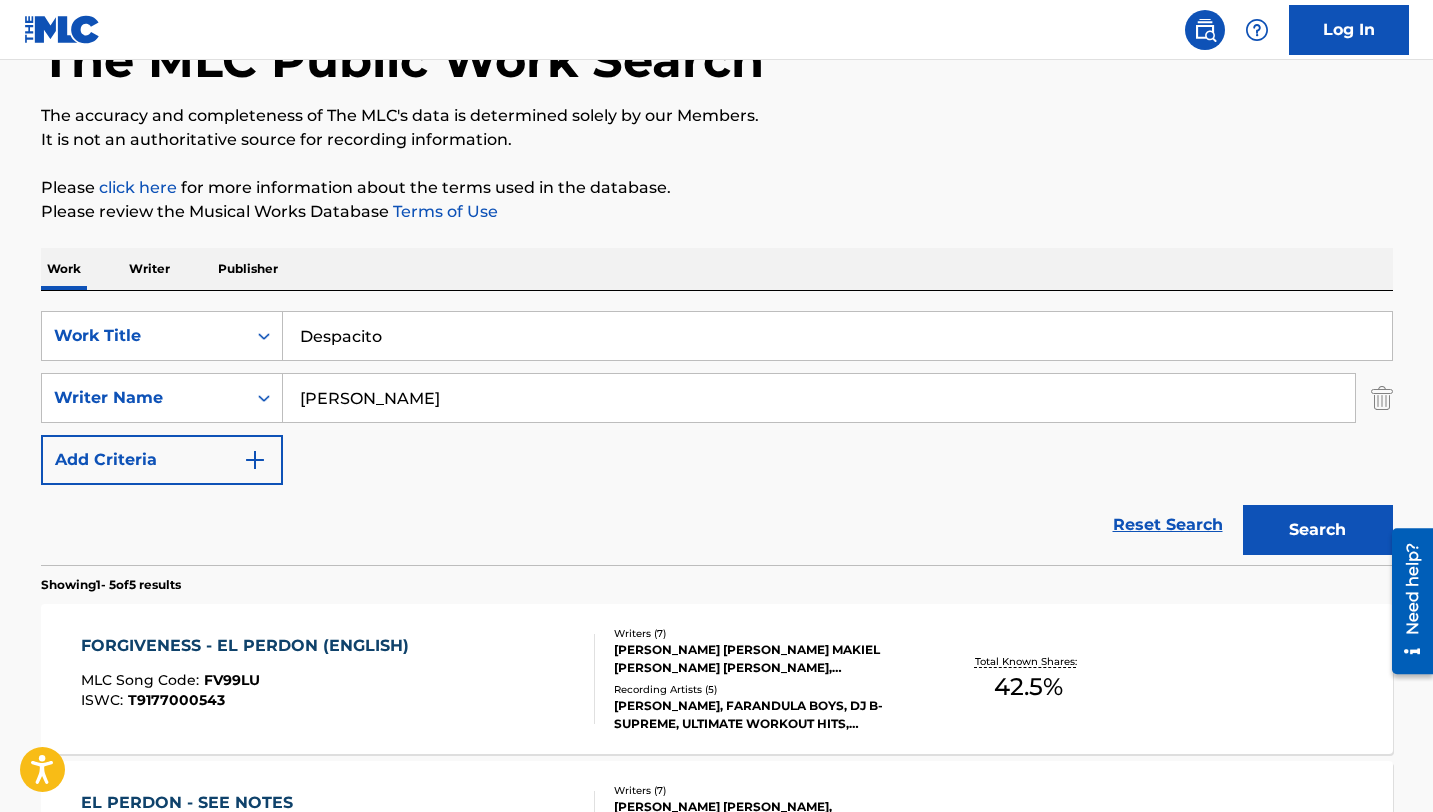 click on "Search" at bounding box center [1318, 530] 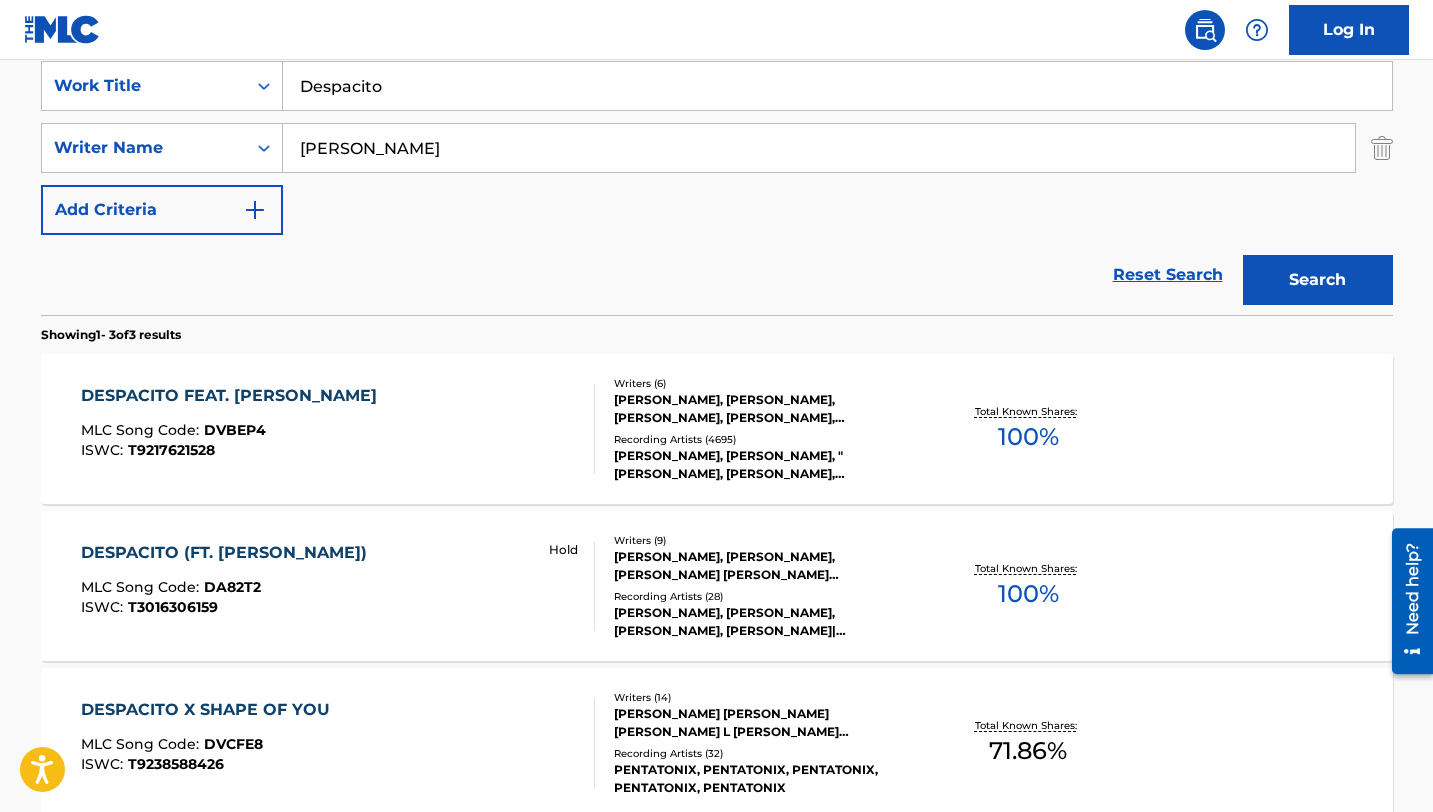 scroll, scrollTop: 406, scrollLeft: 0, axis: vertical 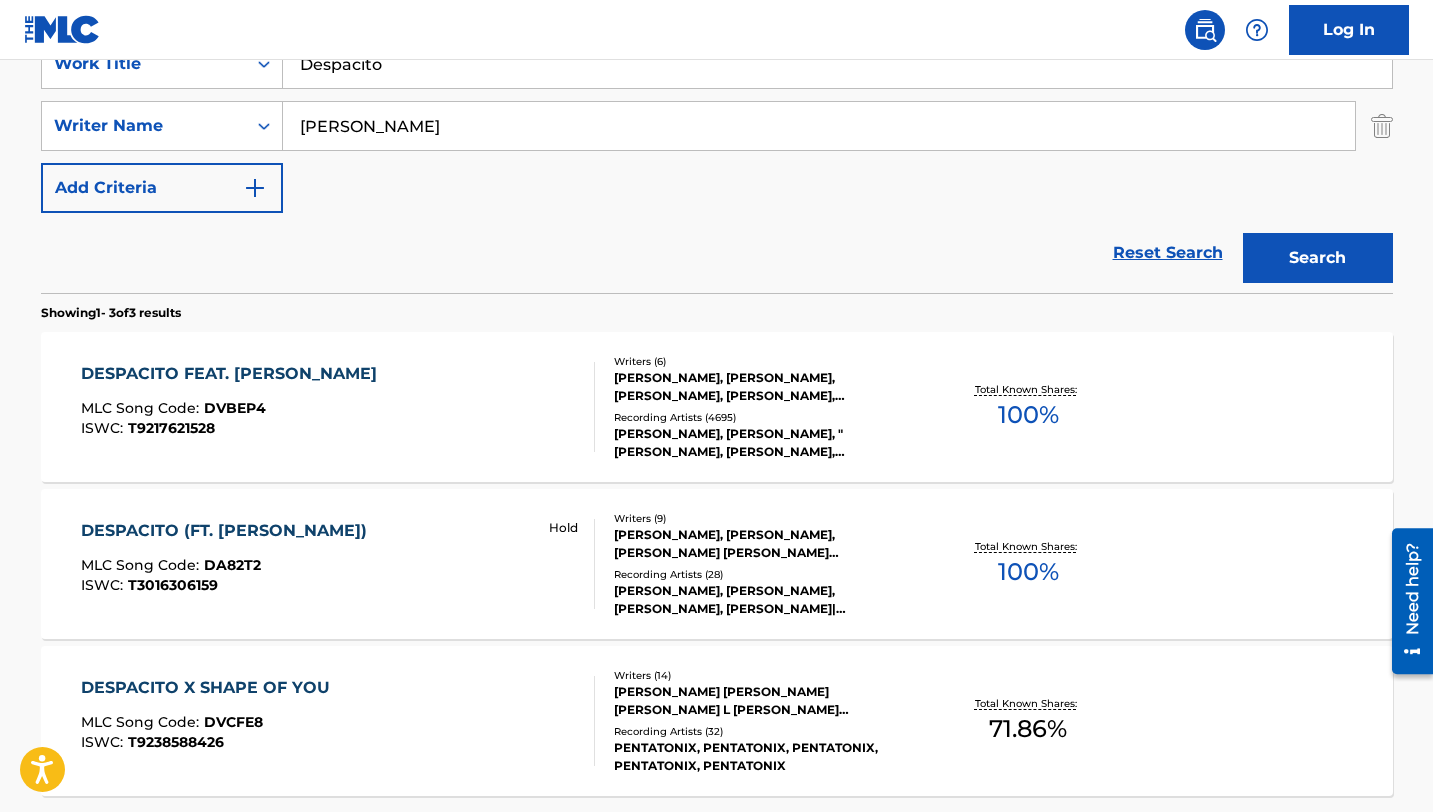 click on "DESPACITO FEAT. JUSTIN BIEBER" at bounding box center (234, 374) 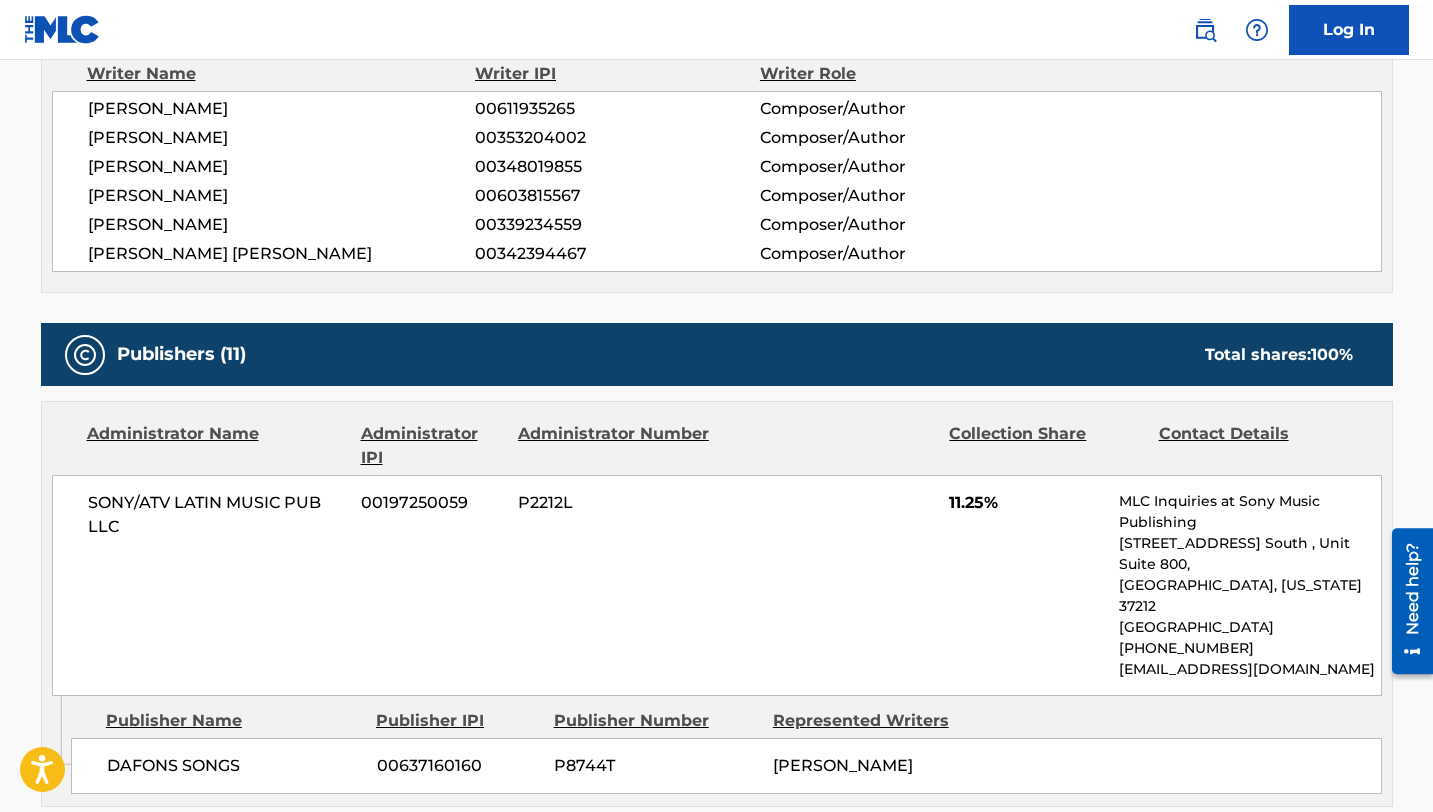 scroll, scrollTop: 0, scrollLeft: 0, axis: both 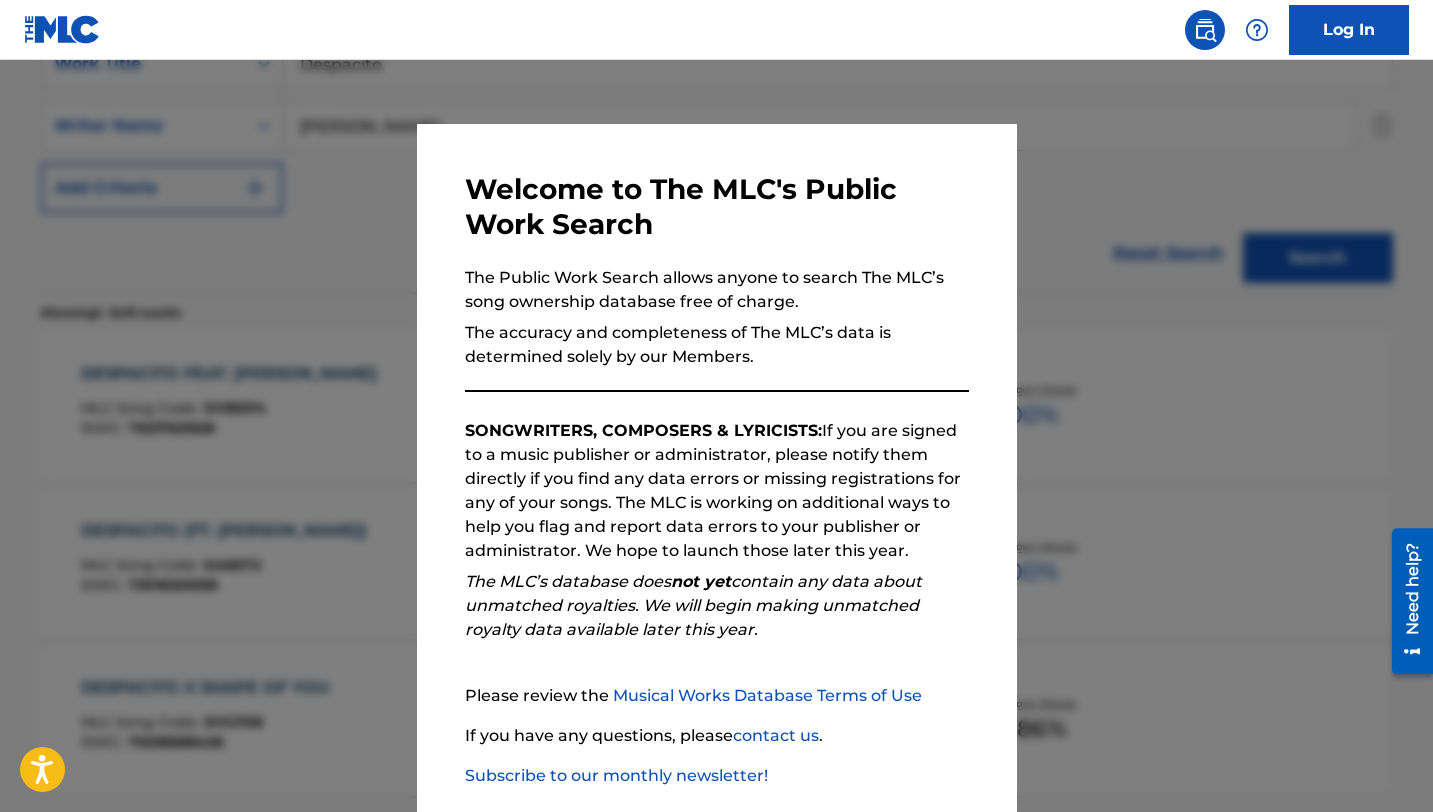 click at bounding box center (716, 466) 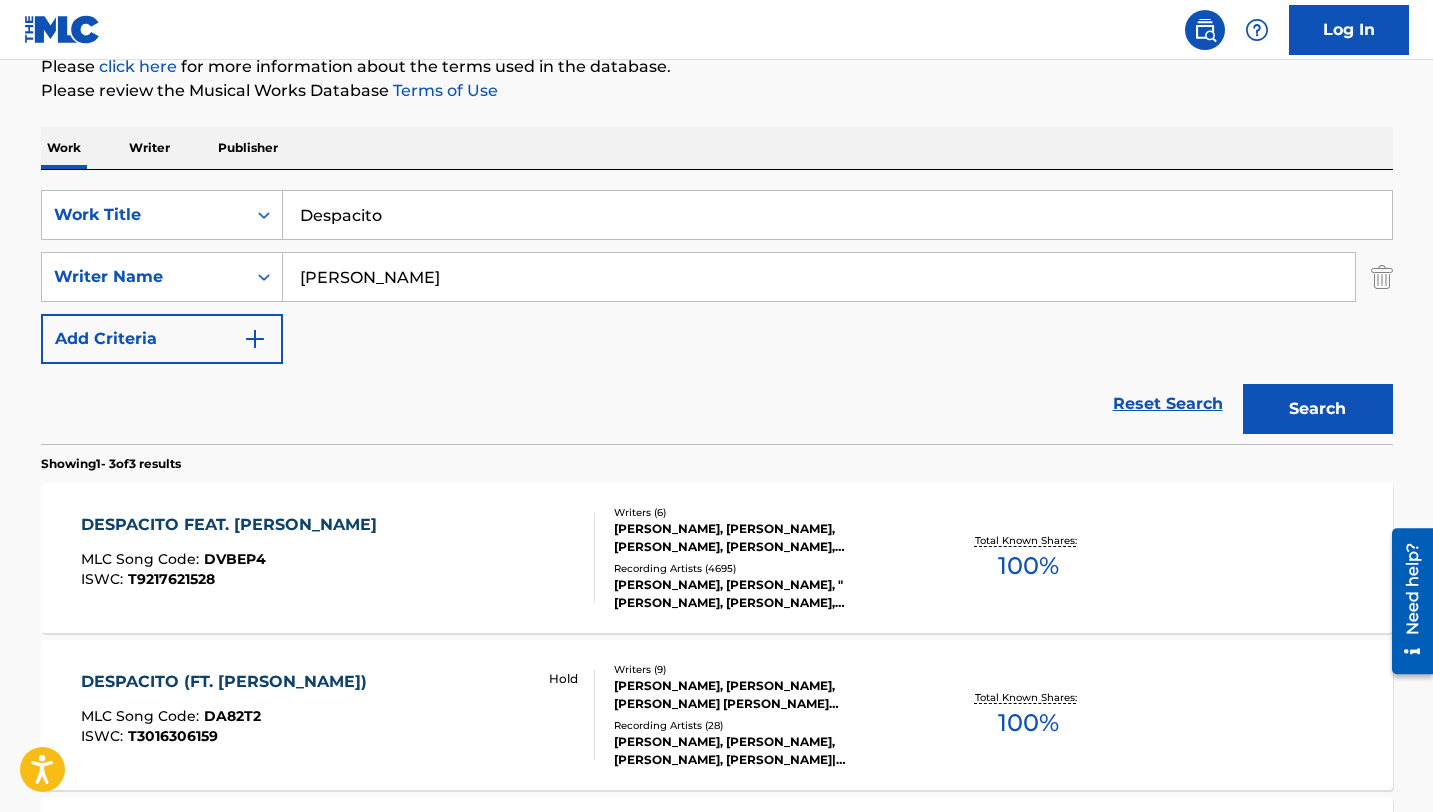 scroll, scrollTop: 97, scrollLeft: 0, axis: vertical 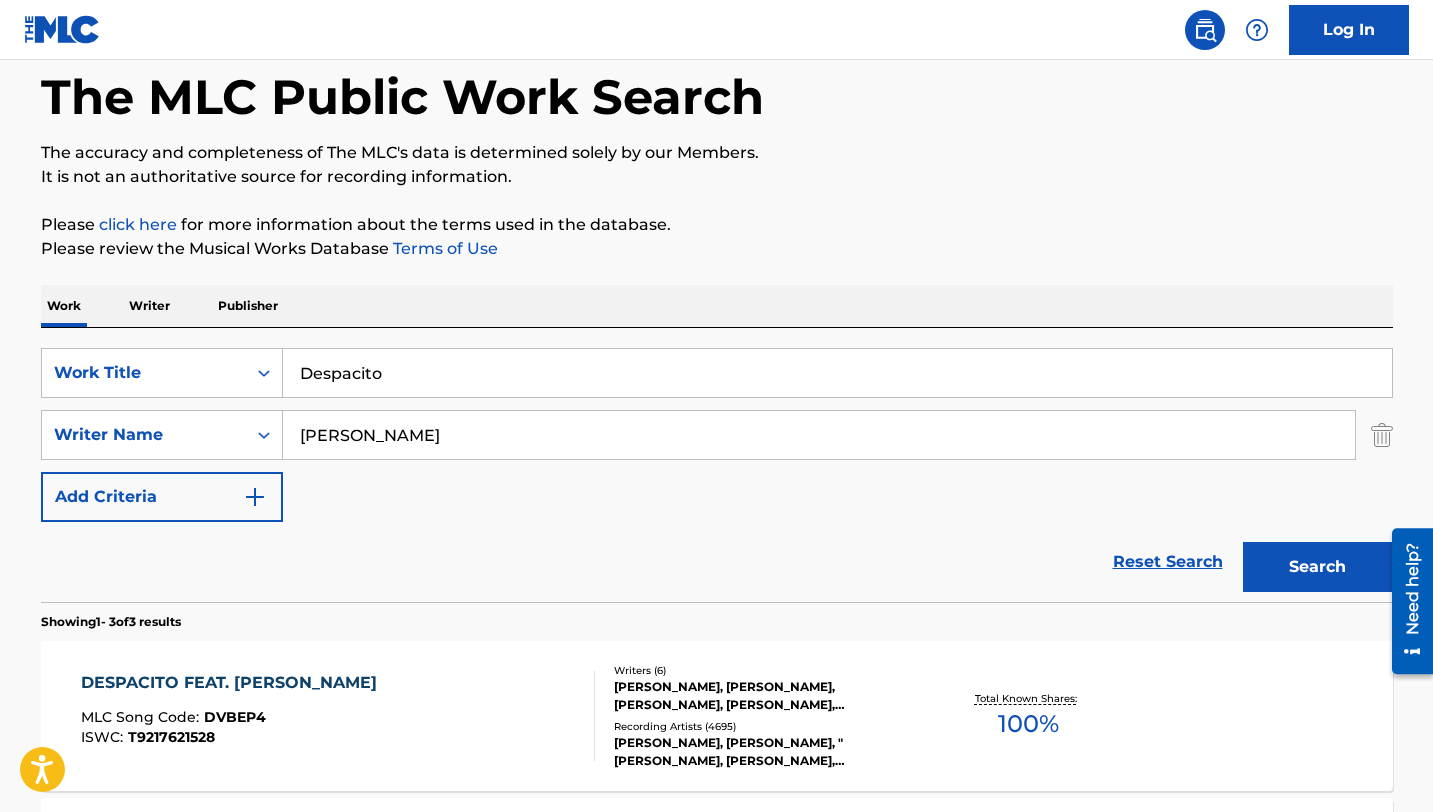 click on "Despacito" at bounding box center (837, 373) 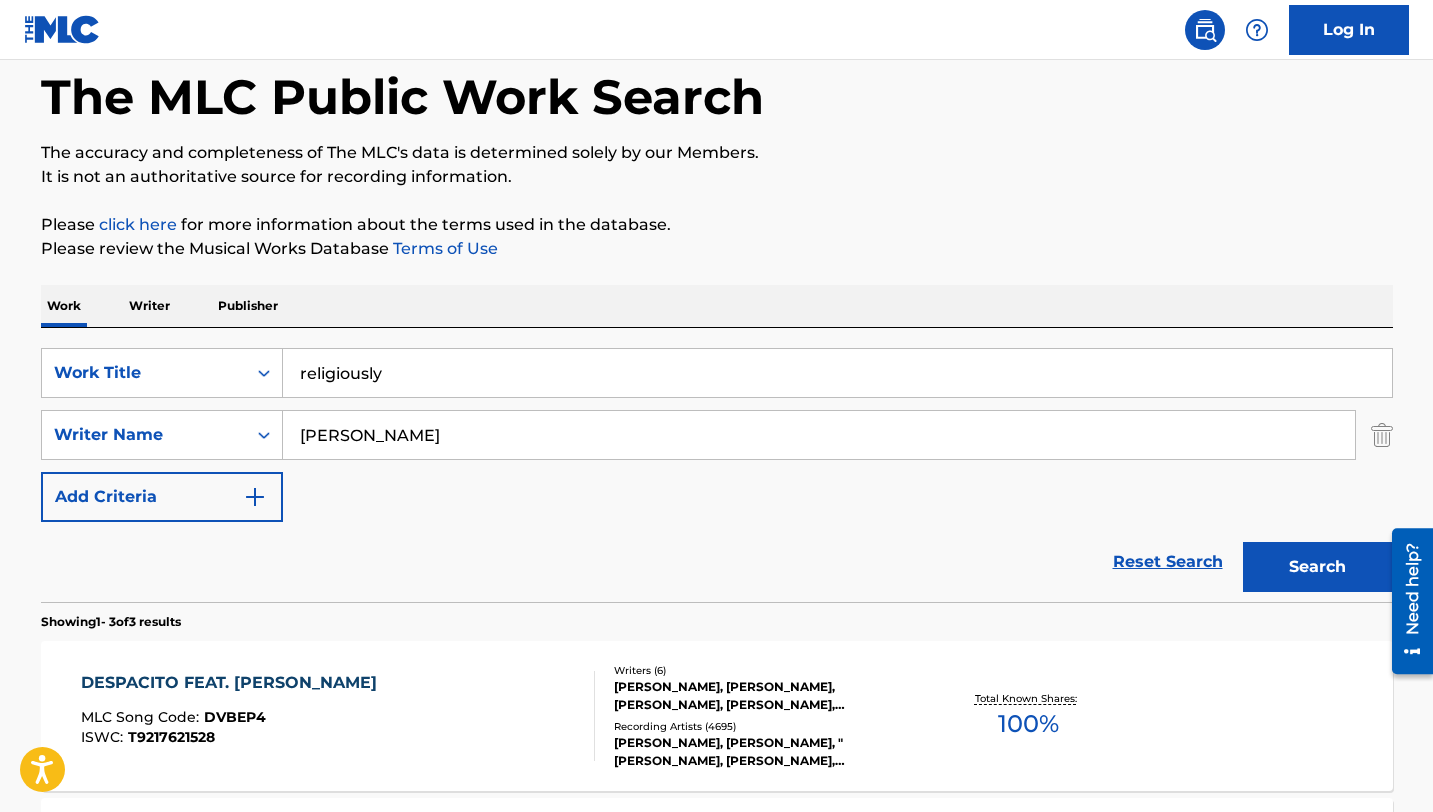 type on "religiously" 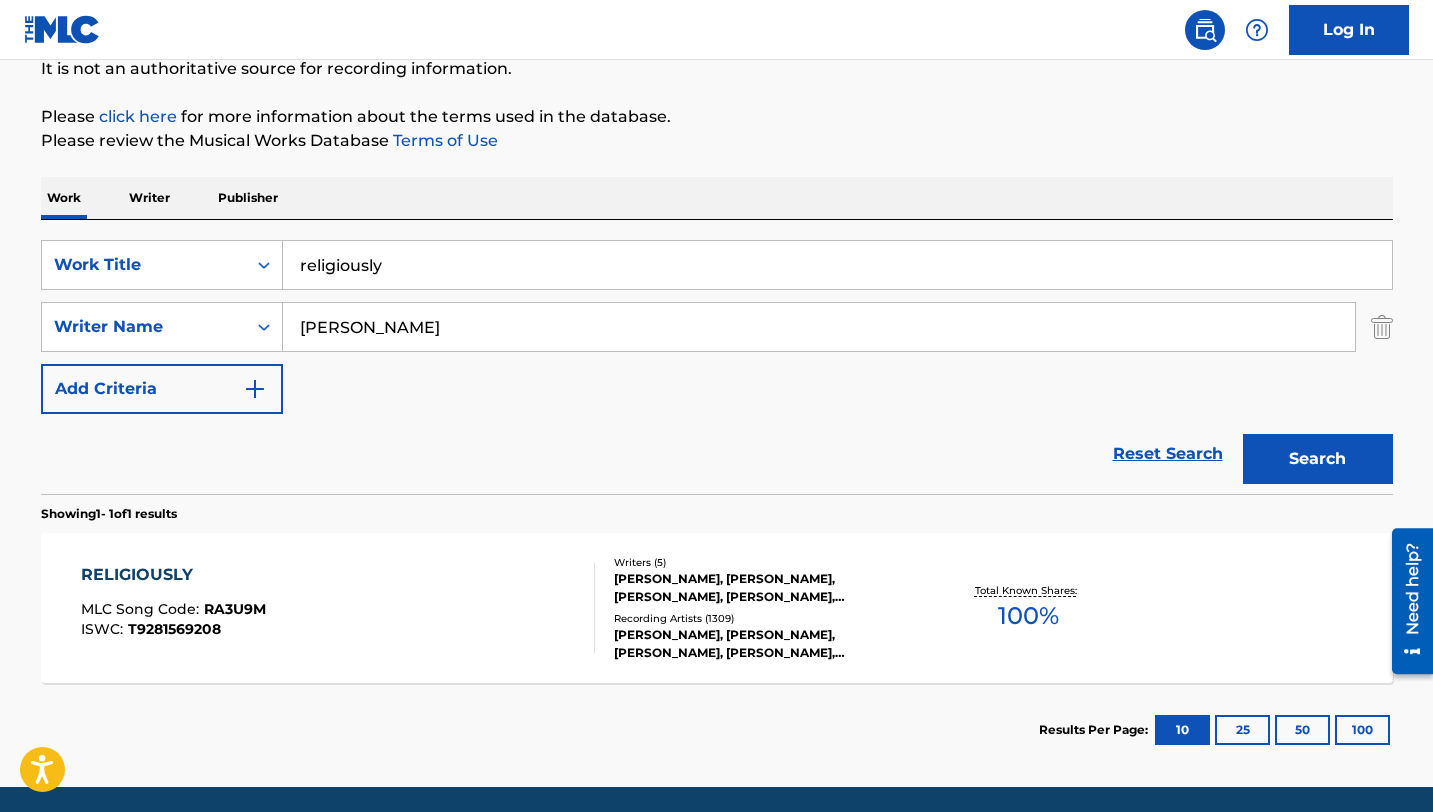 scroll, scrollTop: 208, scrollLeft: 0, axis: vertical 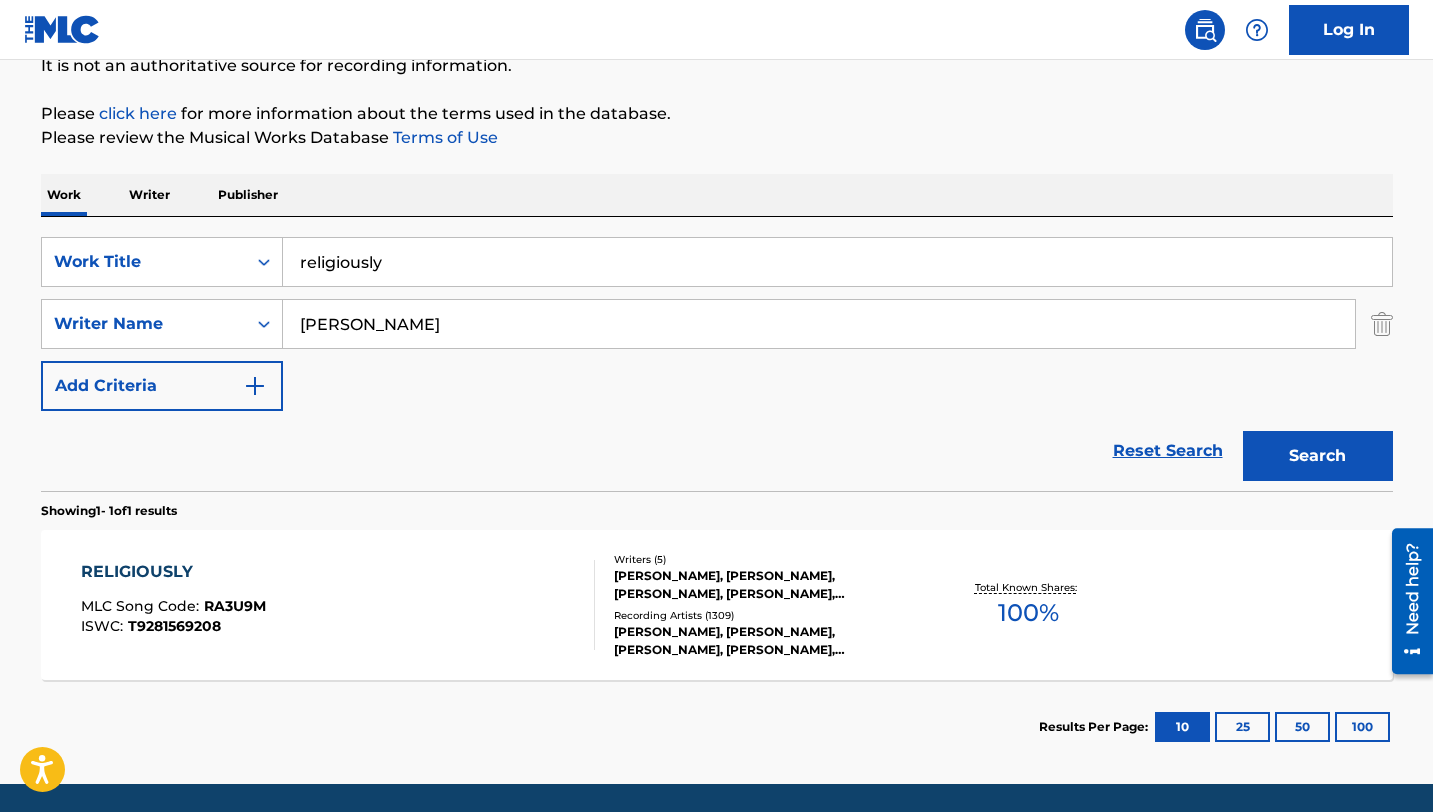 click on "RELIGIOUSLY" at bounding box center [173, 572] 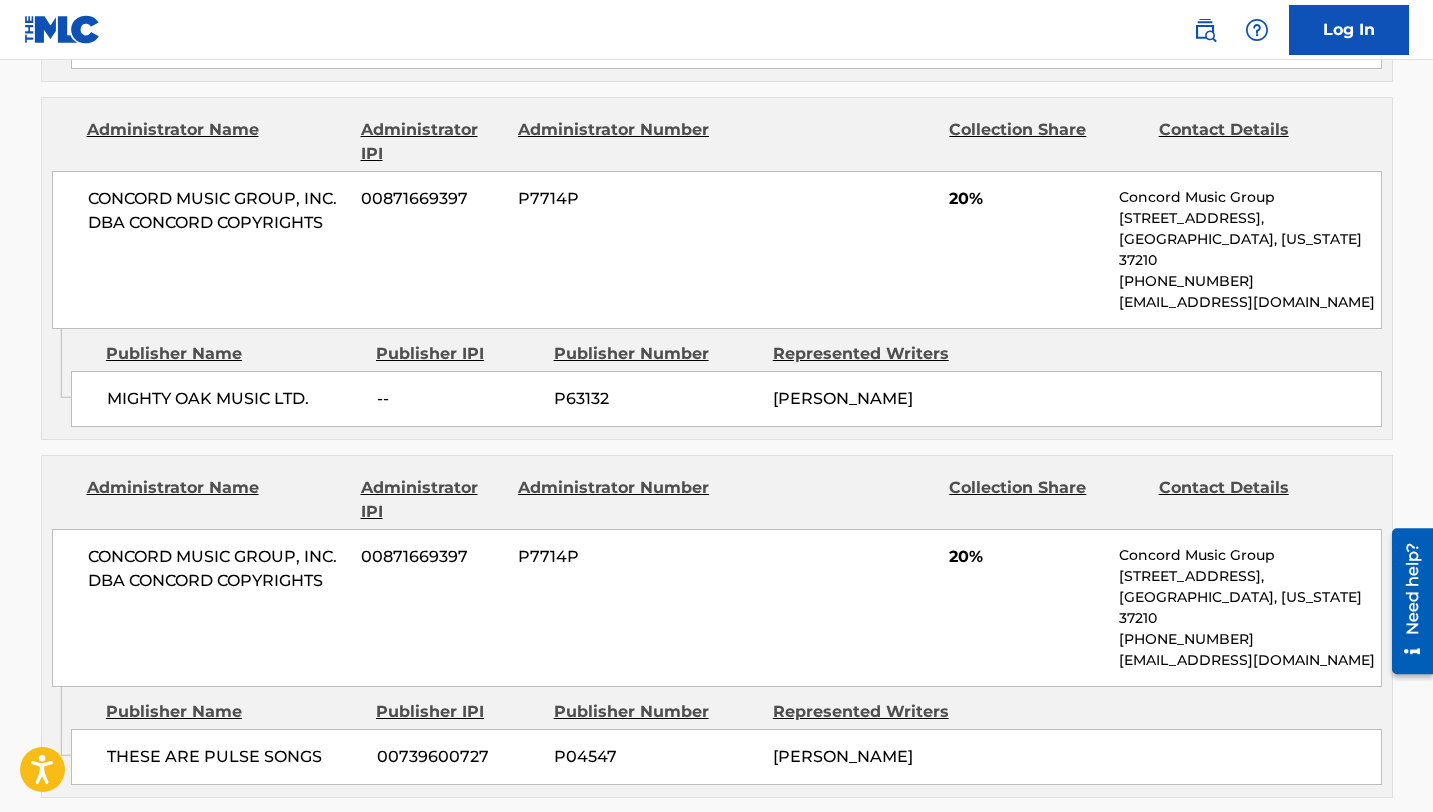 scroll, scrollTop: 1284, scrollLeft: 0, axis: vertical 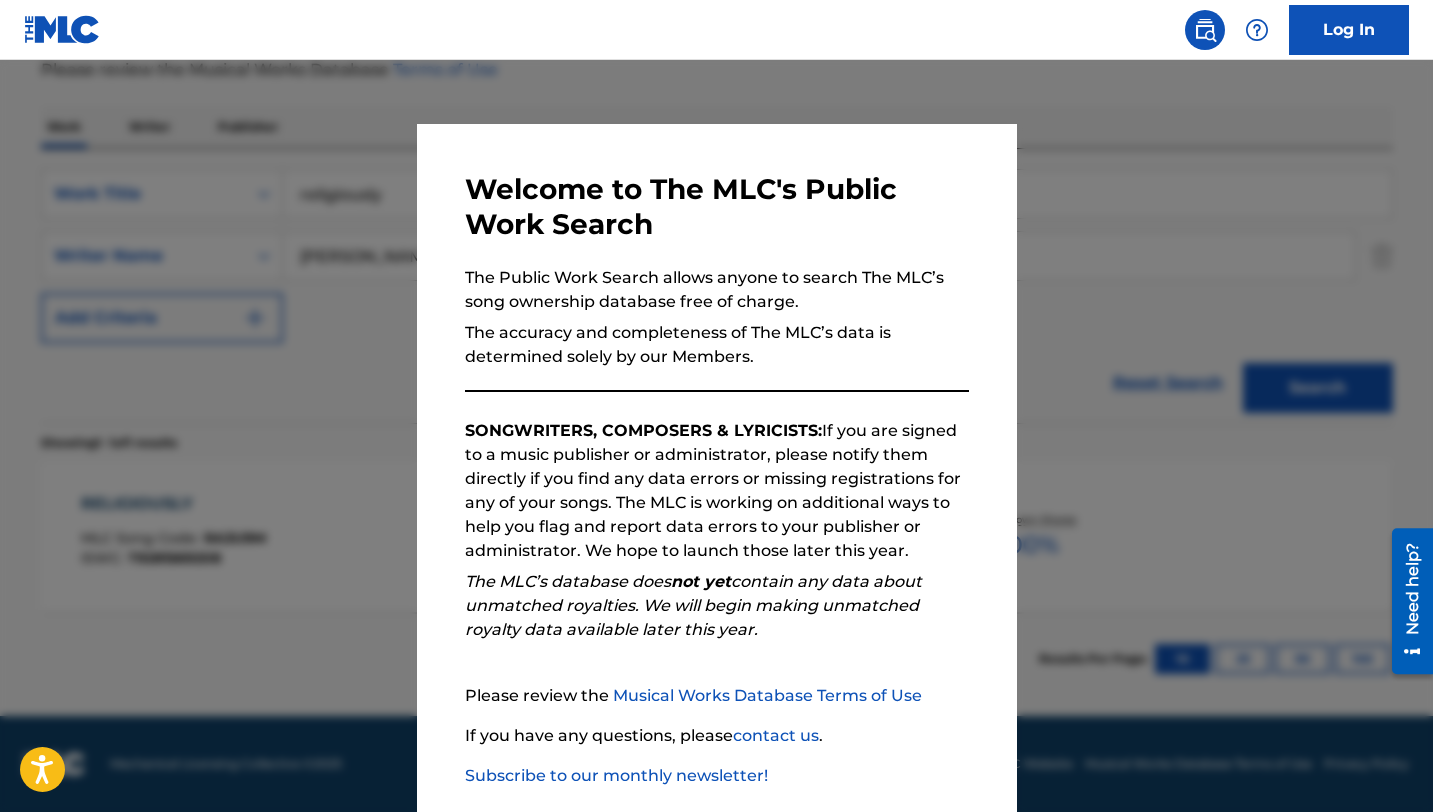 click at bounding box center [716, 466] 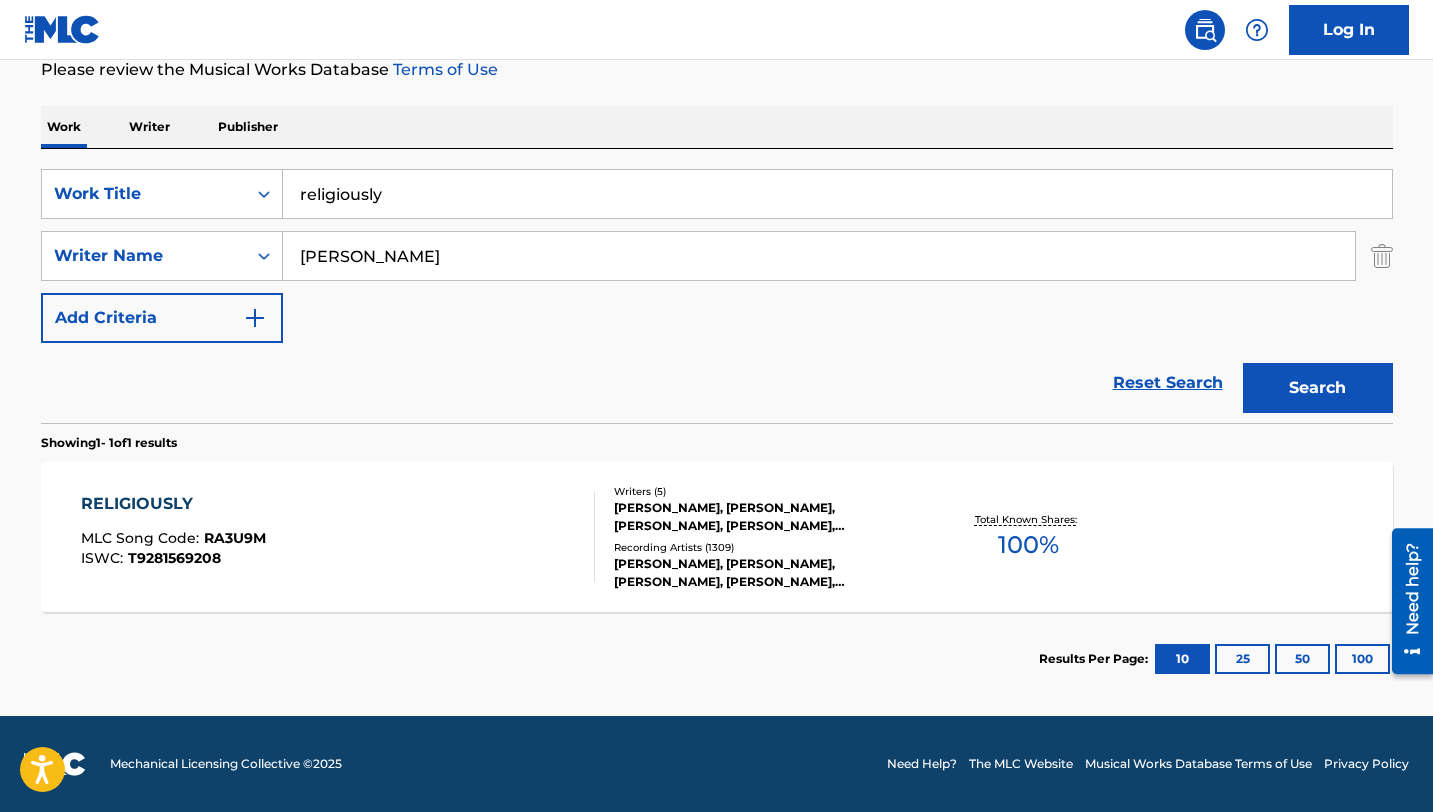 click on "religiously" at bounding box center (837, 194) 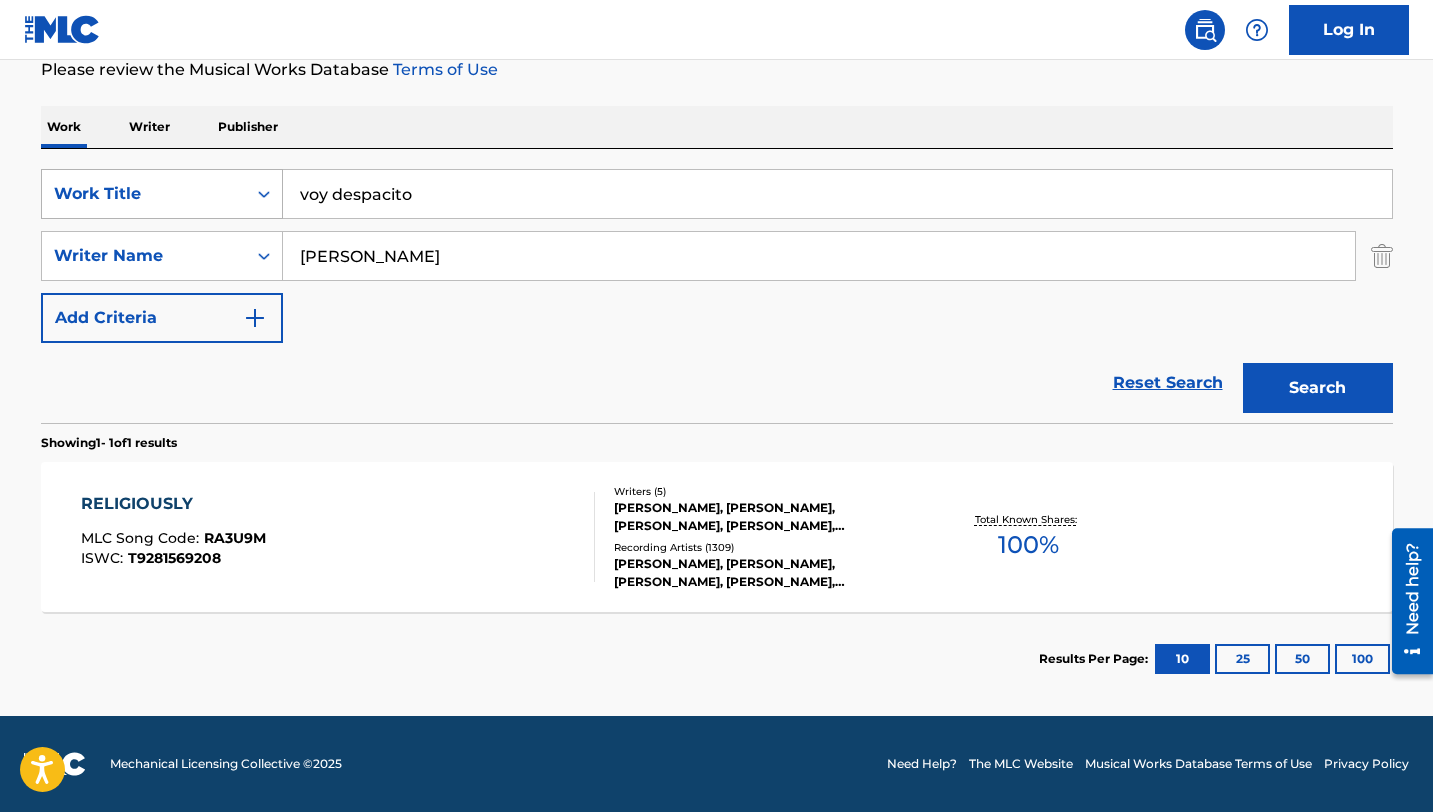 drag, startPoint x: 331, startPoint y: 191, endPoint x: 267, endPoint y: 186, distance: 64.195015 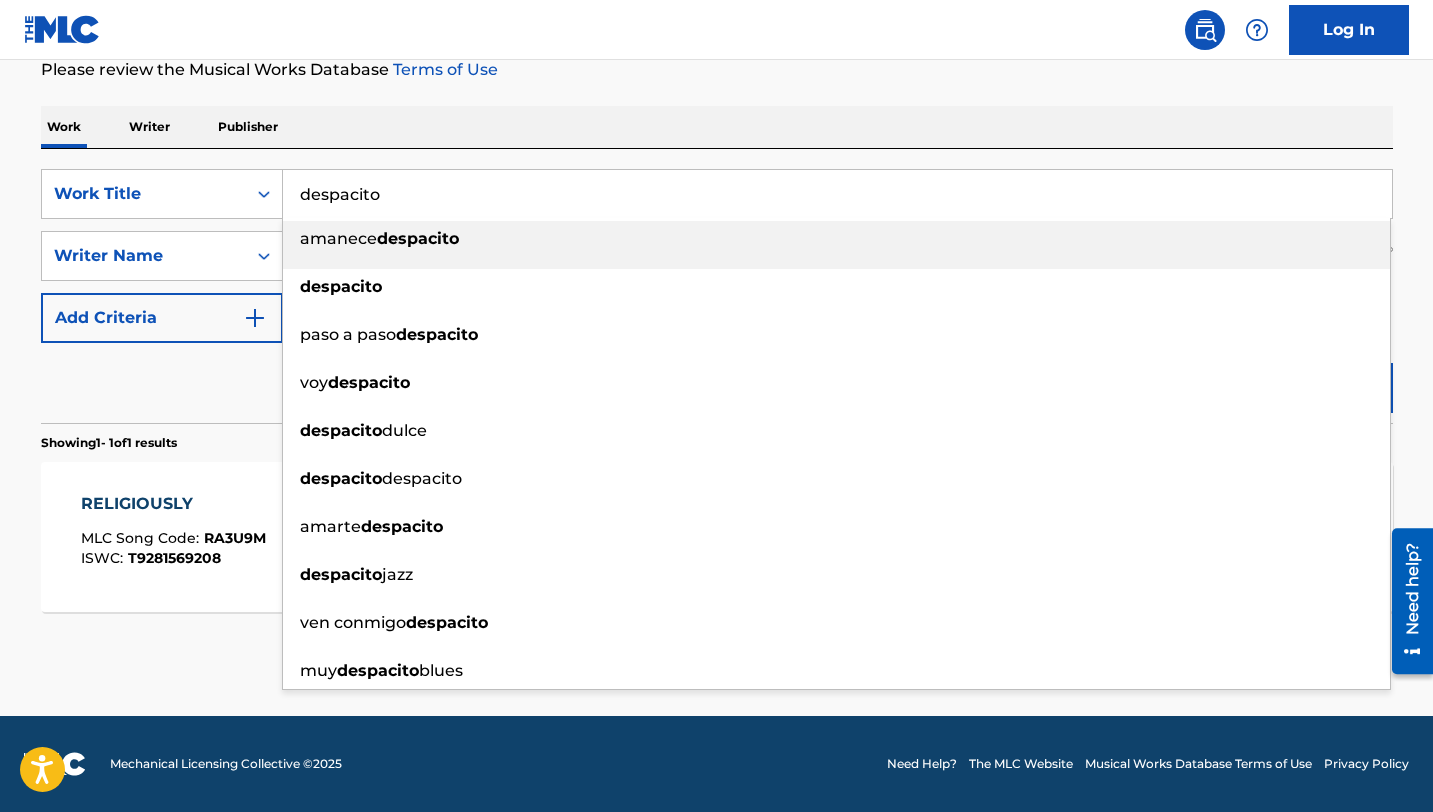 type on "despacito" 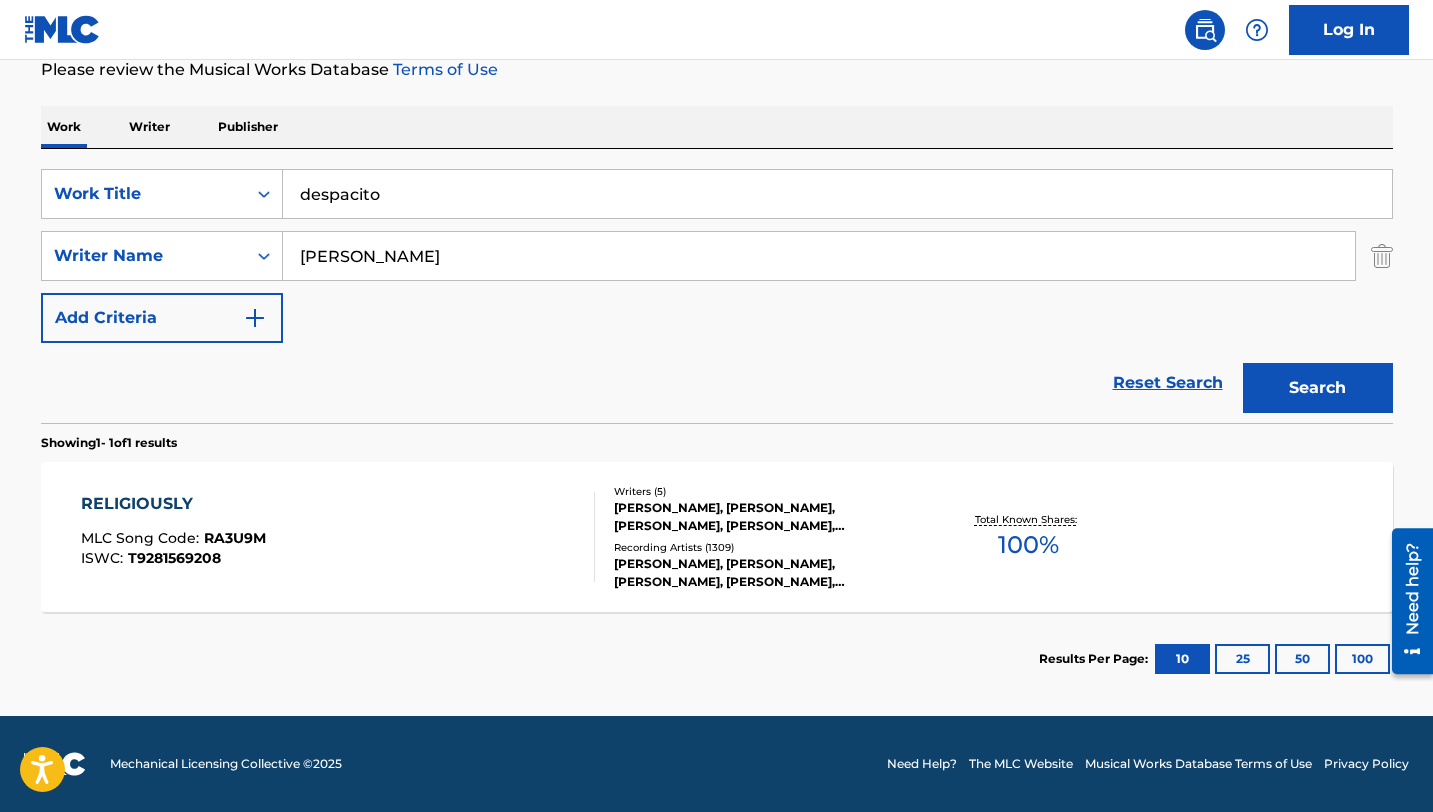 click on "Search" at bounding box center (1318, 388) 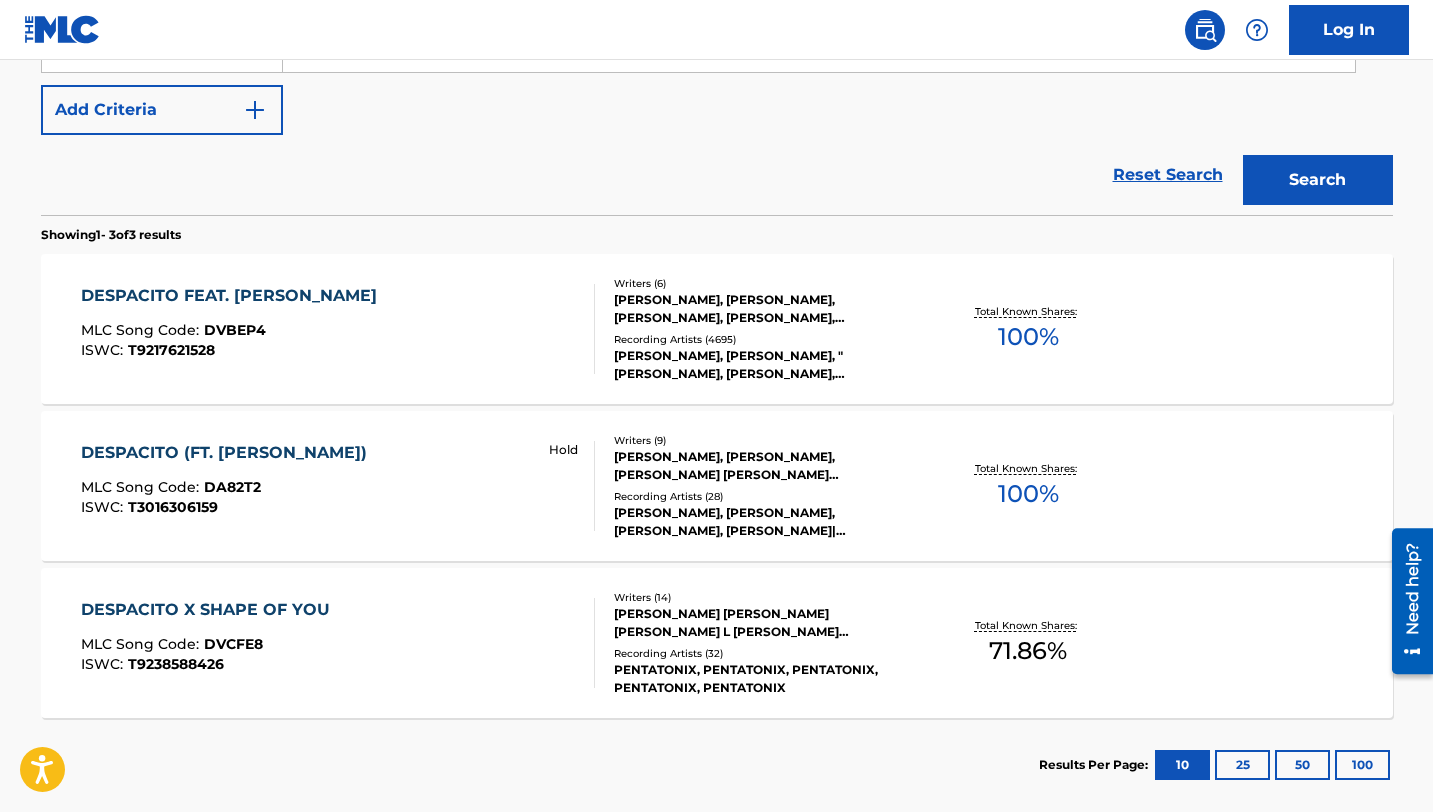 scroll, scrollTop: 492, scrollLeft: 0, axis: vertical 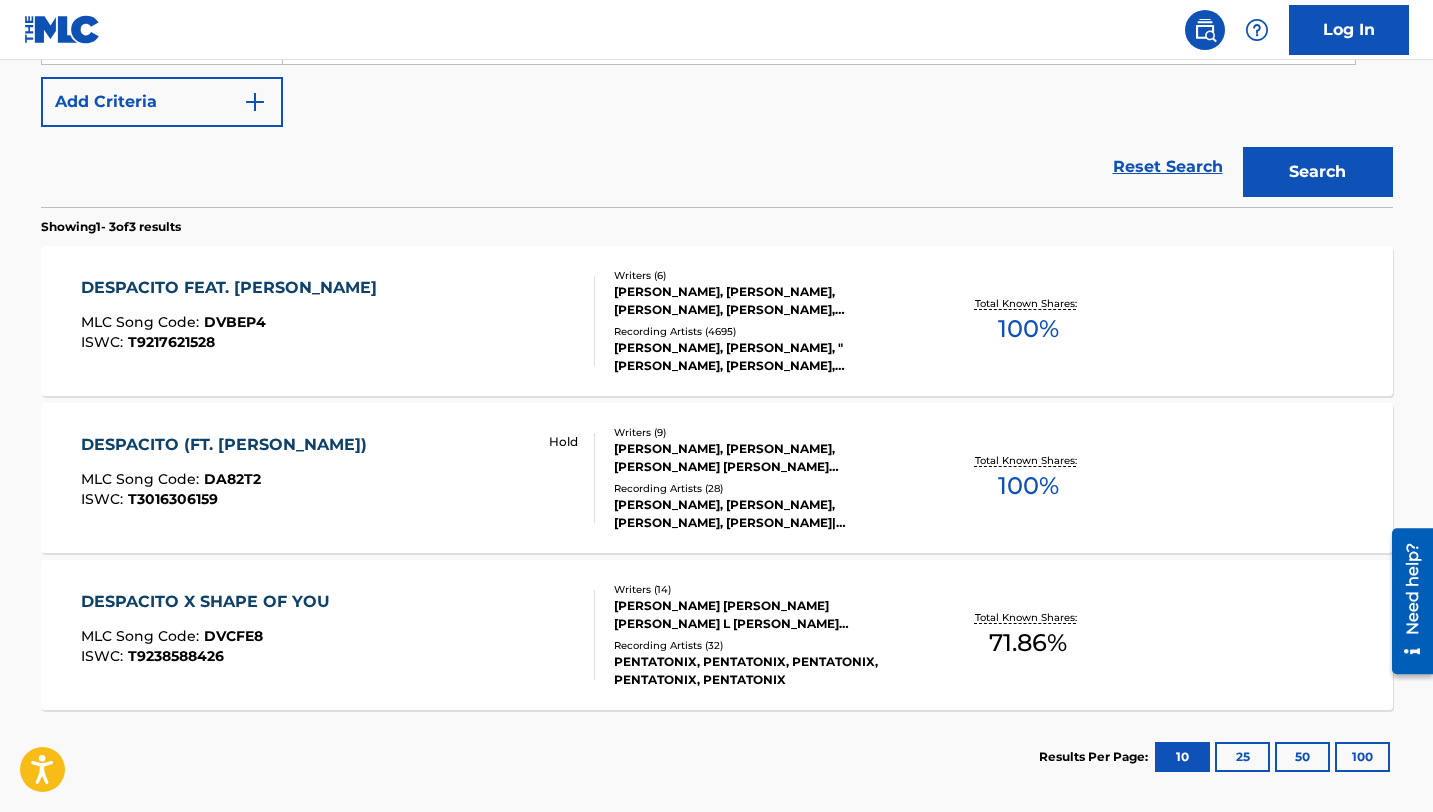 click on "DESPACITO FEAT. JUSTIN BIEBER" at bounding box center (234, 288) 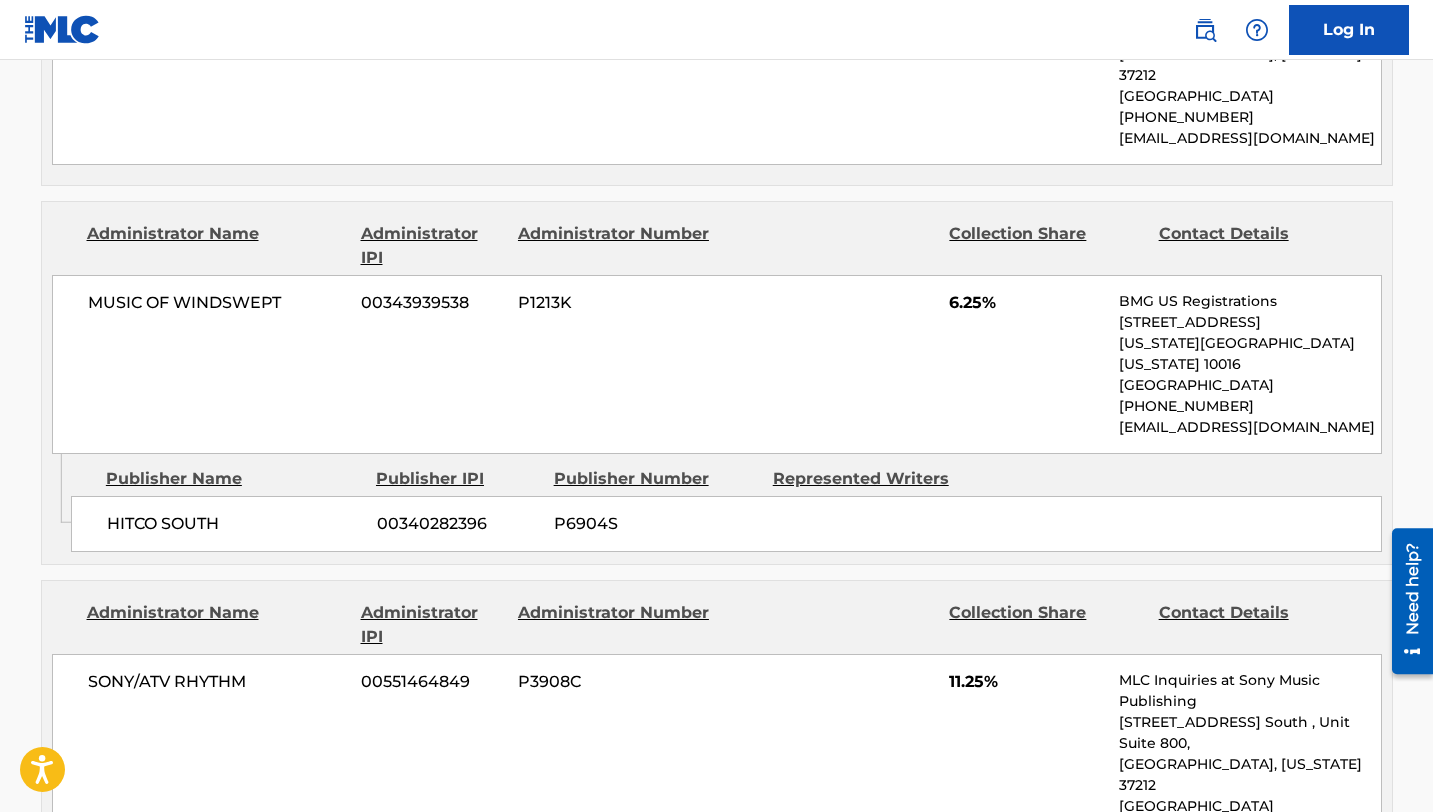 scroll, scrollTop: 2302, scrollLeft: 0, axis: vertical 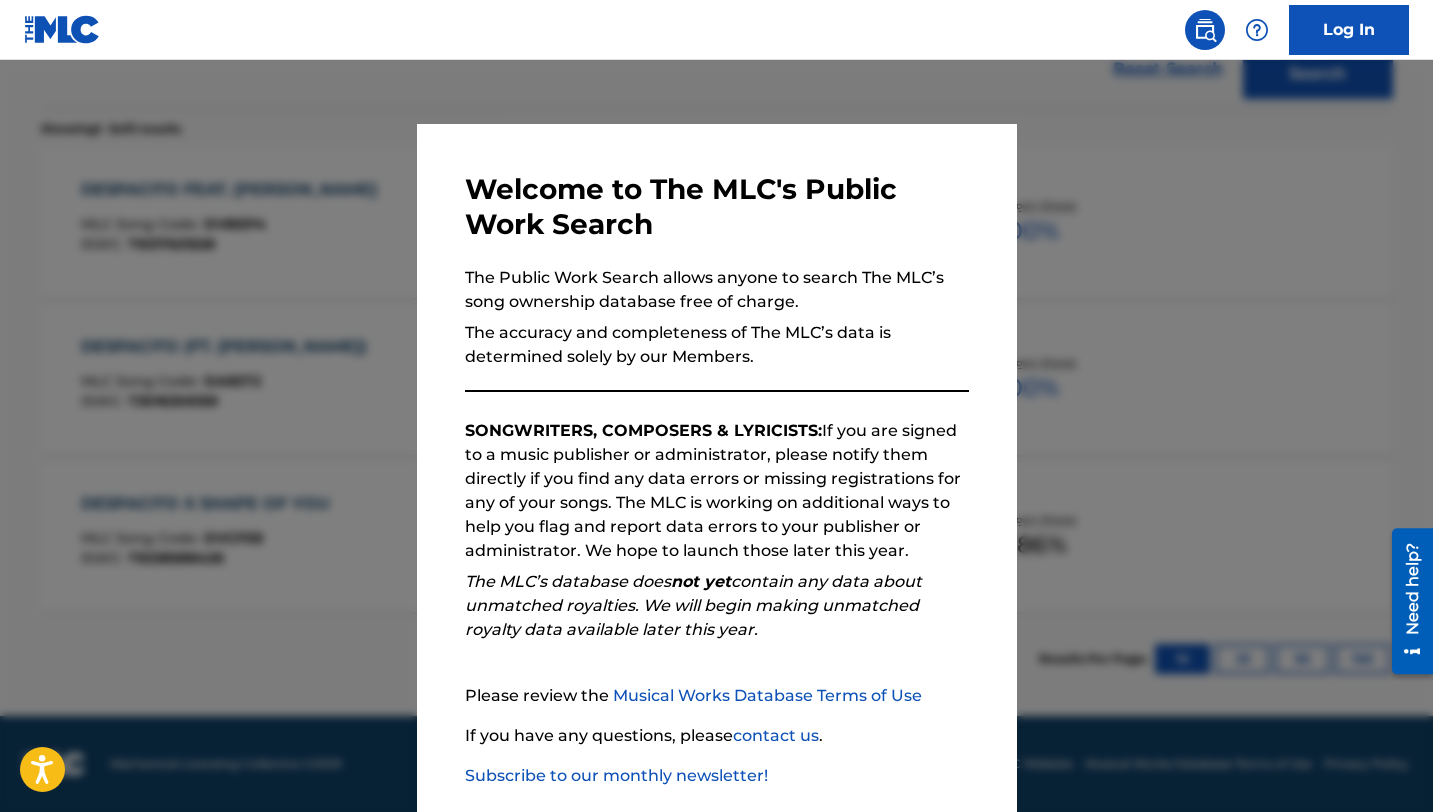 click at bounding box center (716, 466) 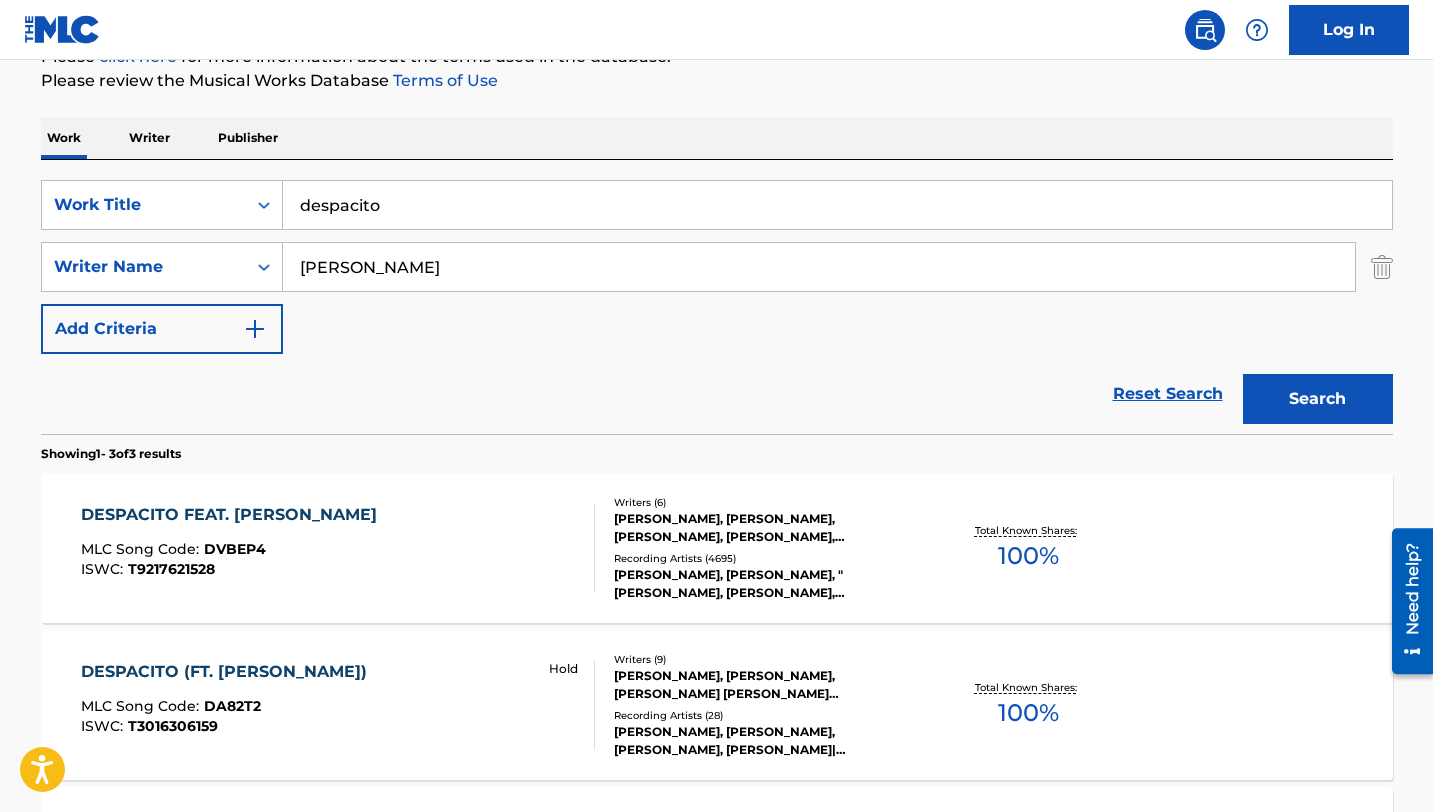 scroll, scrollTop: 0, scrollLeft: 0, axis: both 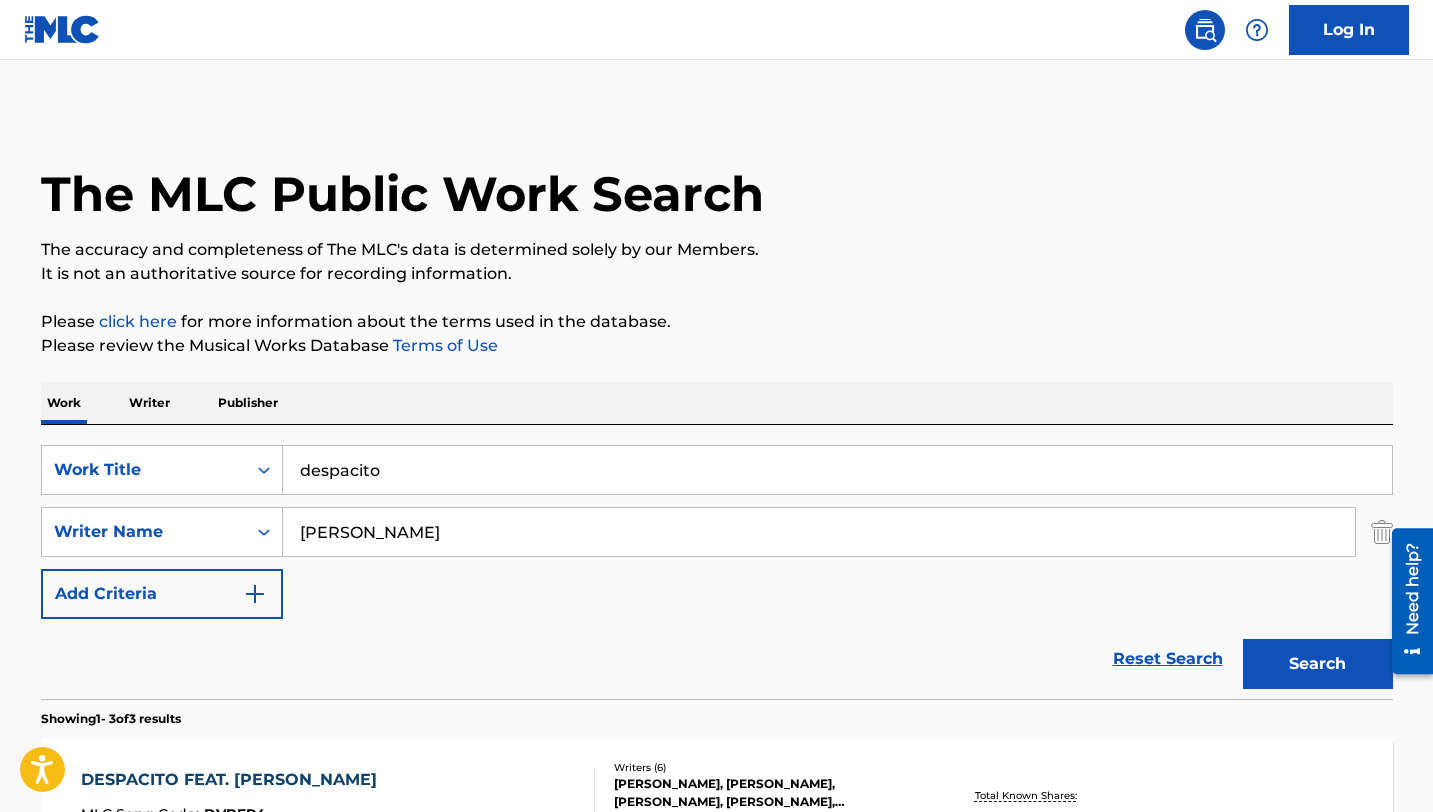 click on "despacito" at bounding box center [837, 470] 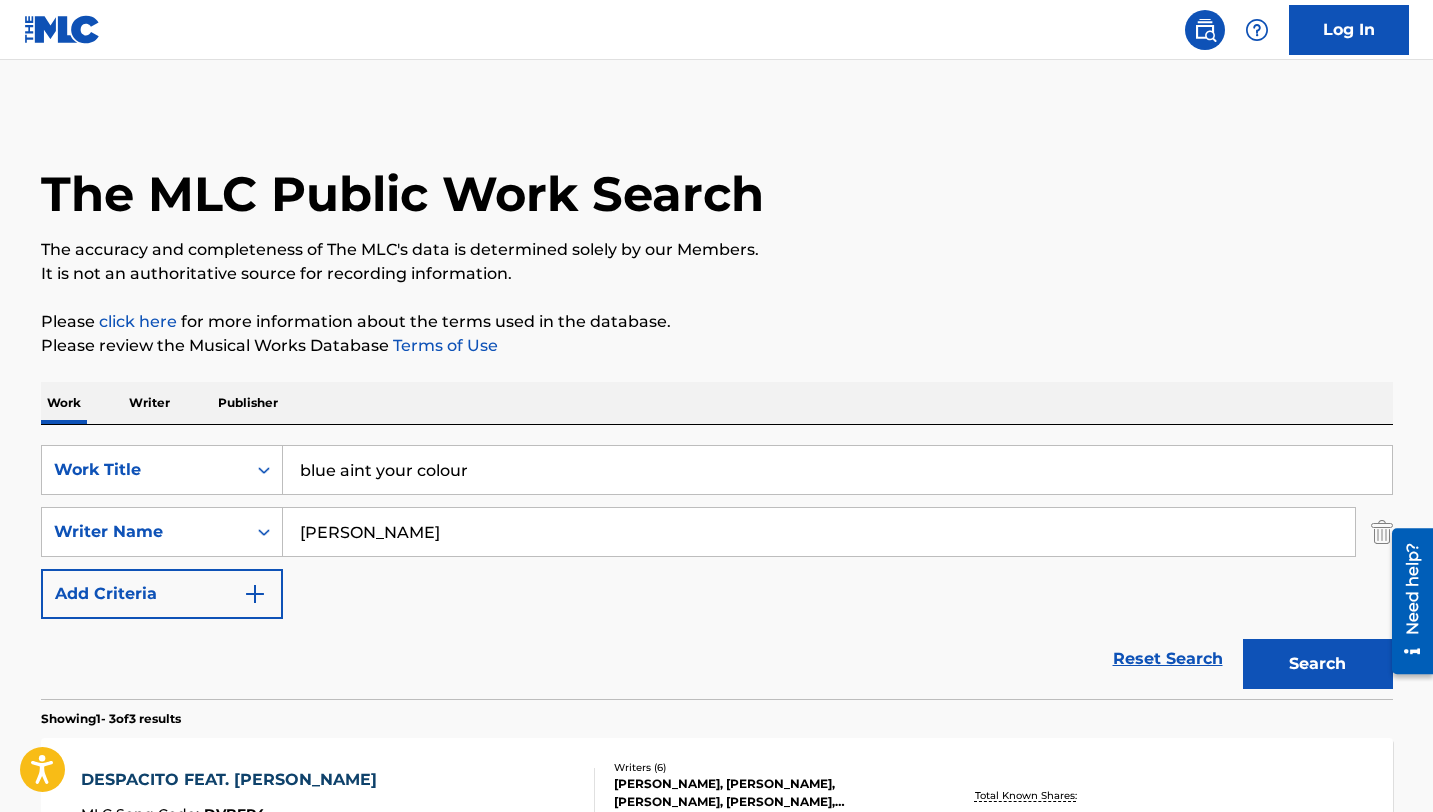 type on "blue aint your colour" 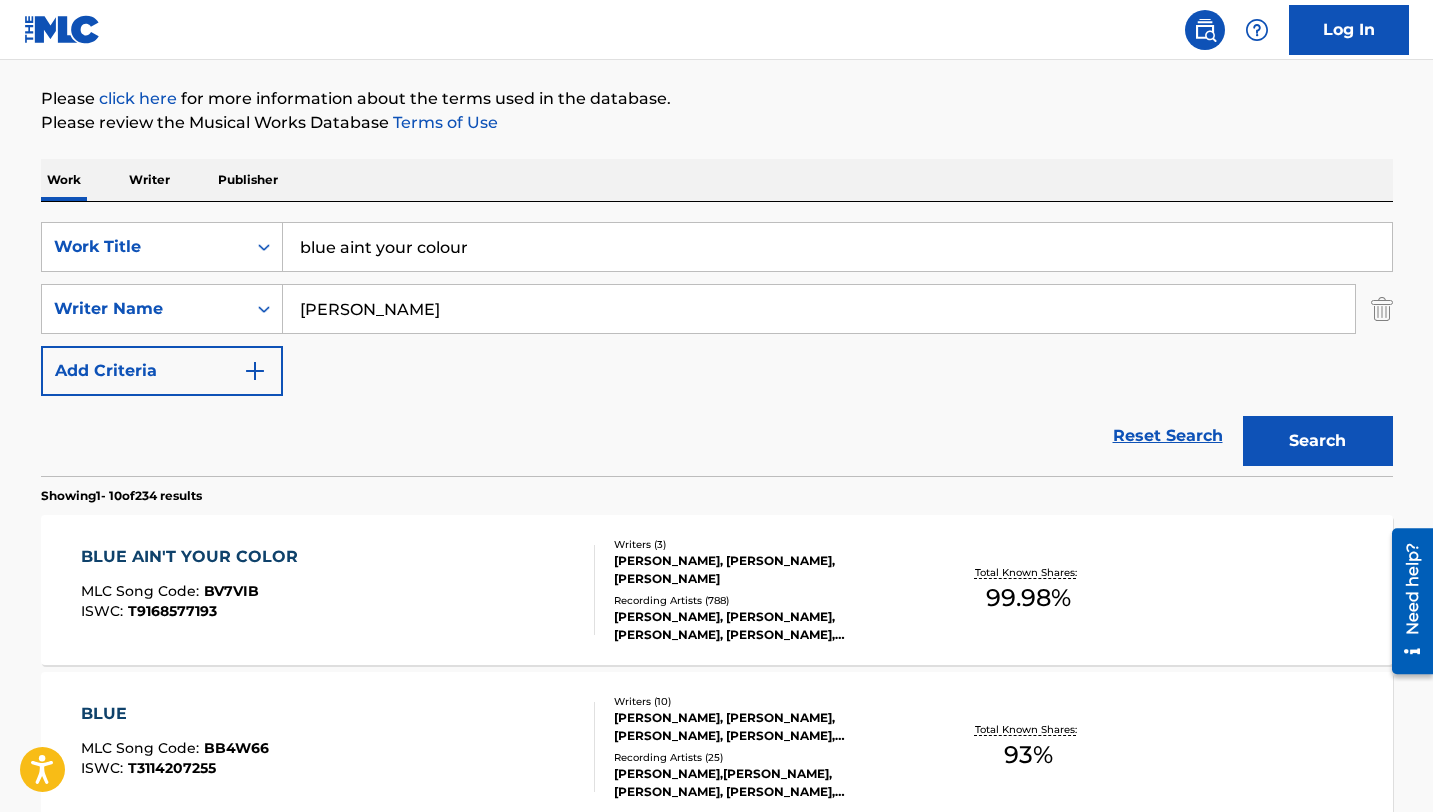 scroll, scrollTop: 272, scrollLeft: 0, axis: vertical 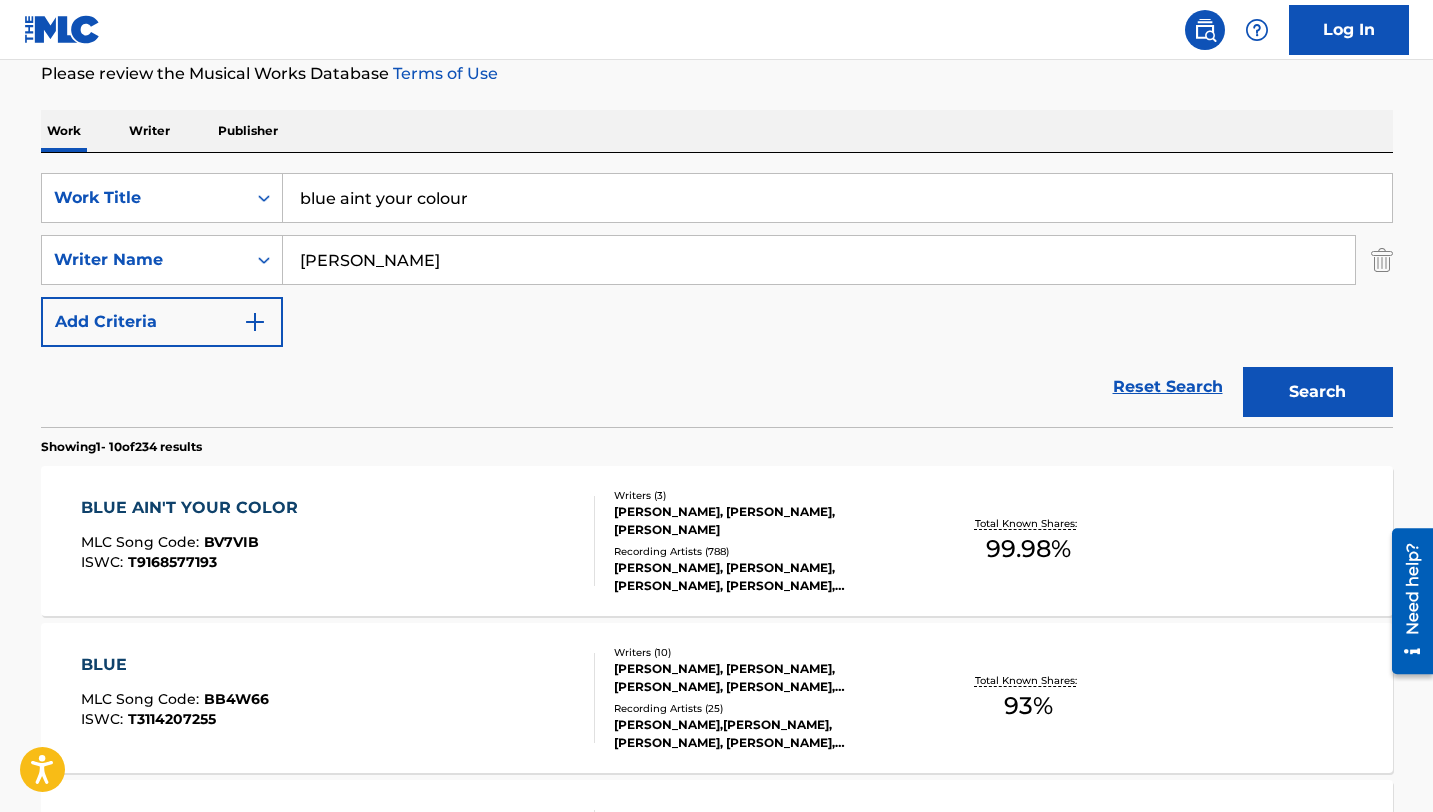 click on "BLUE AIN'T YOUR COLOR" at bounding box center (194, 508) 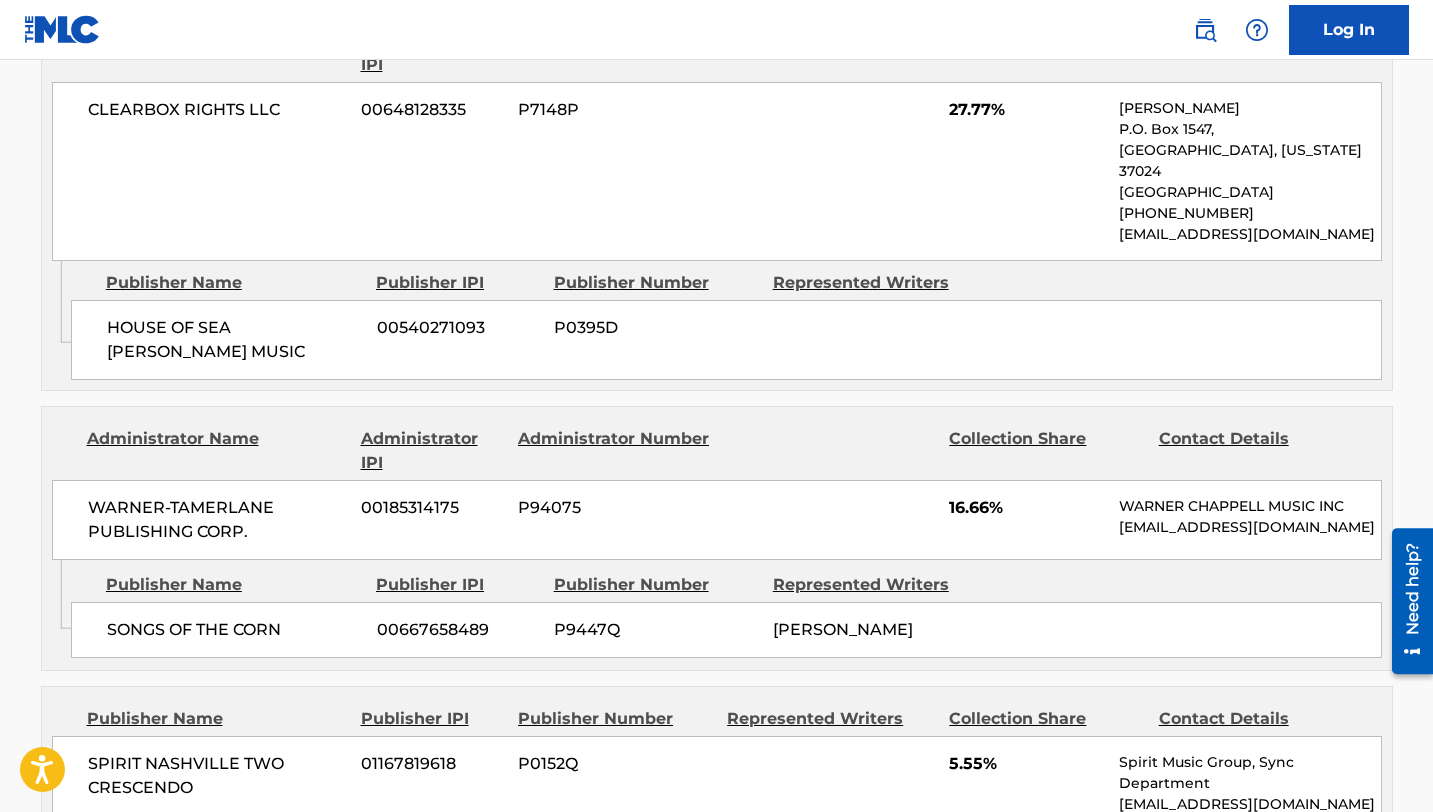 scroll, scrollTop: 1678, scrollLeft: 0, axis: vertical 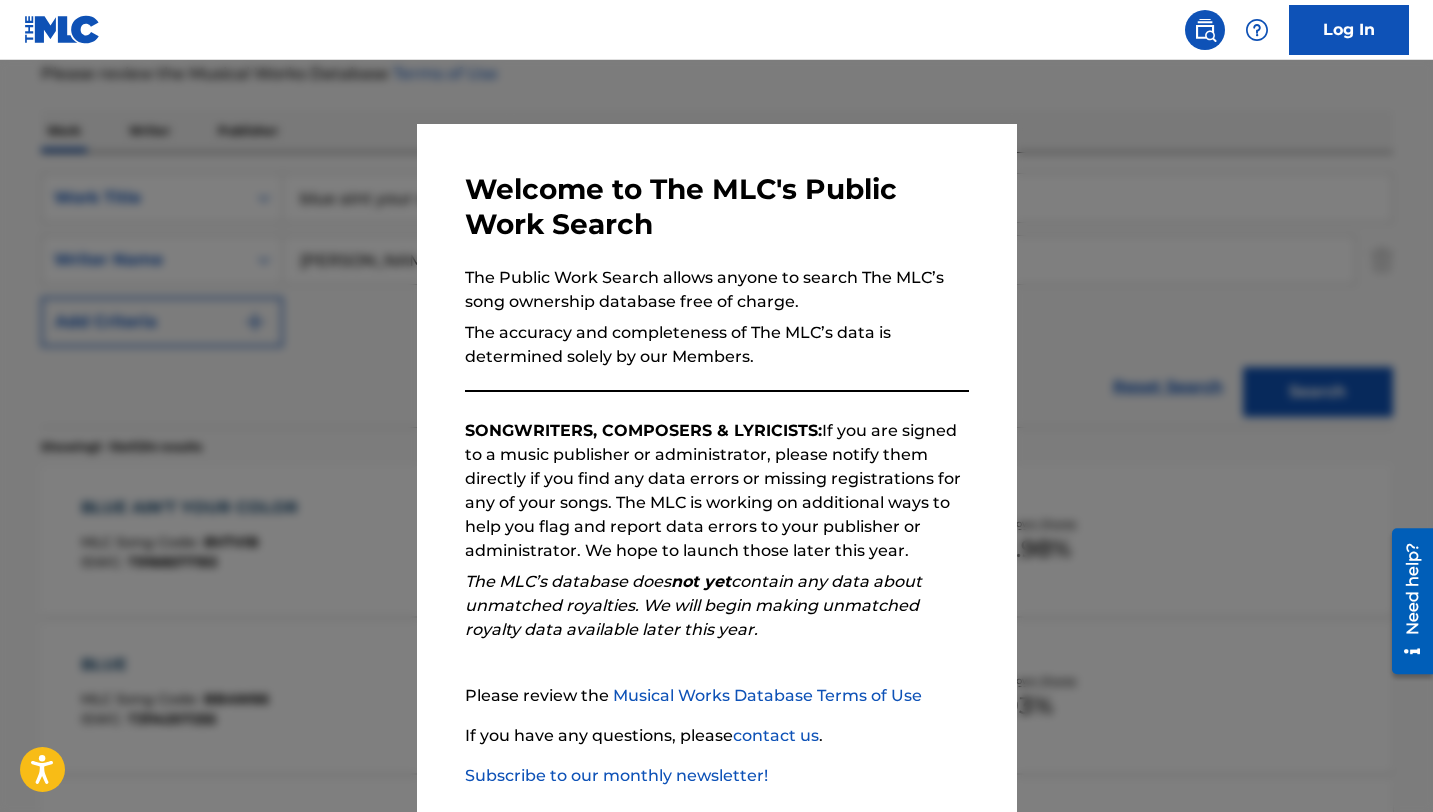click at bounding box center (716, 466) 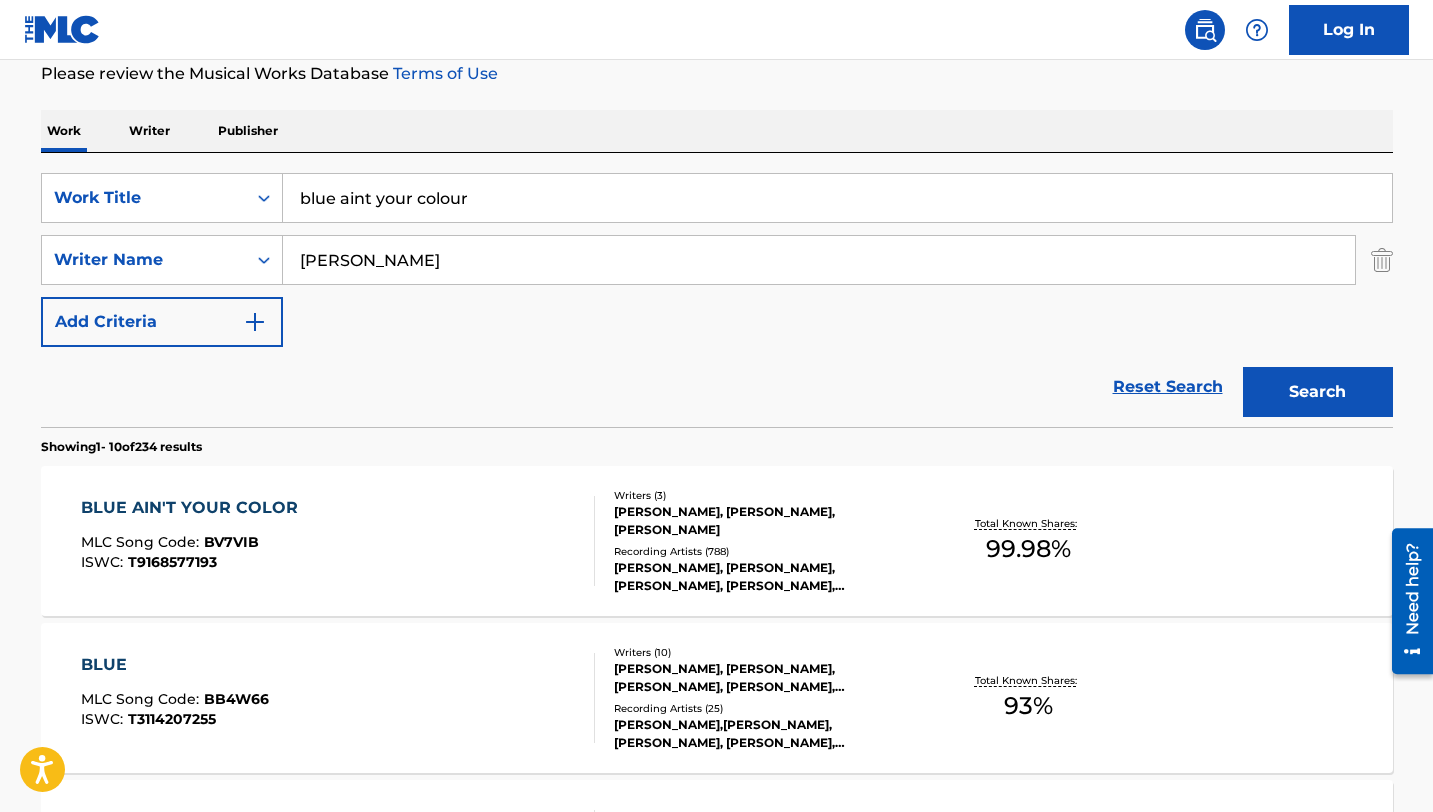 click on "blue aint your colour" at bounding box center [837, 198] 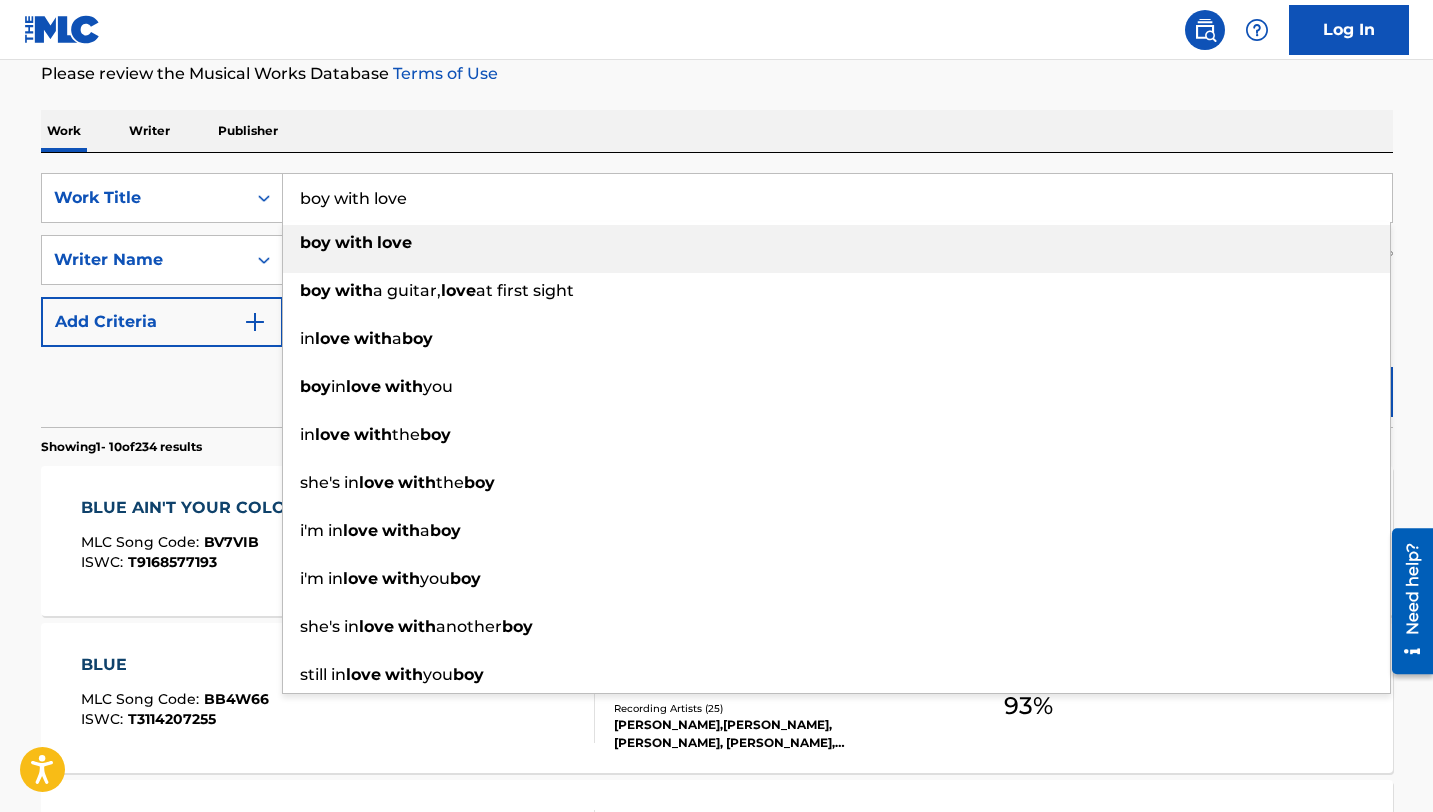 click at bounding box center (375, 242) 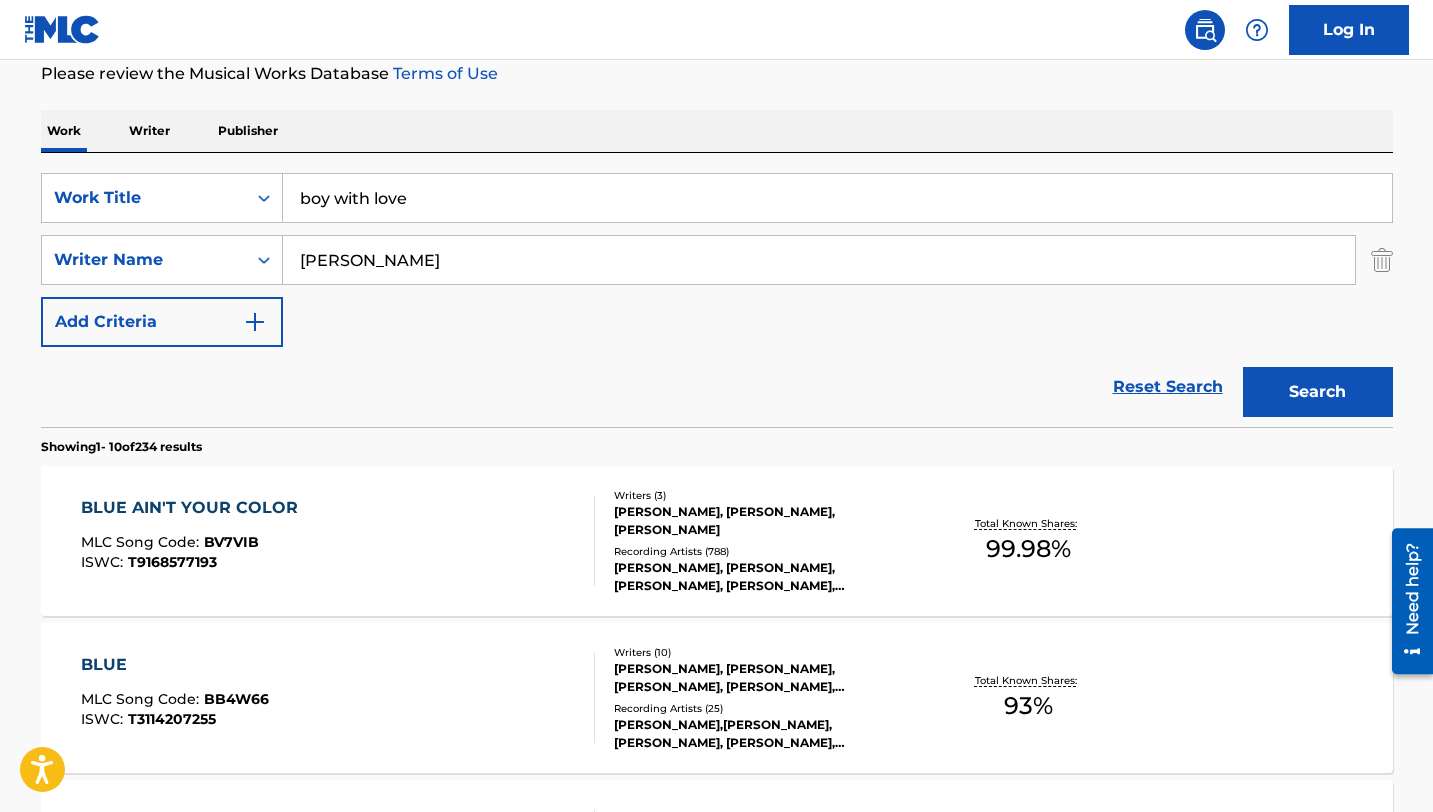 click on "olsen" at bounding box center (819, 260) 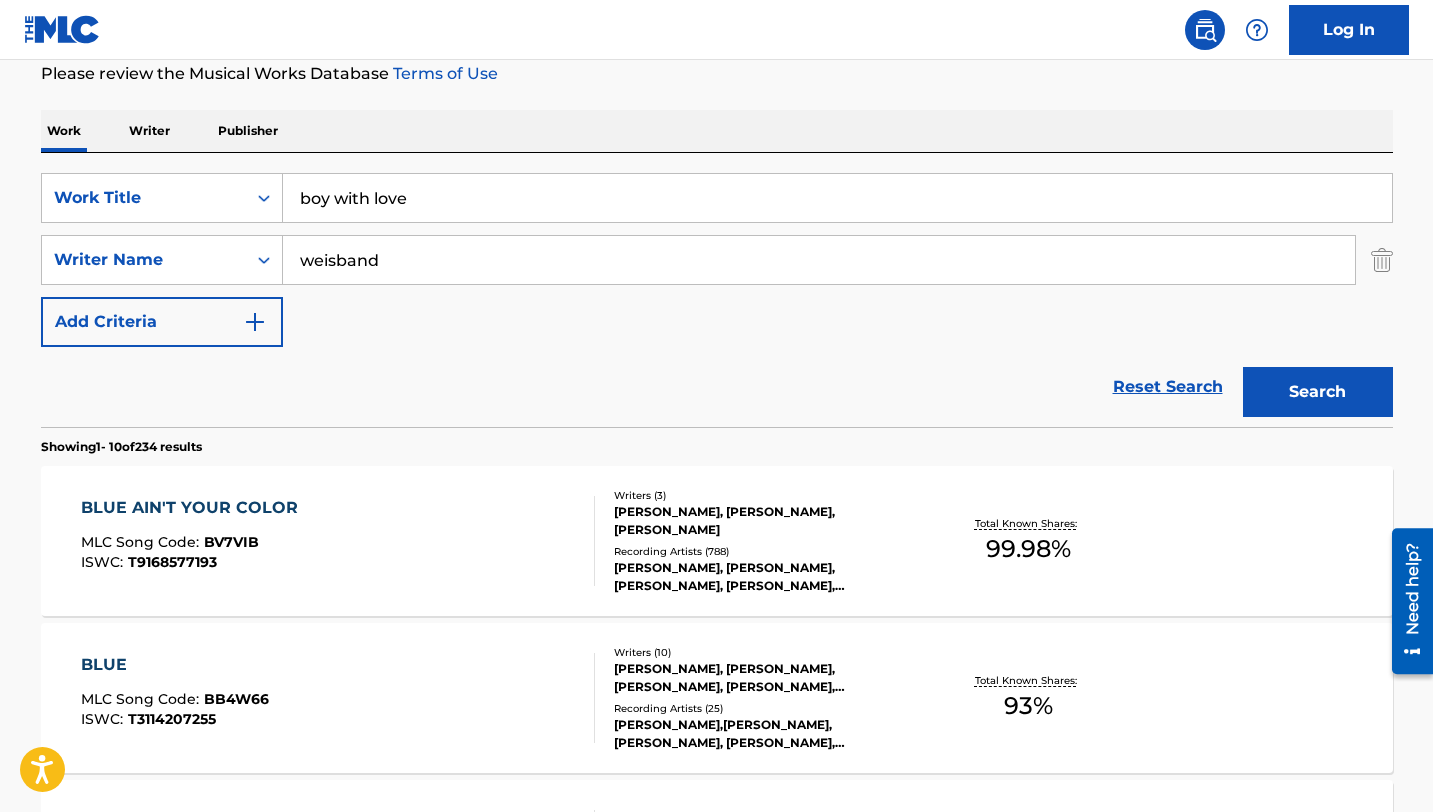 type on "weisband" 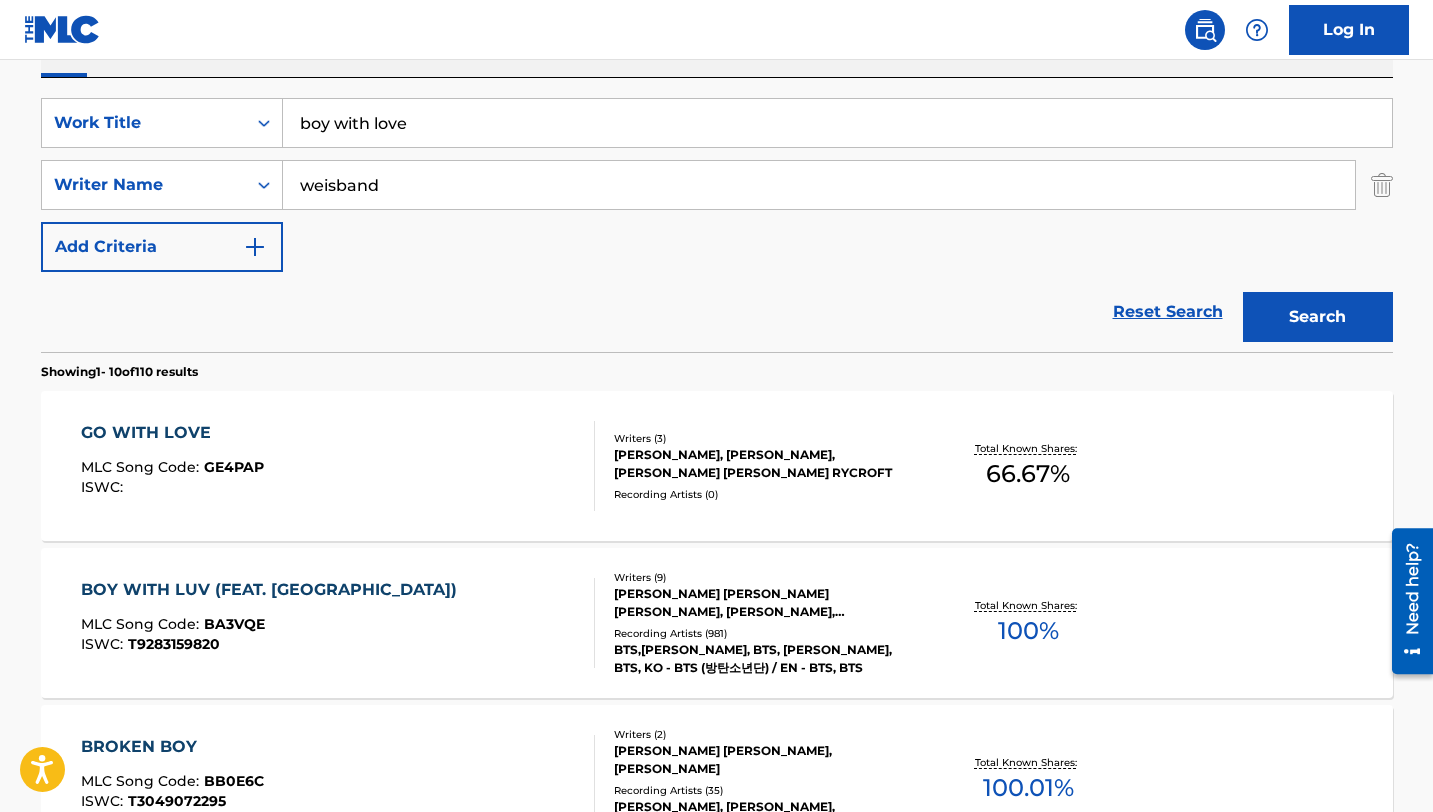 scroll, scrollTop: 445, scrollLeft: 0, axis: vertical 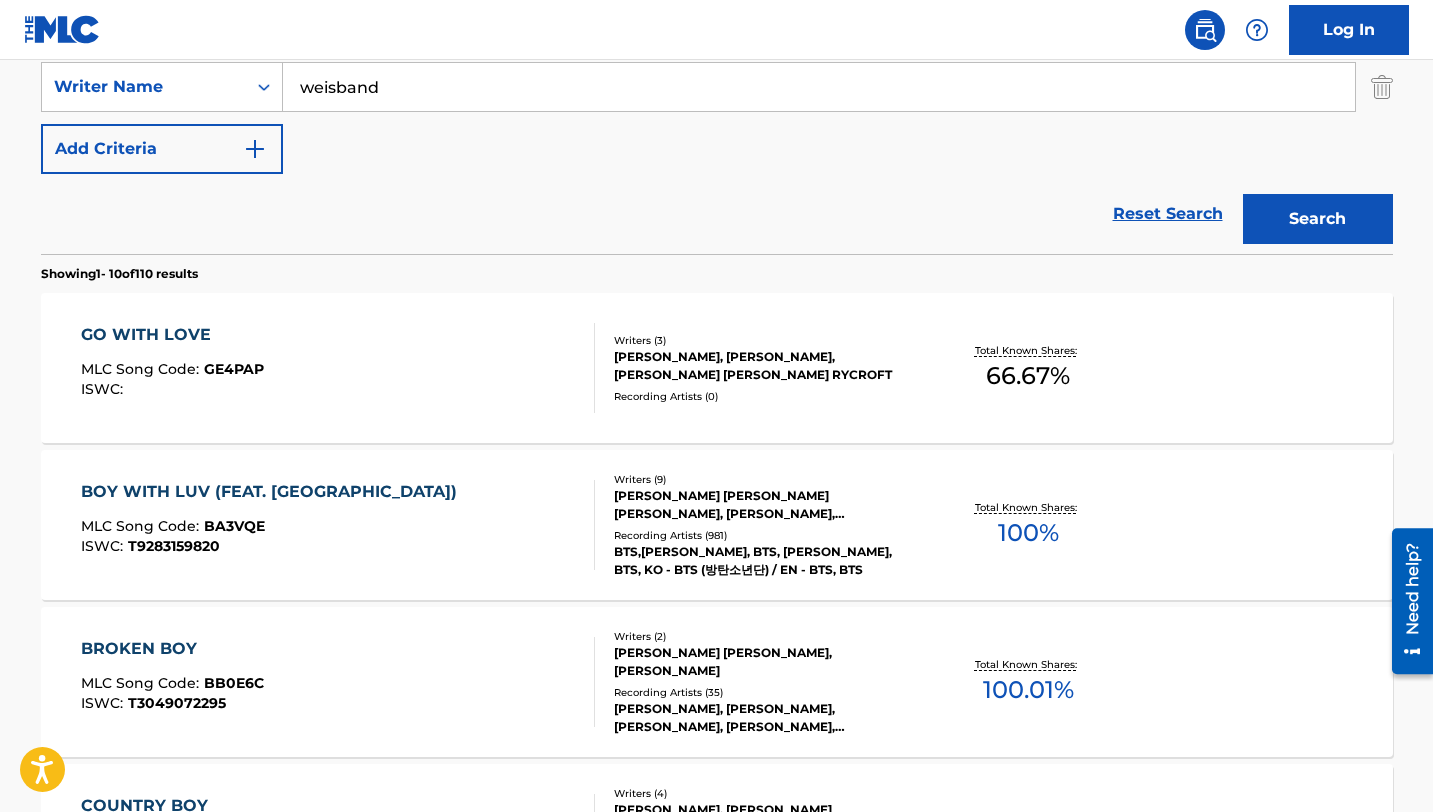 click on "BOY WITH LUV (FEAT. HALSEY)" at bounding box center (274, 492) 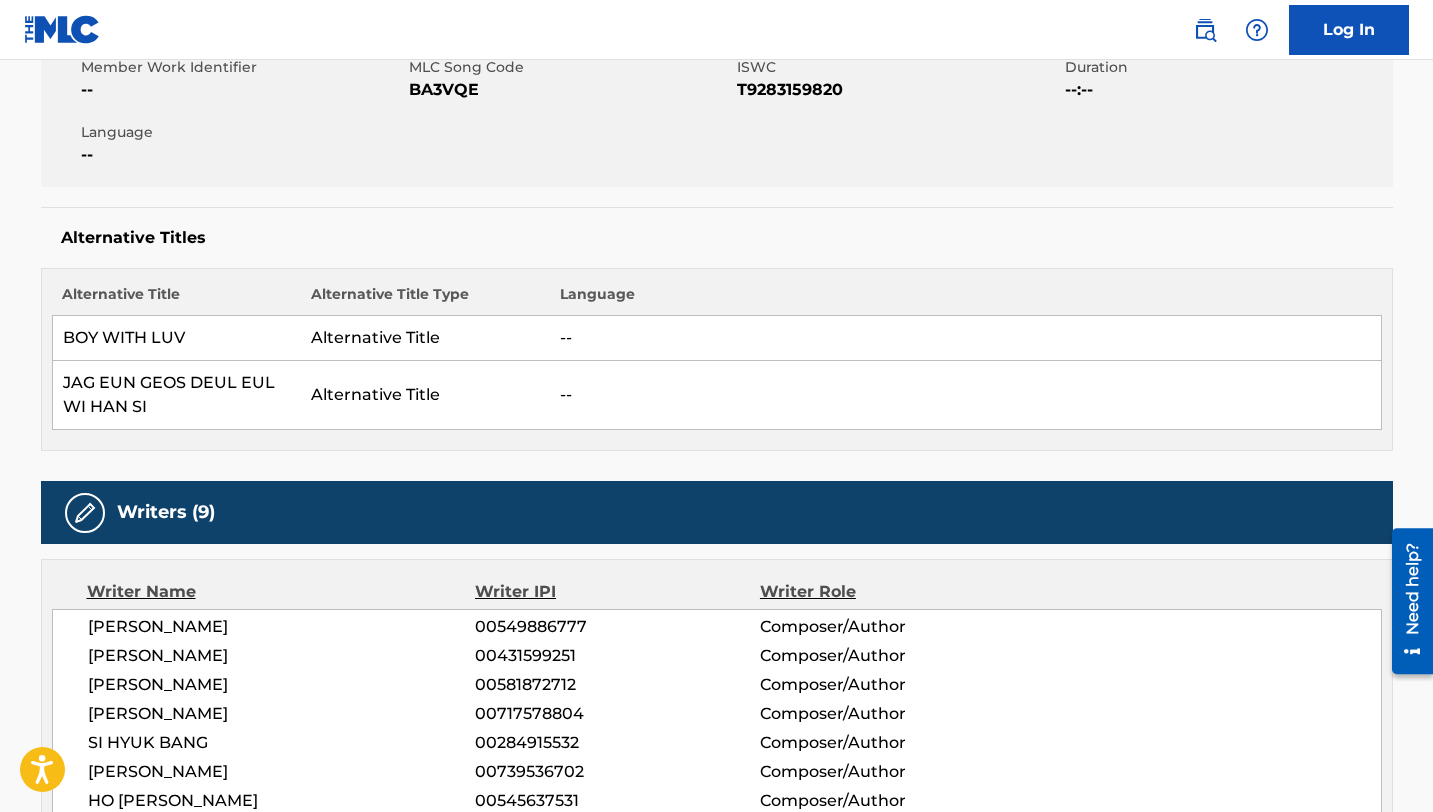 scroll, scrollTop: 289, scrollLeft: 0, axis: vertical 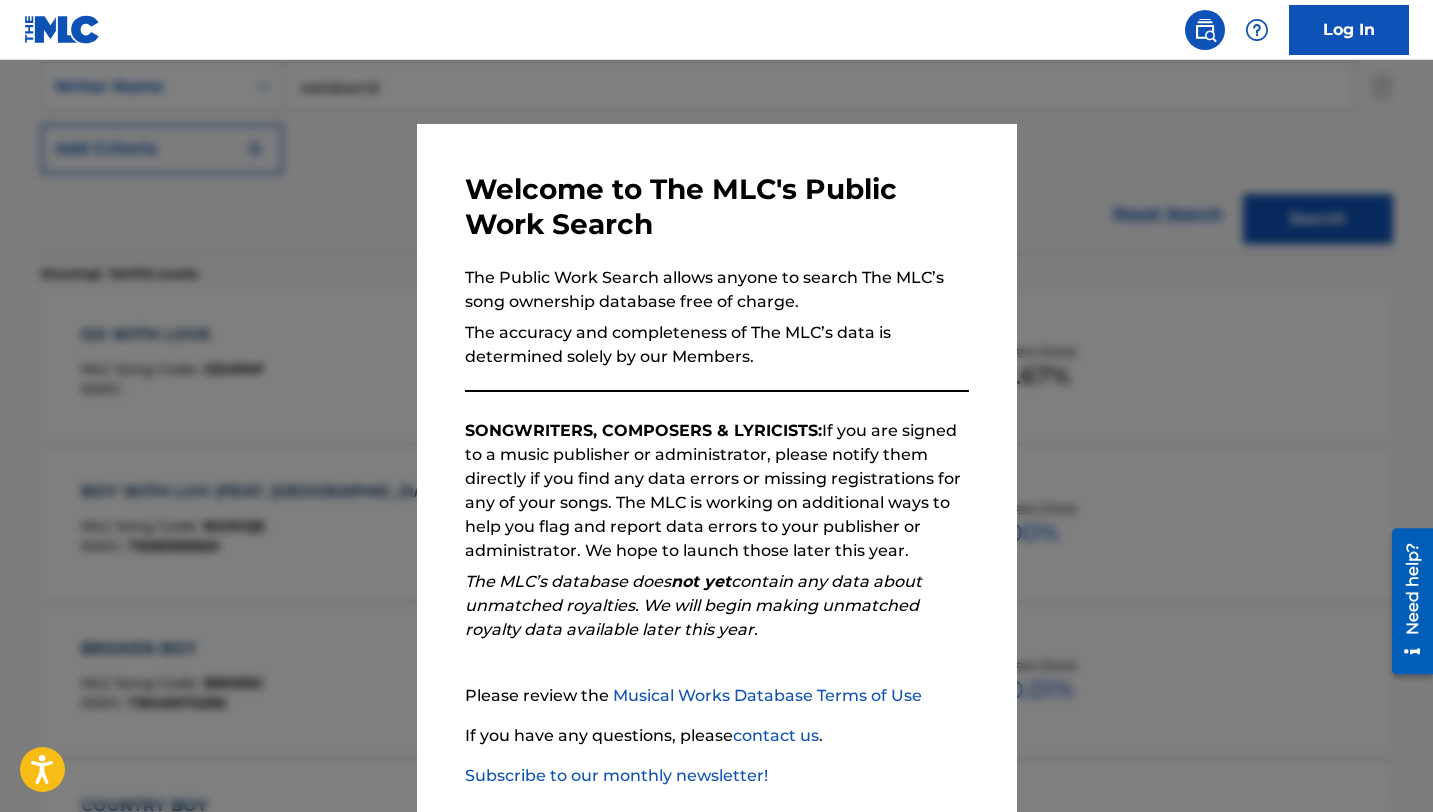 click at bounding box center [716, 466] 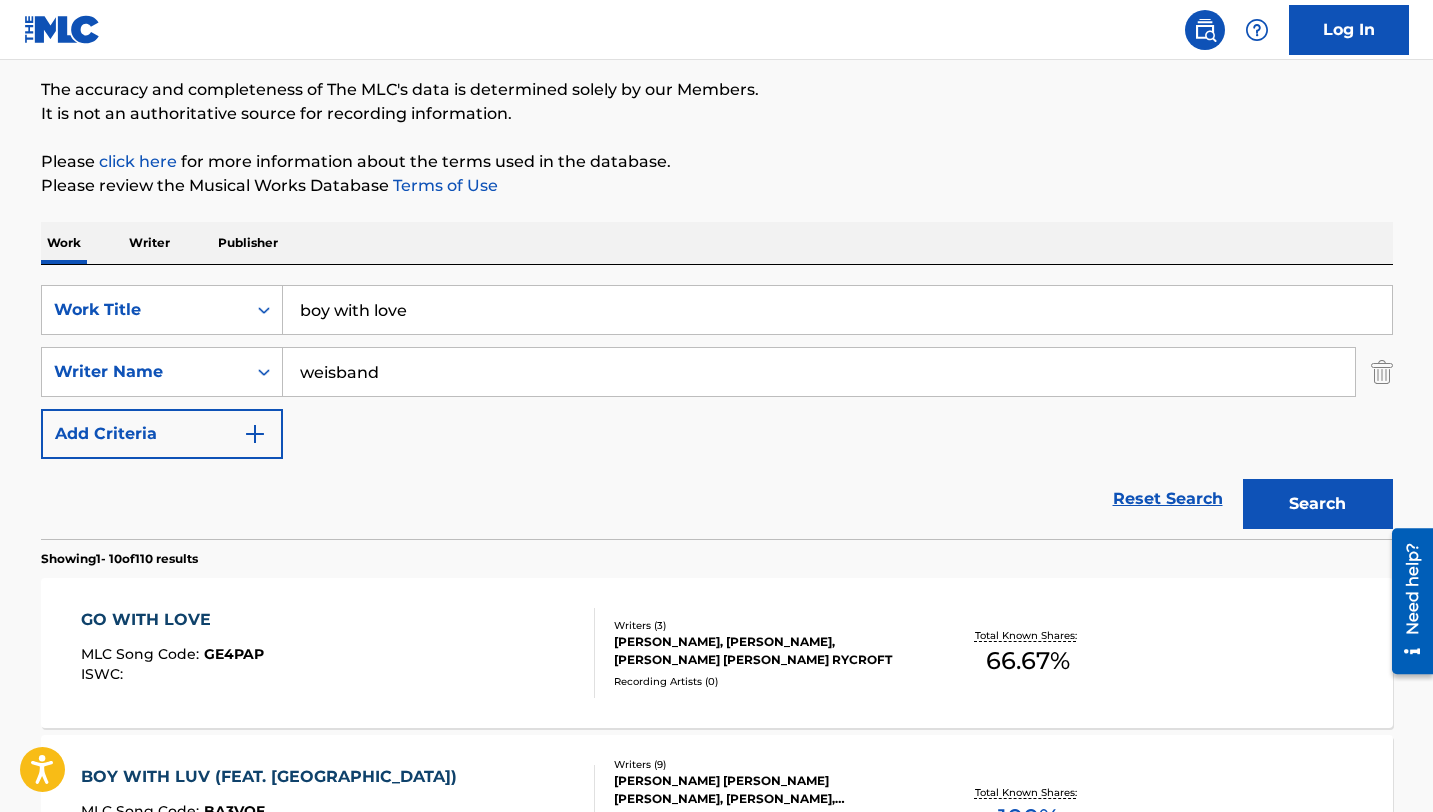 scroll, scrollTop: 104, scrollLeft: 0, axis: vertical 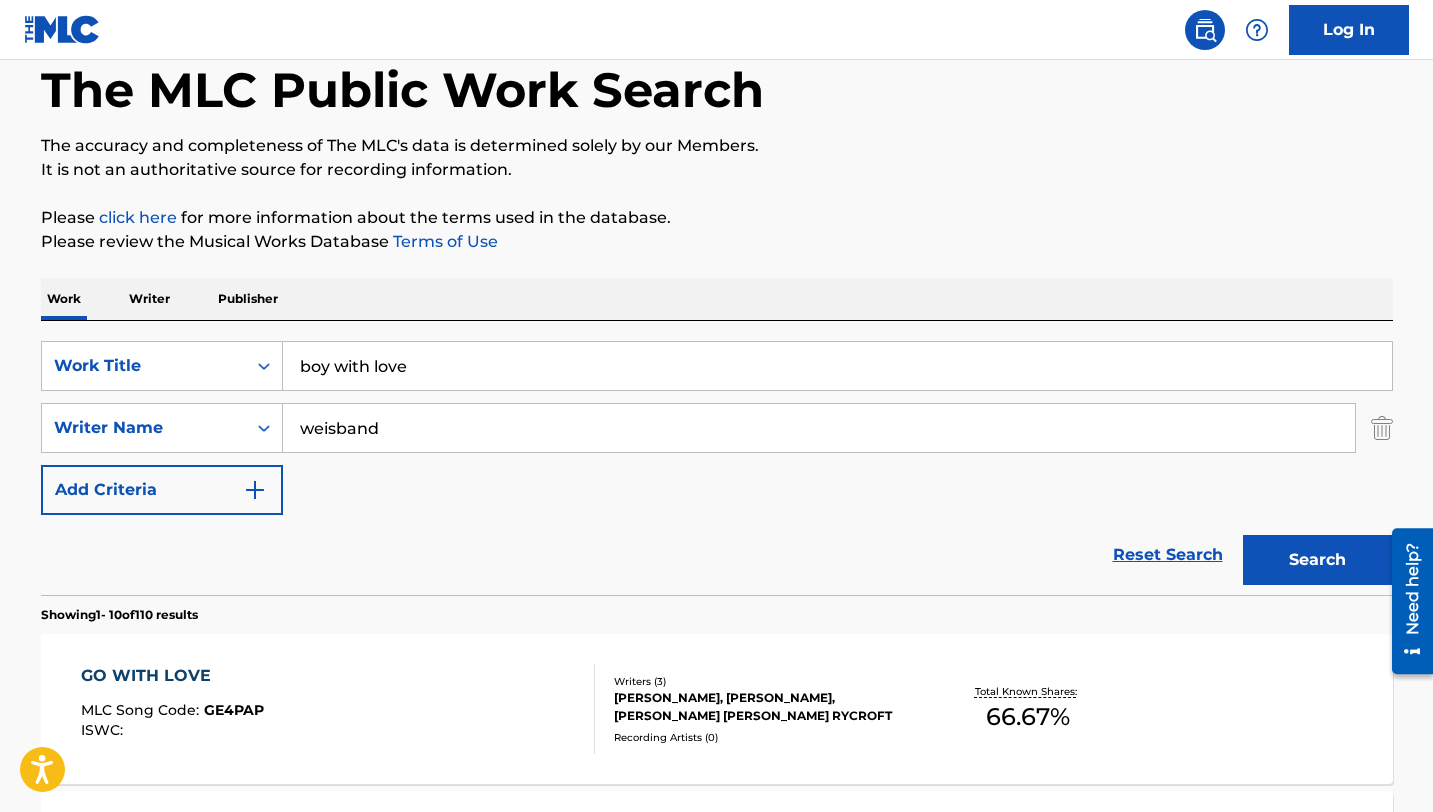 click on "boy with love" at bounding box center (837, 366) 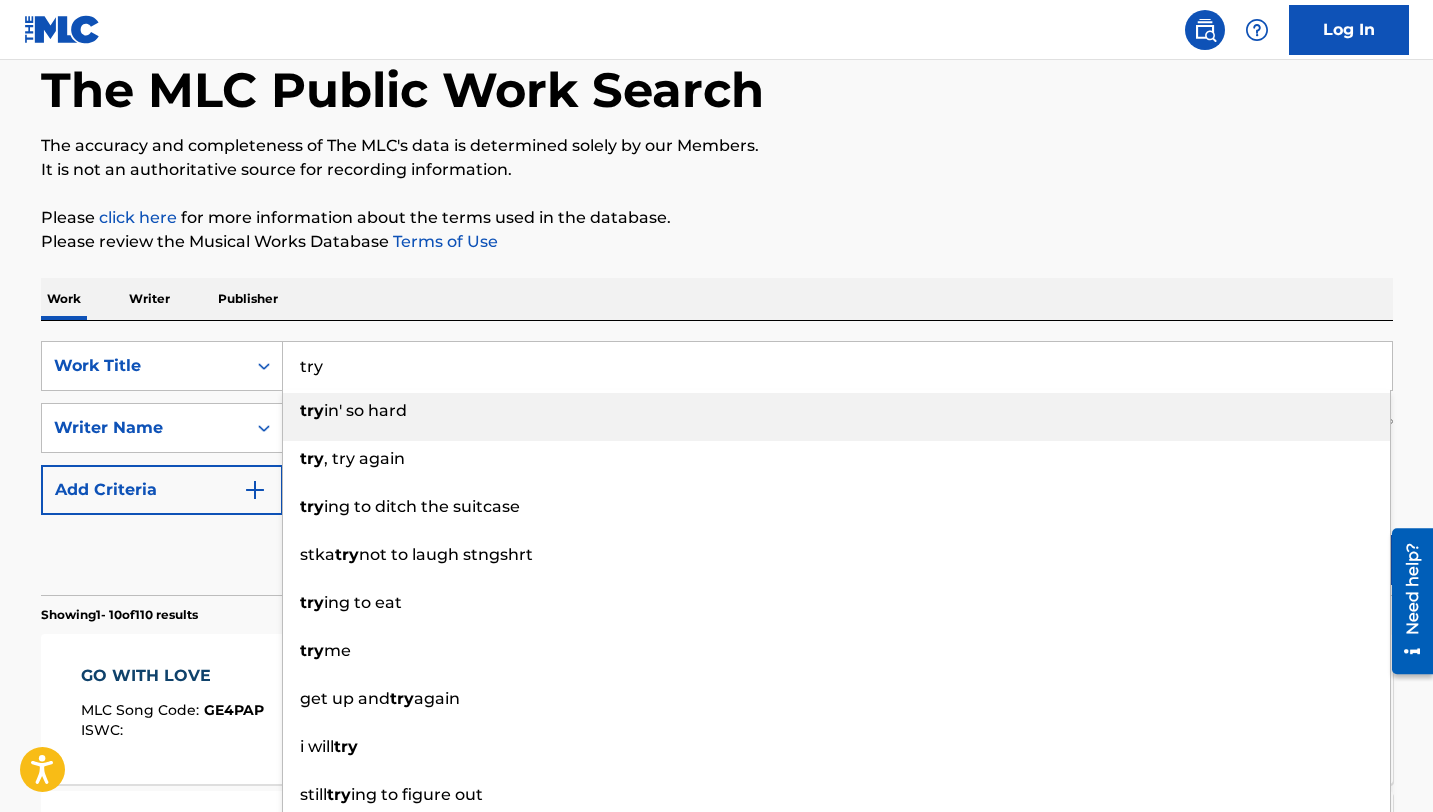type on "try" 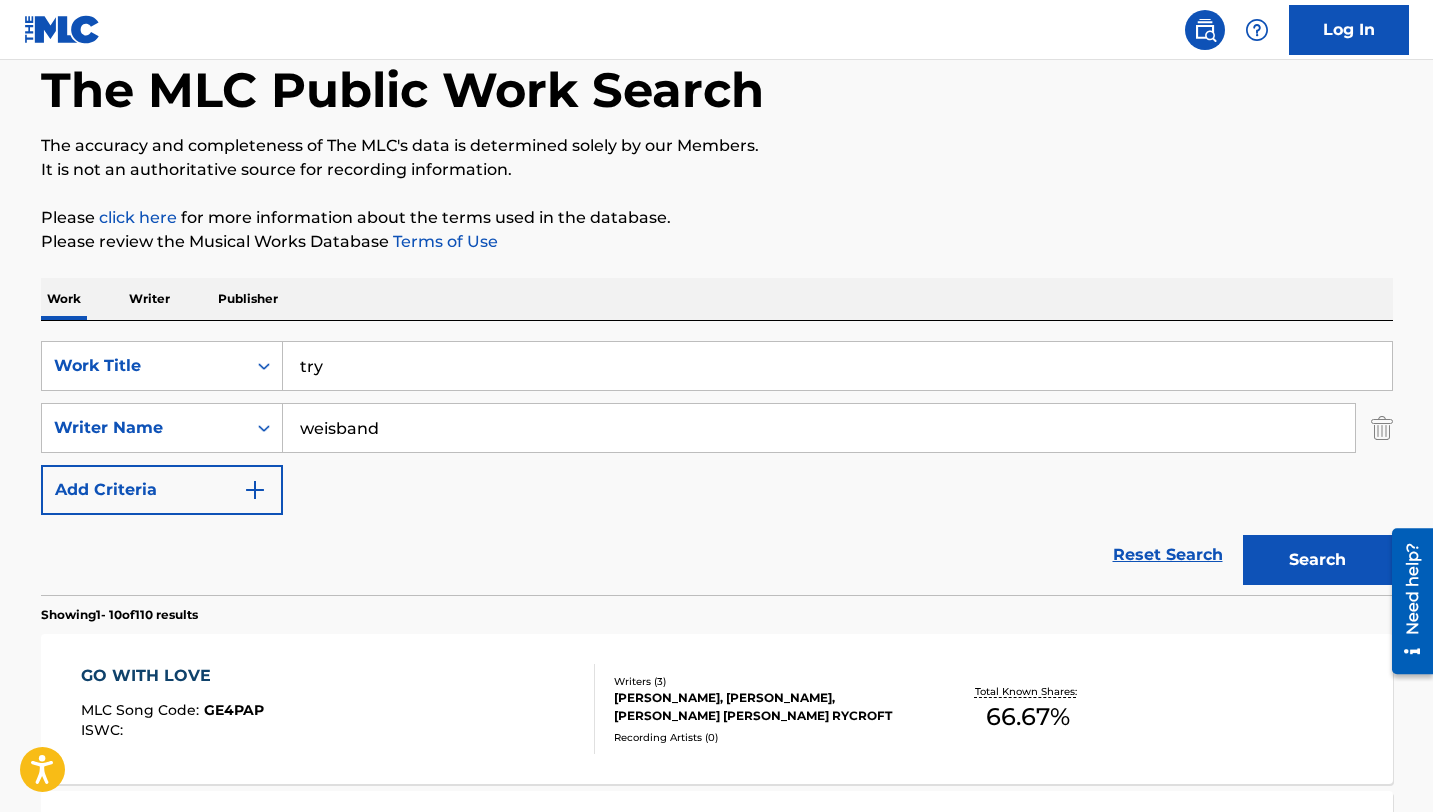 click on "weisband" at bounding box center (819, 428) 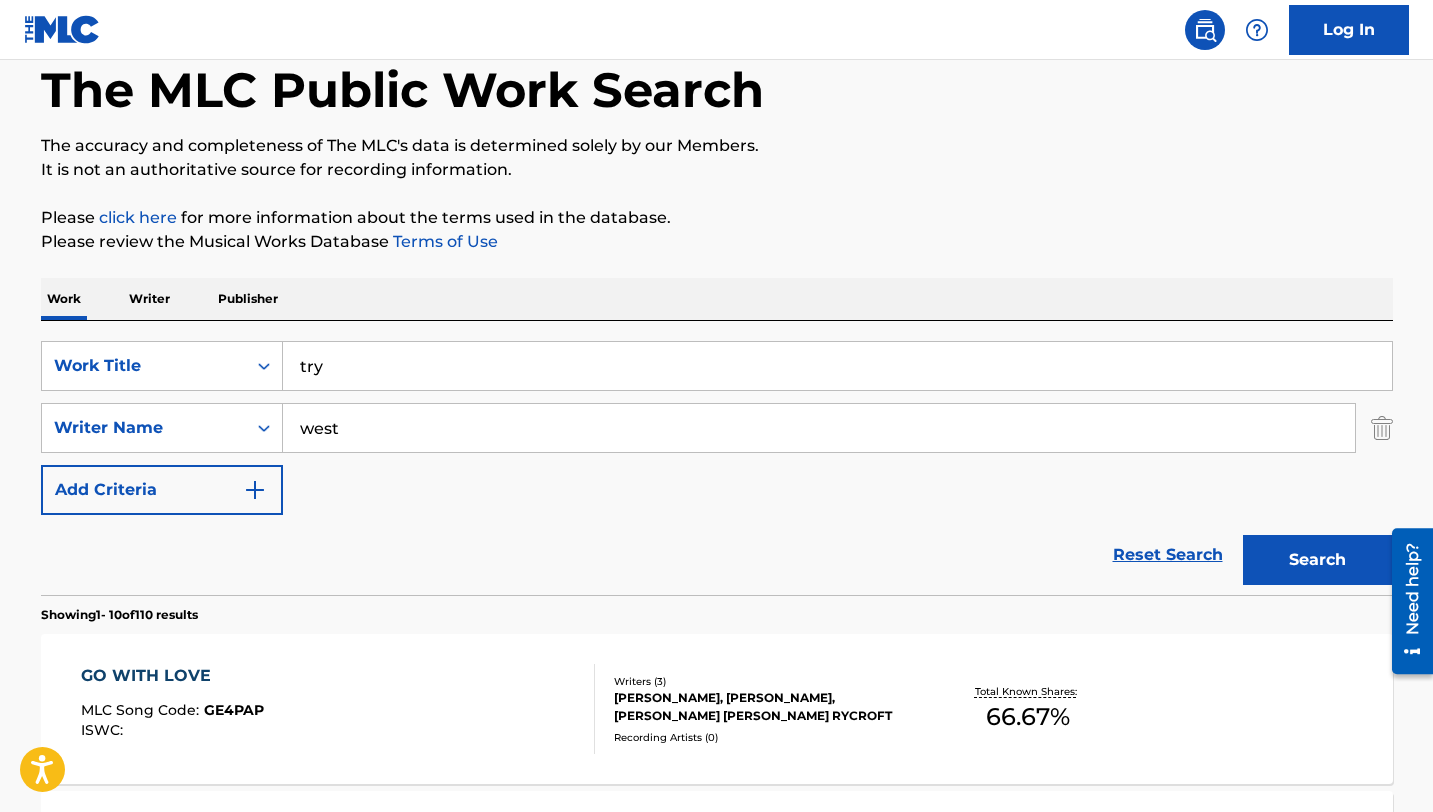type on "west" 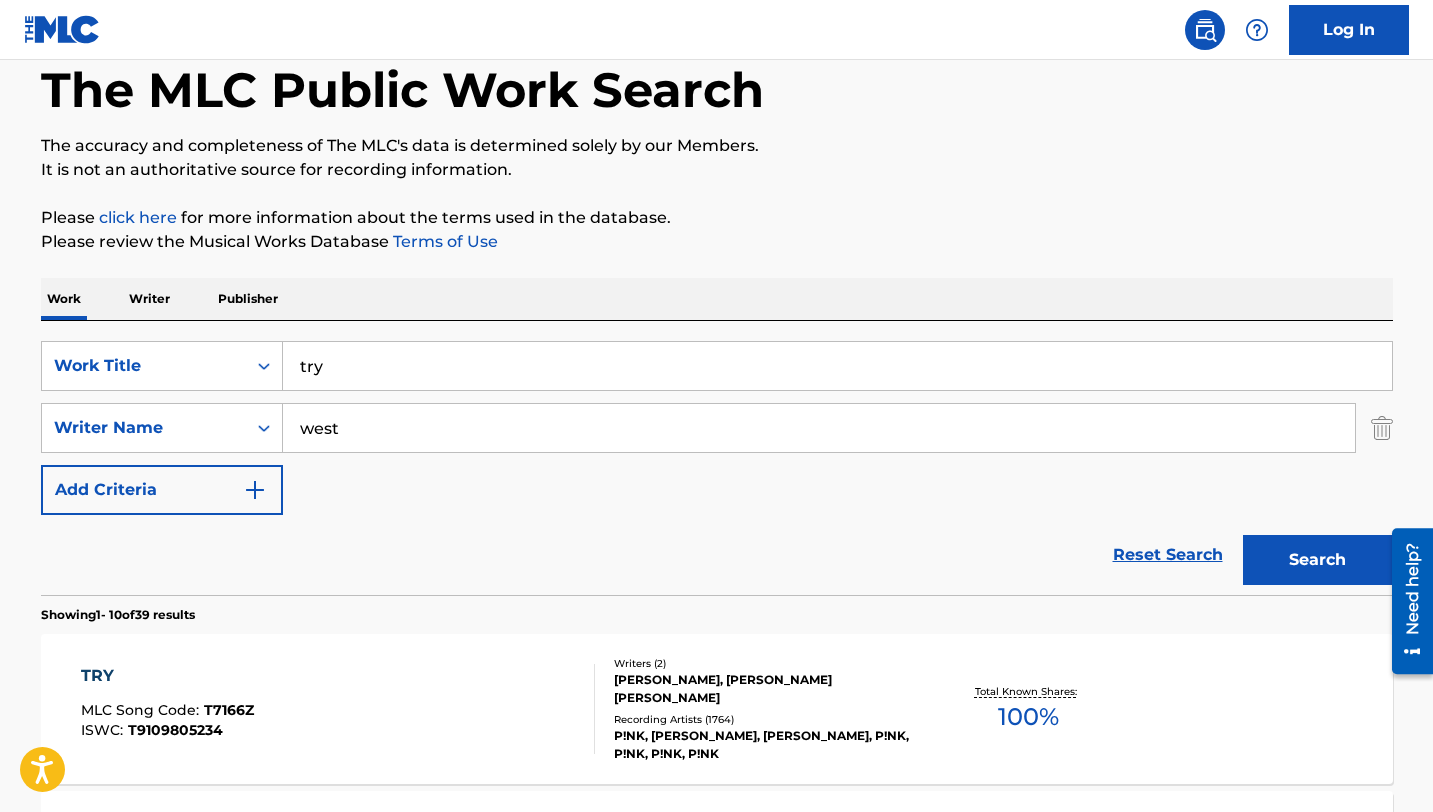 click on "TRY" at bounding box center (167, 676) 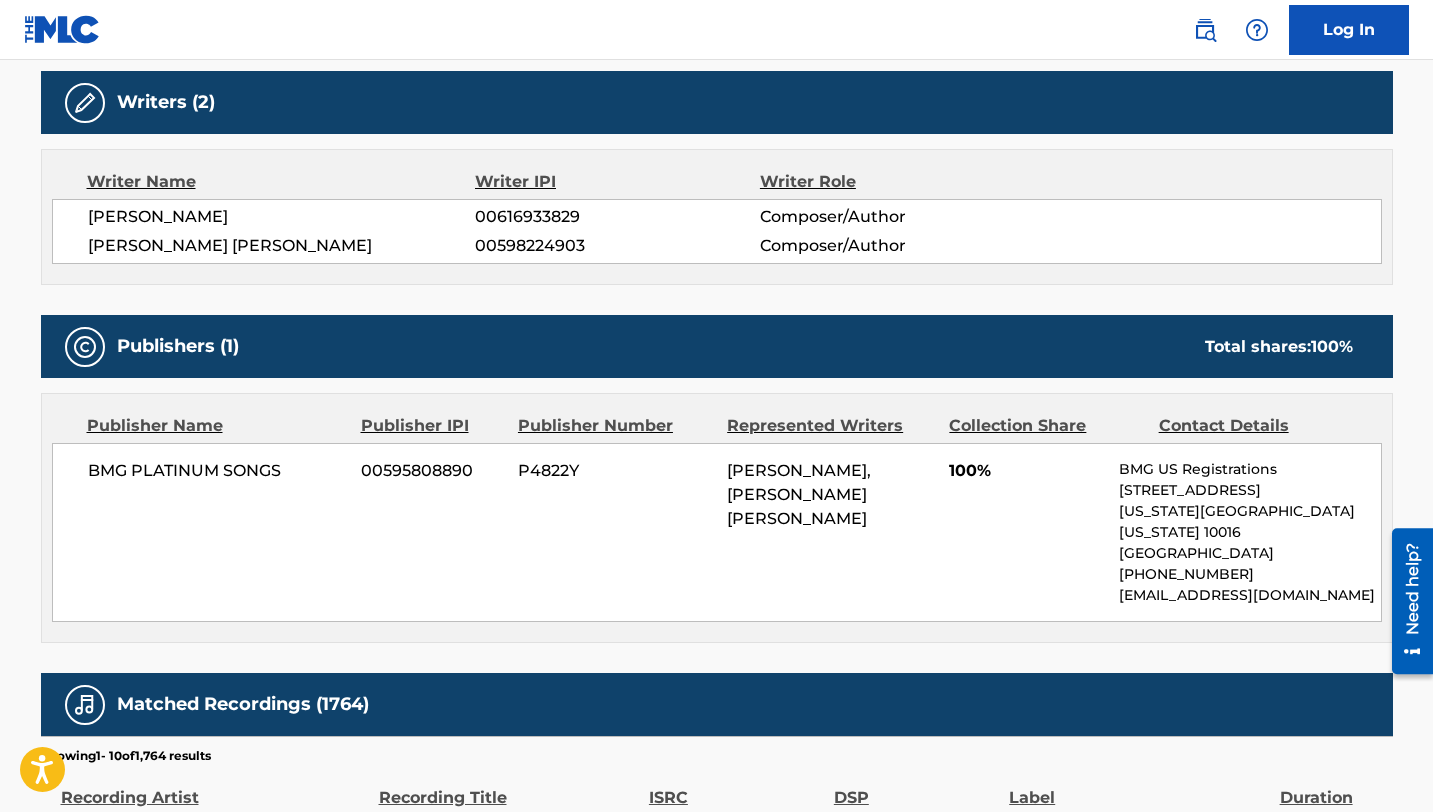 scroll, scrollTop: 0, scrollLeft: 0, axis: both 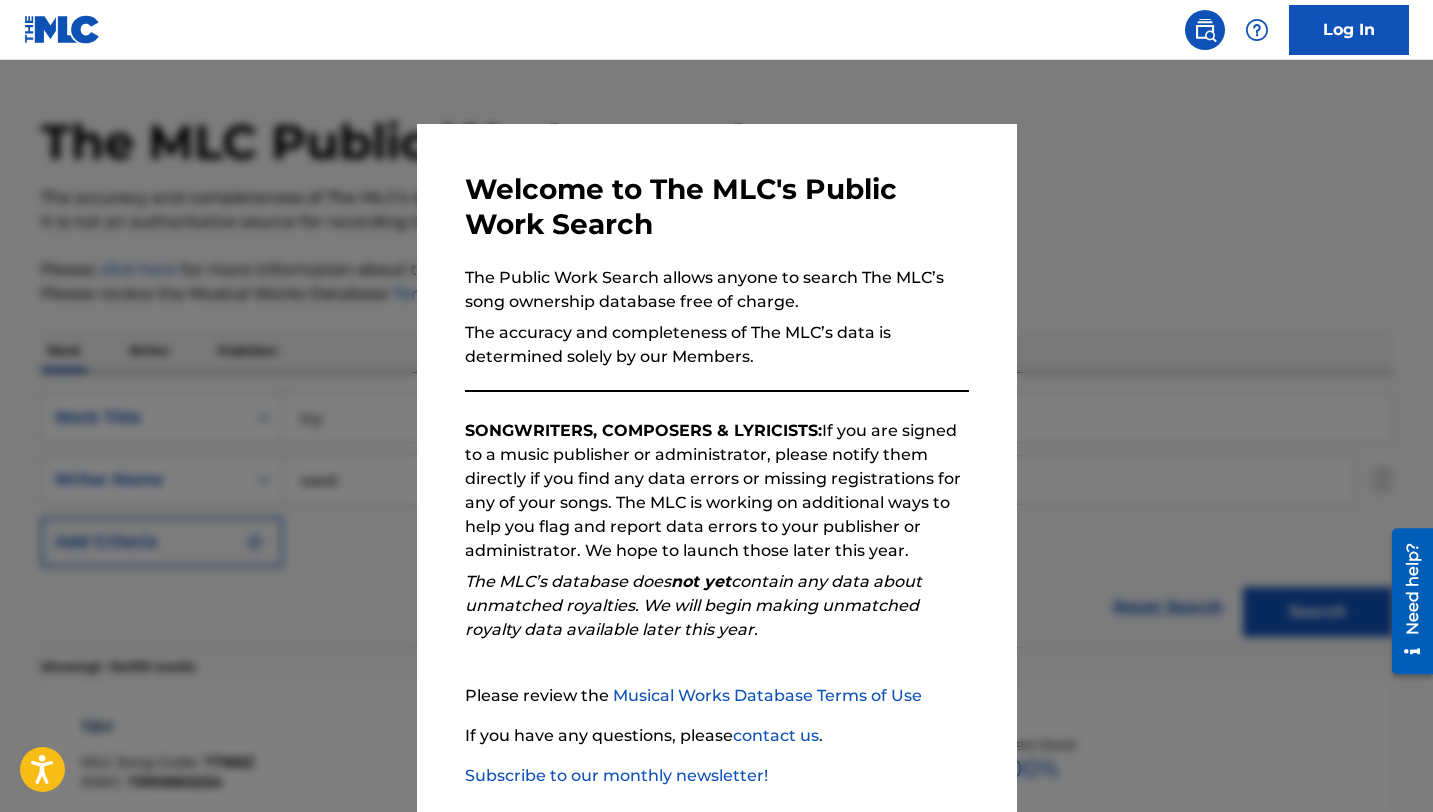 click at bounding box center [716, 466] 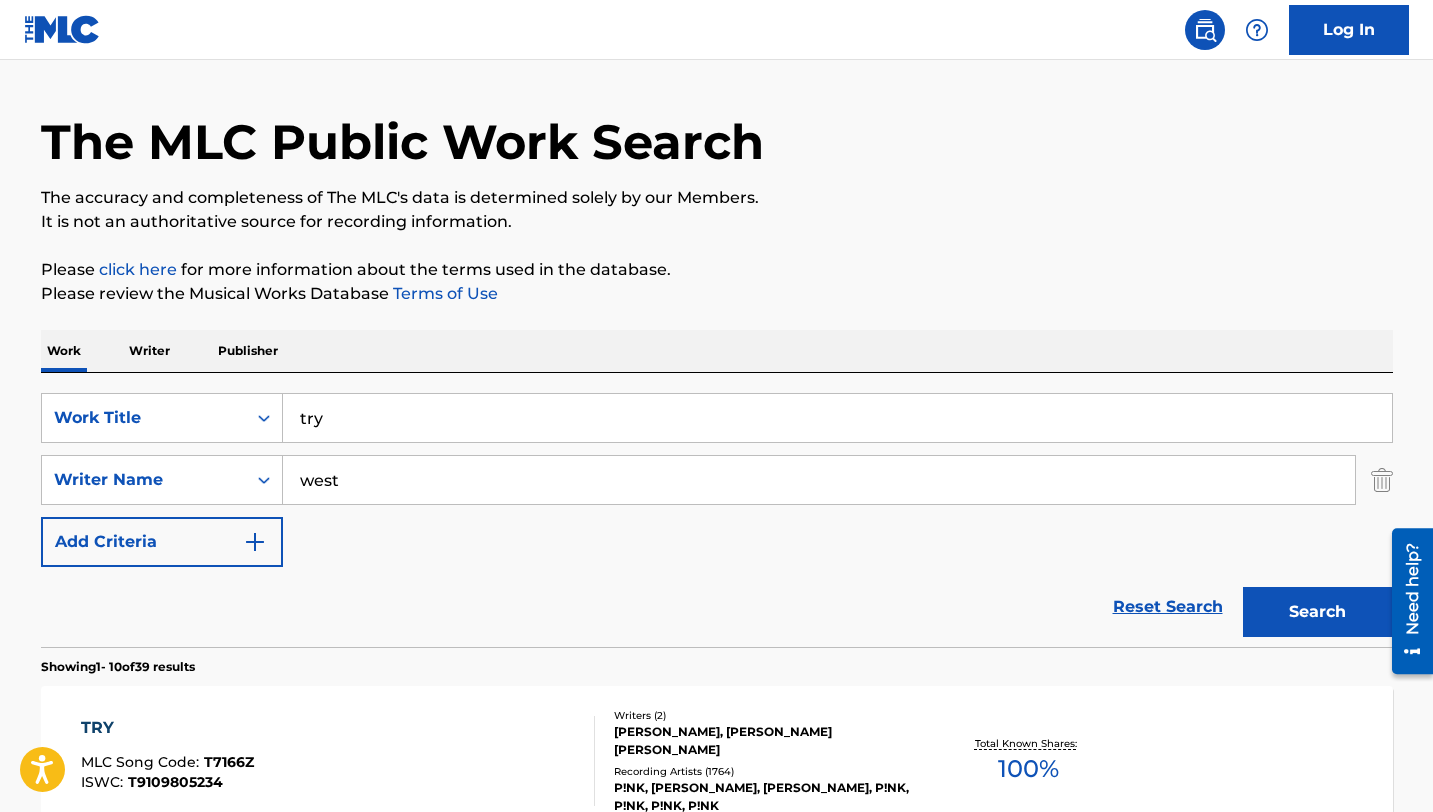 click on "try" at bounding box center [837, 418] 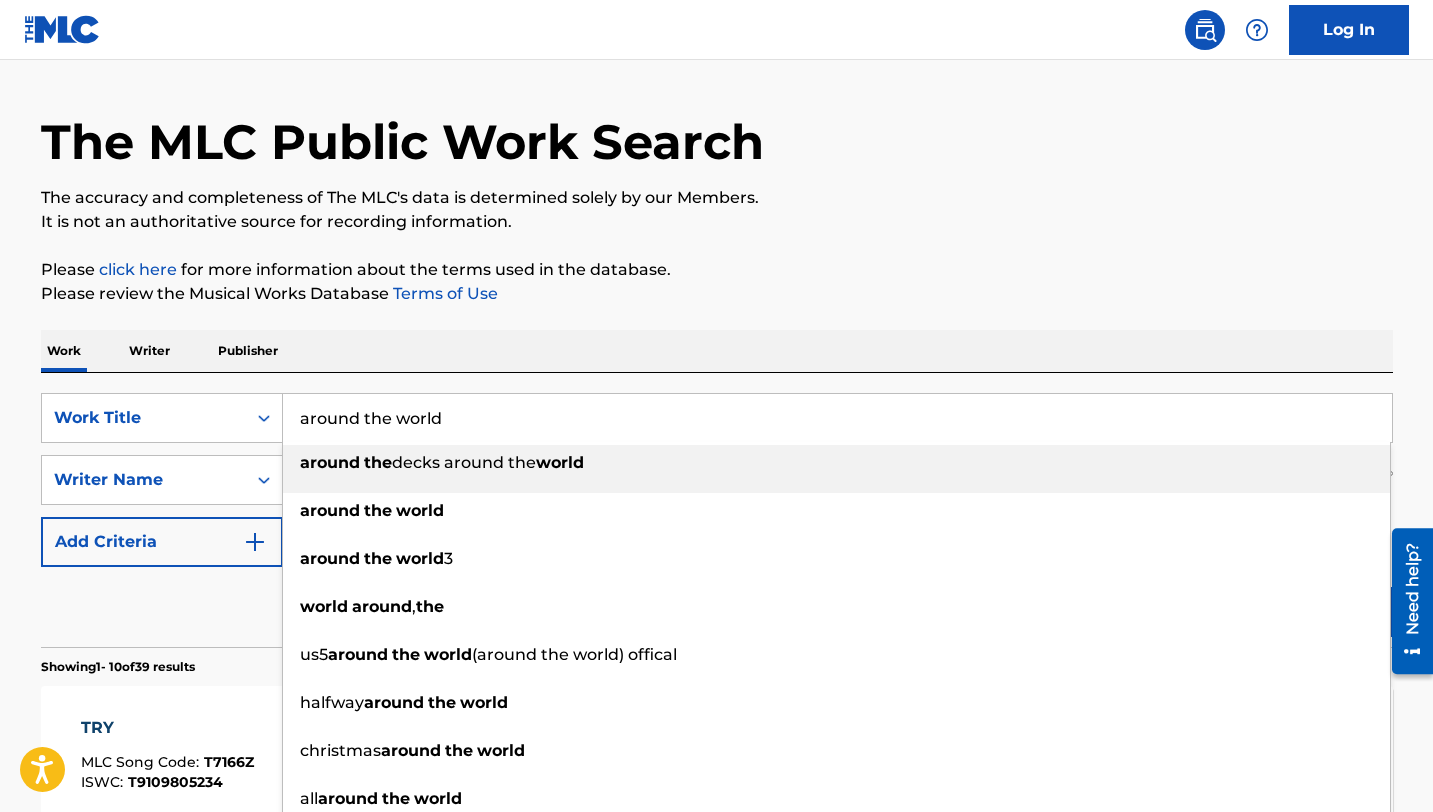 type on "around the world" 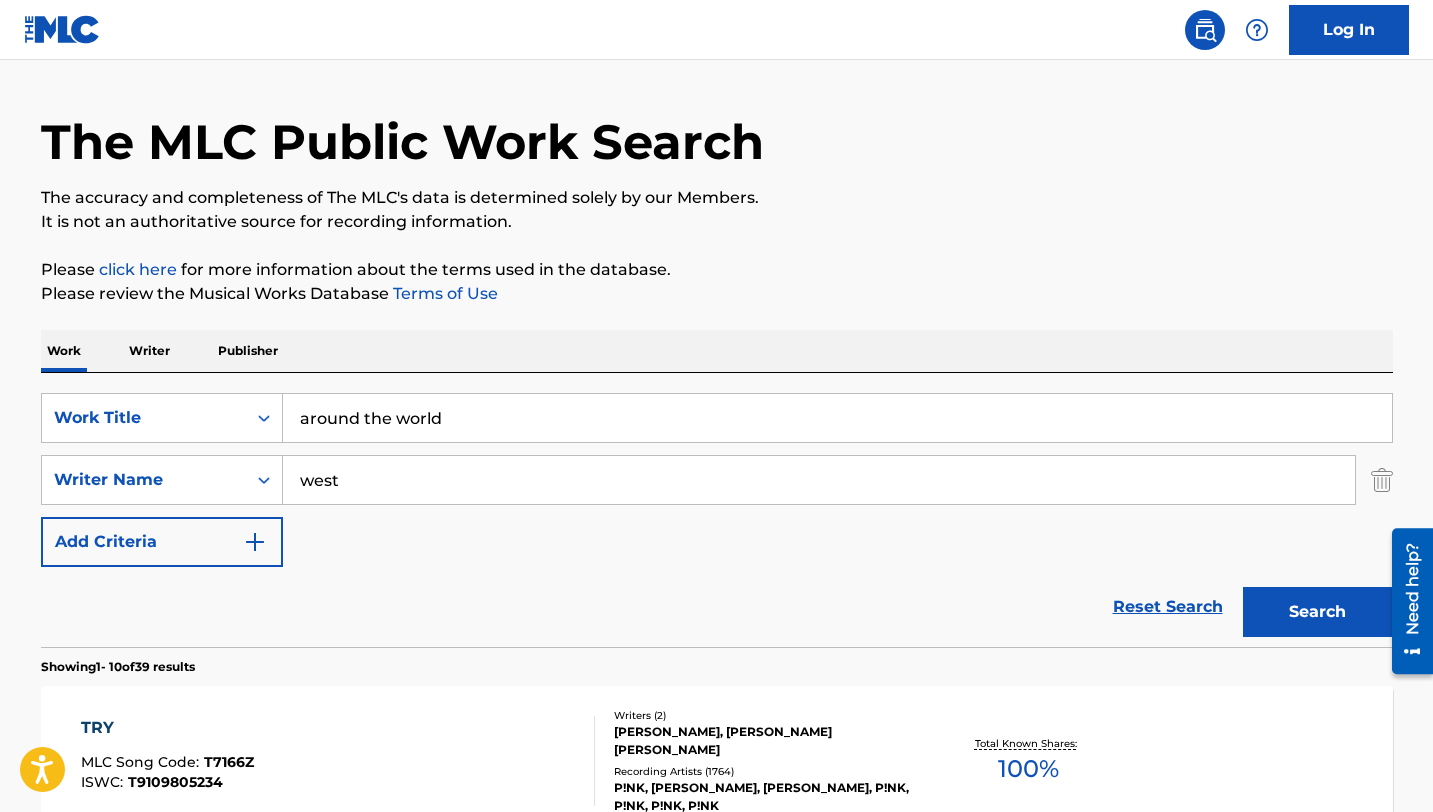 click on "west" at bounding box center (819, 480) 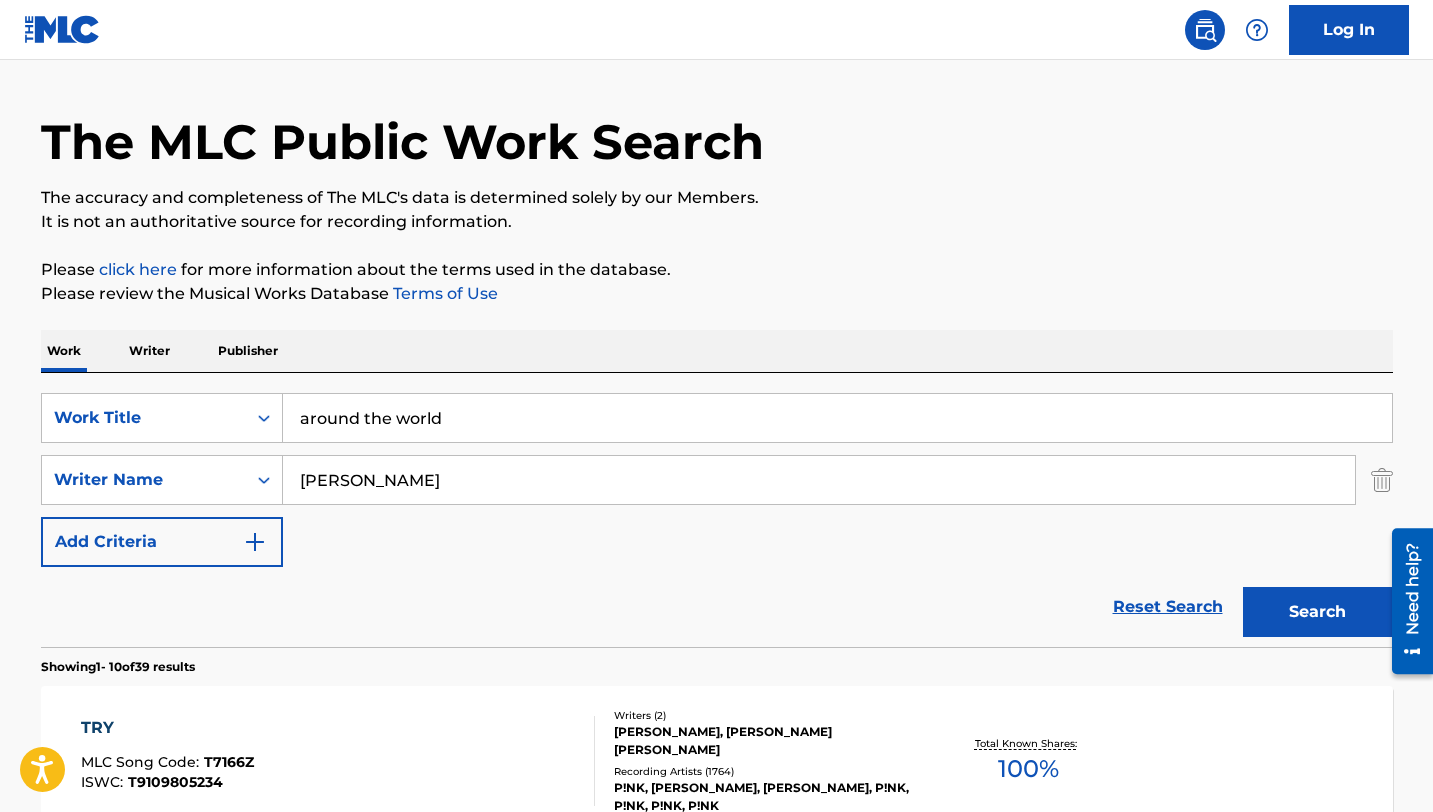 type on "christensen" 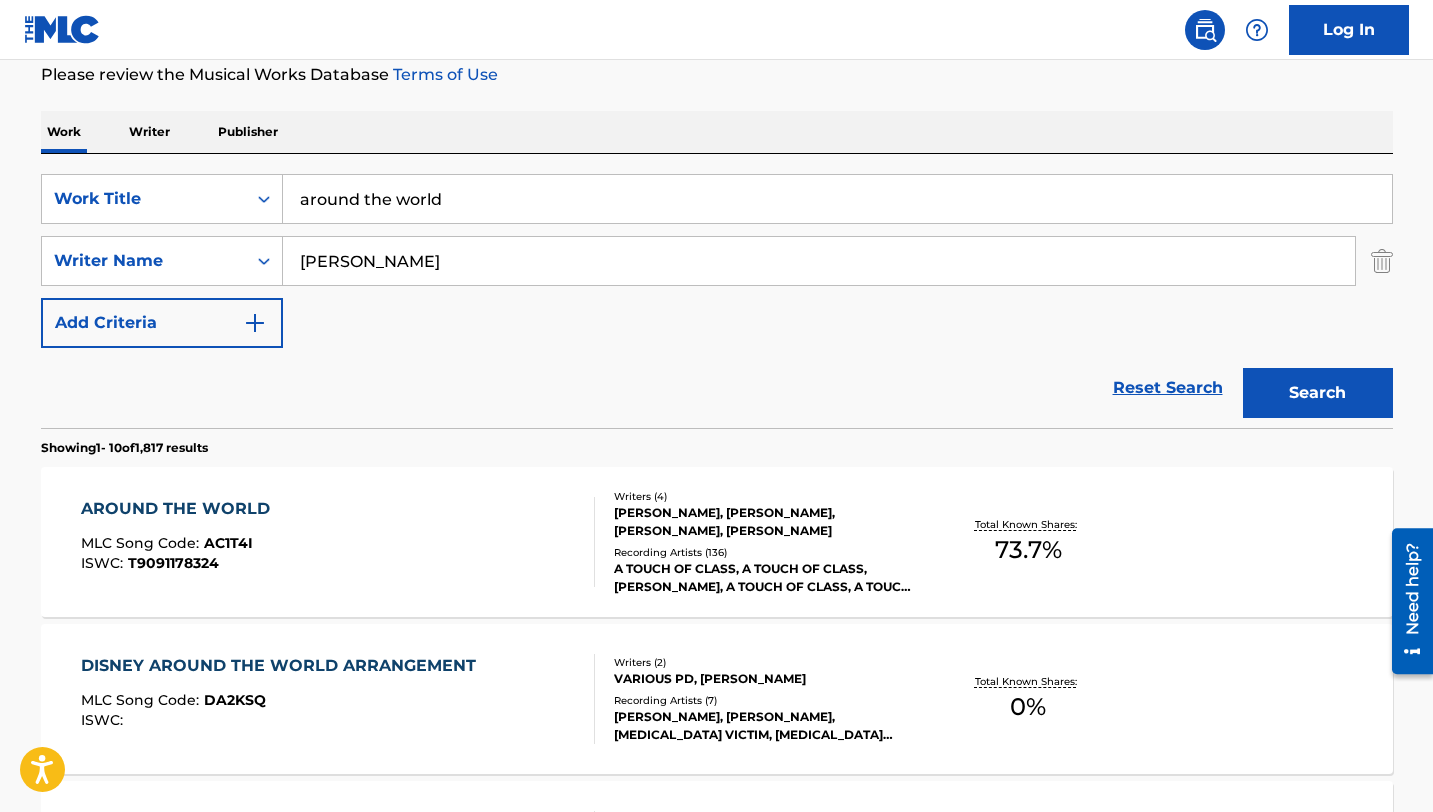 scroll, scrollTop: 273, scrollLeft: 0, axis: vertical 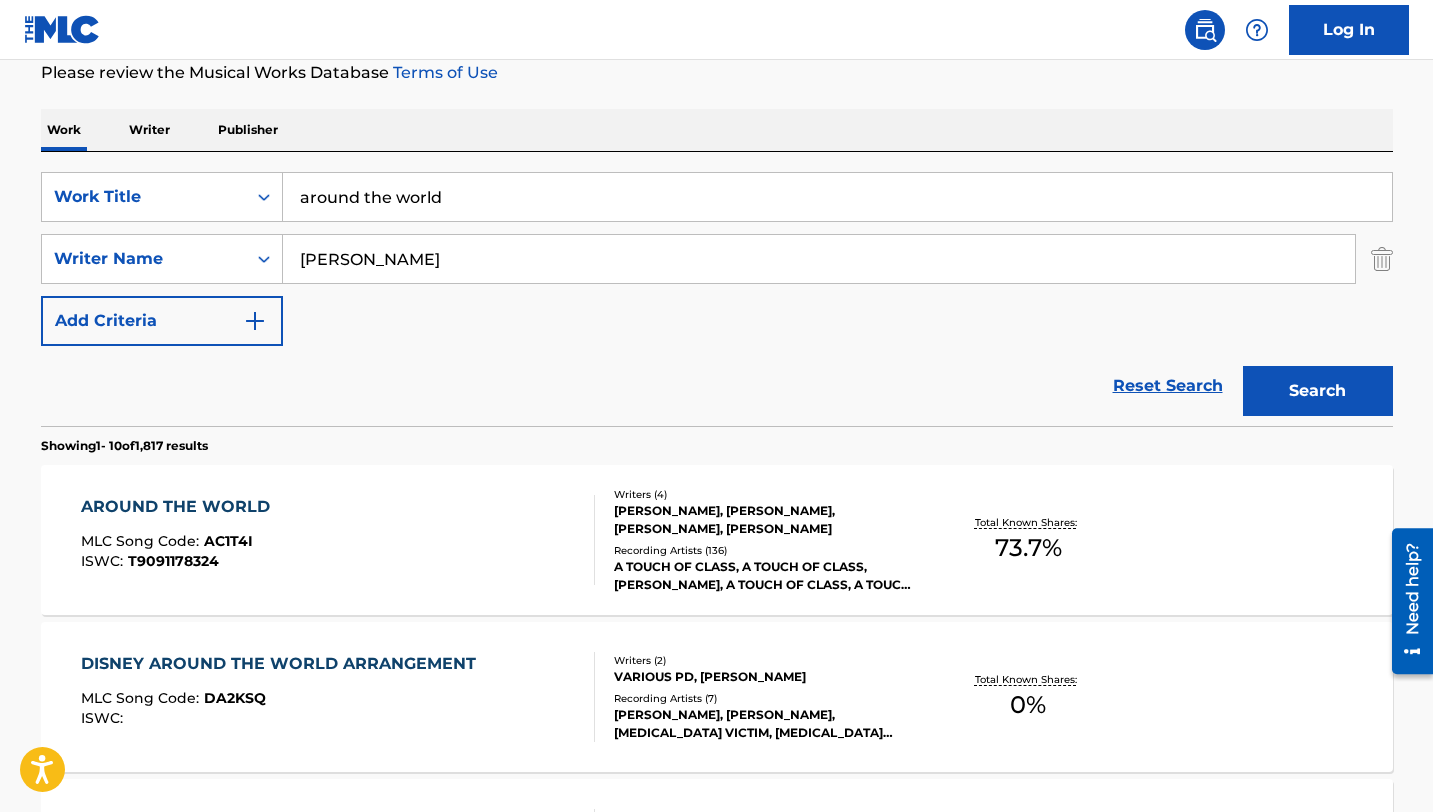 click on "AROUND THE WORLD" at bounding box center [180, 507] 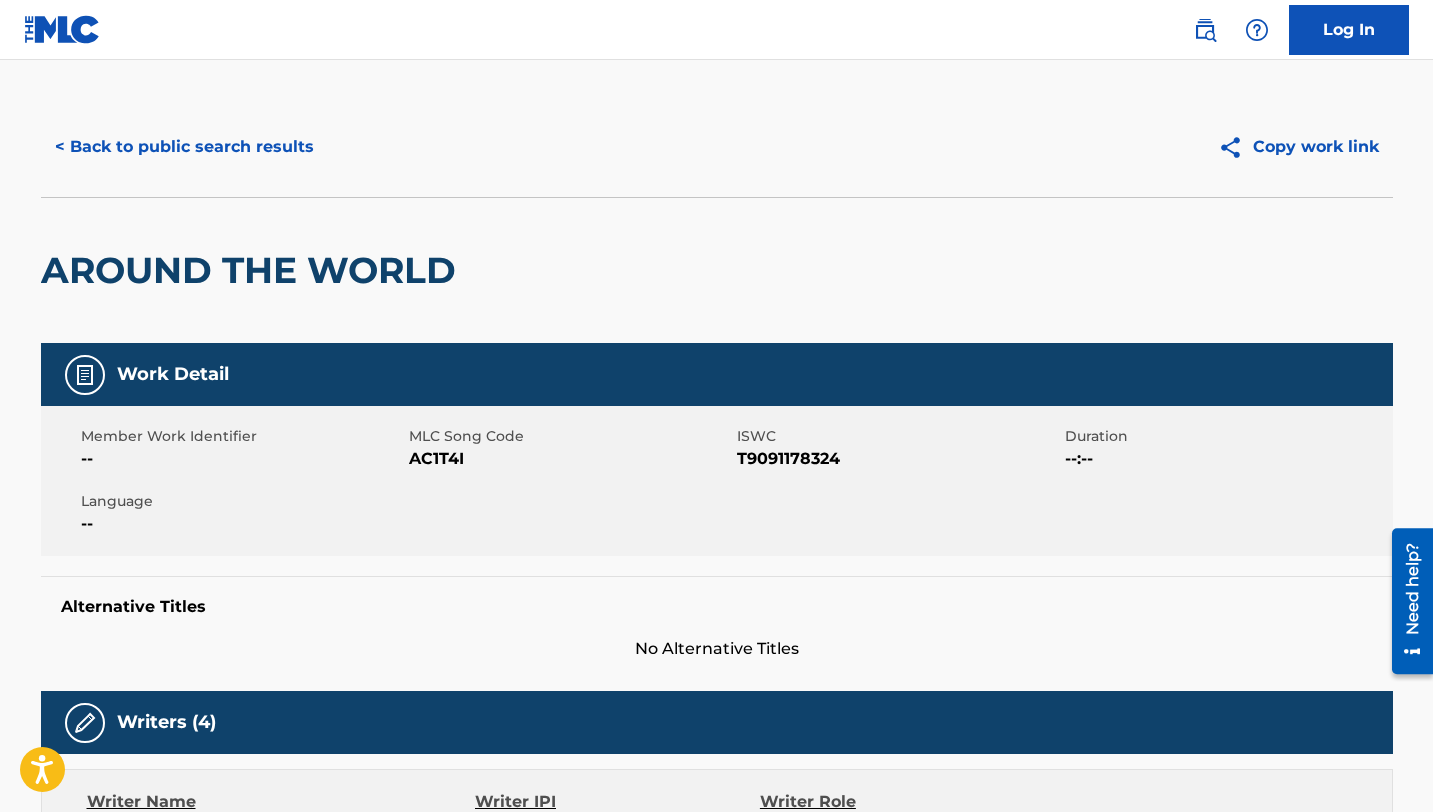 scroll, scrollTop: 0, scrollLeft: 0, axis: both 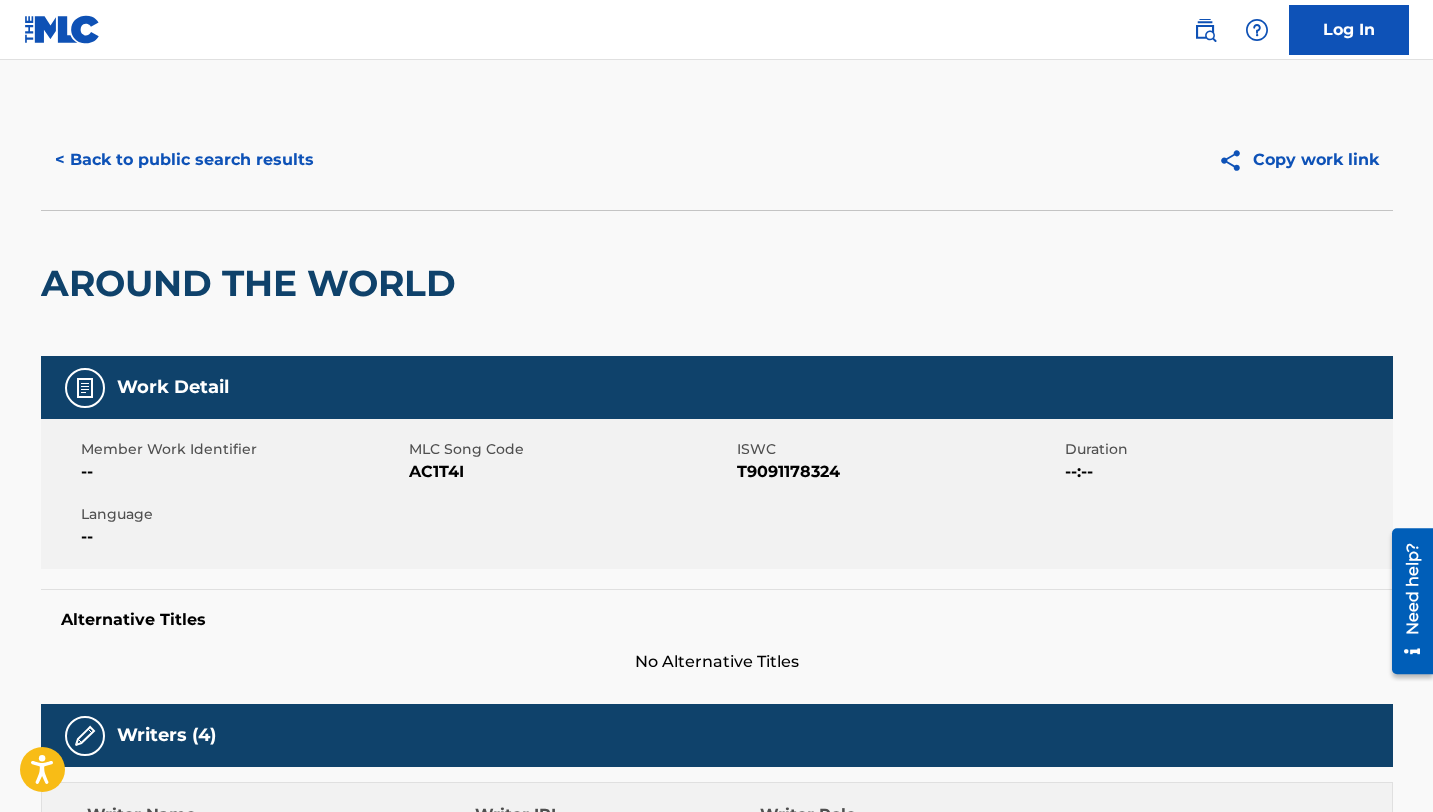 click on "< Back to public search results" at bounding box center [184, 160] 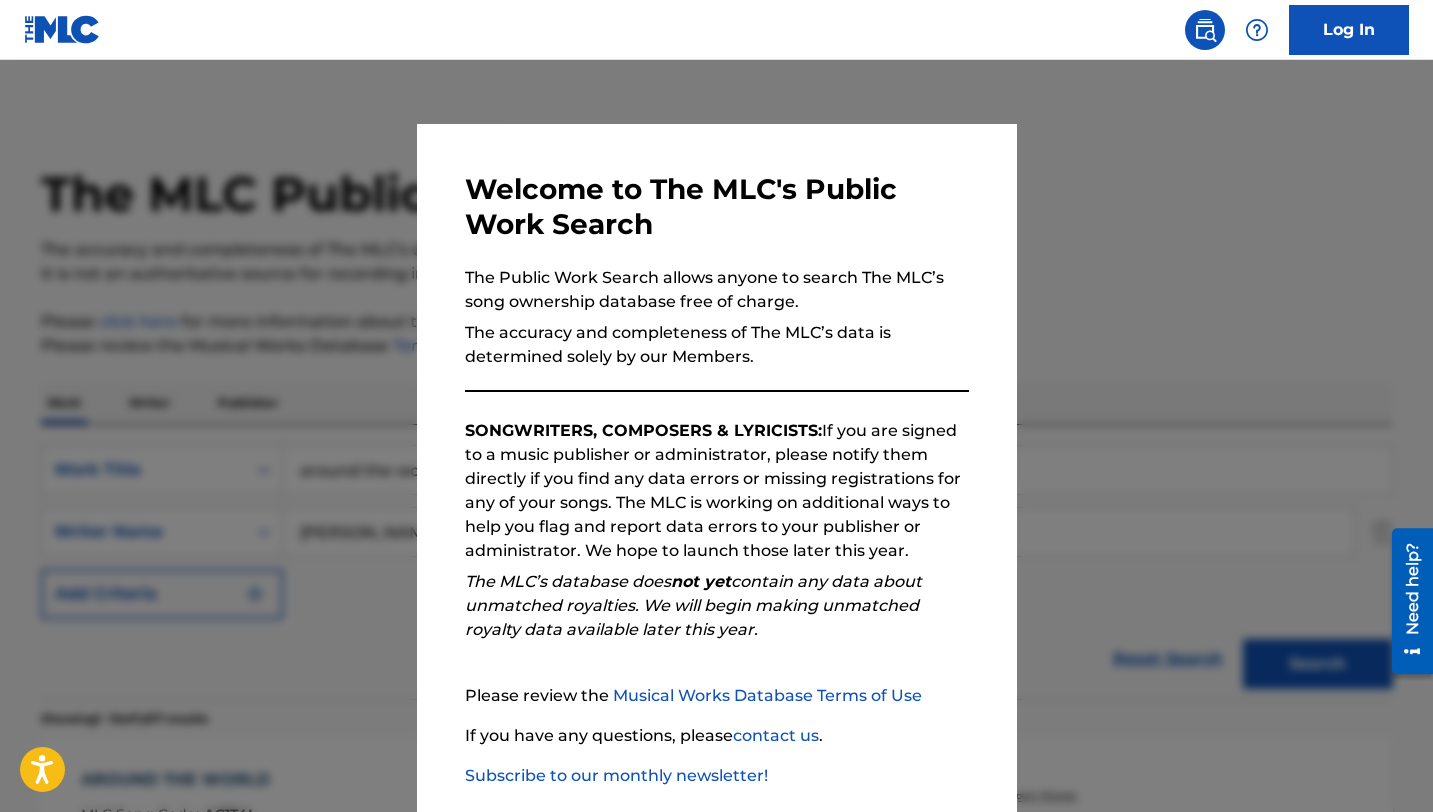 scroll, scrollTop: 273, scrollLeft: 0, axis: vertical 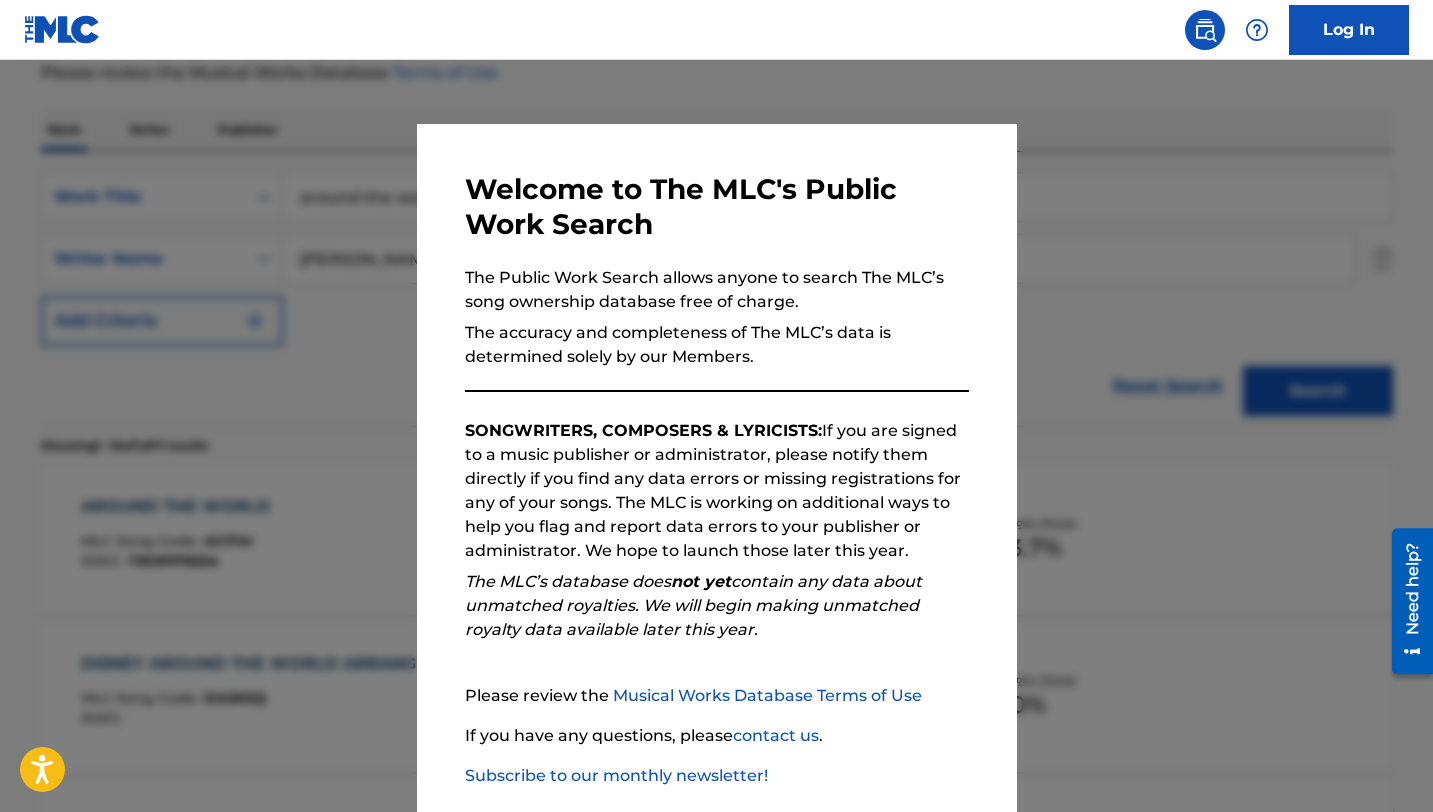click at bounding box center (716, 466) 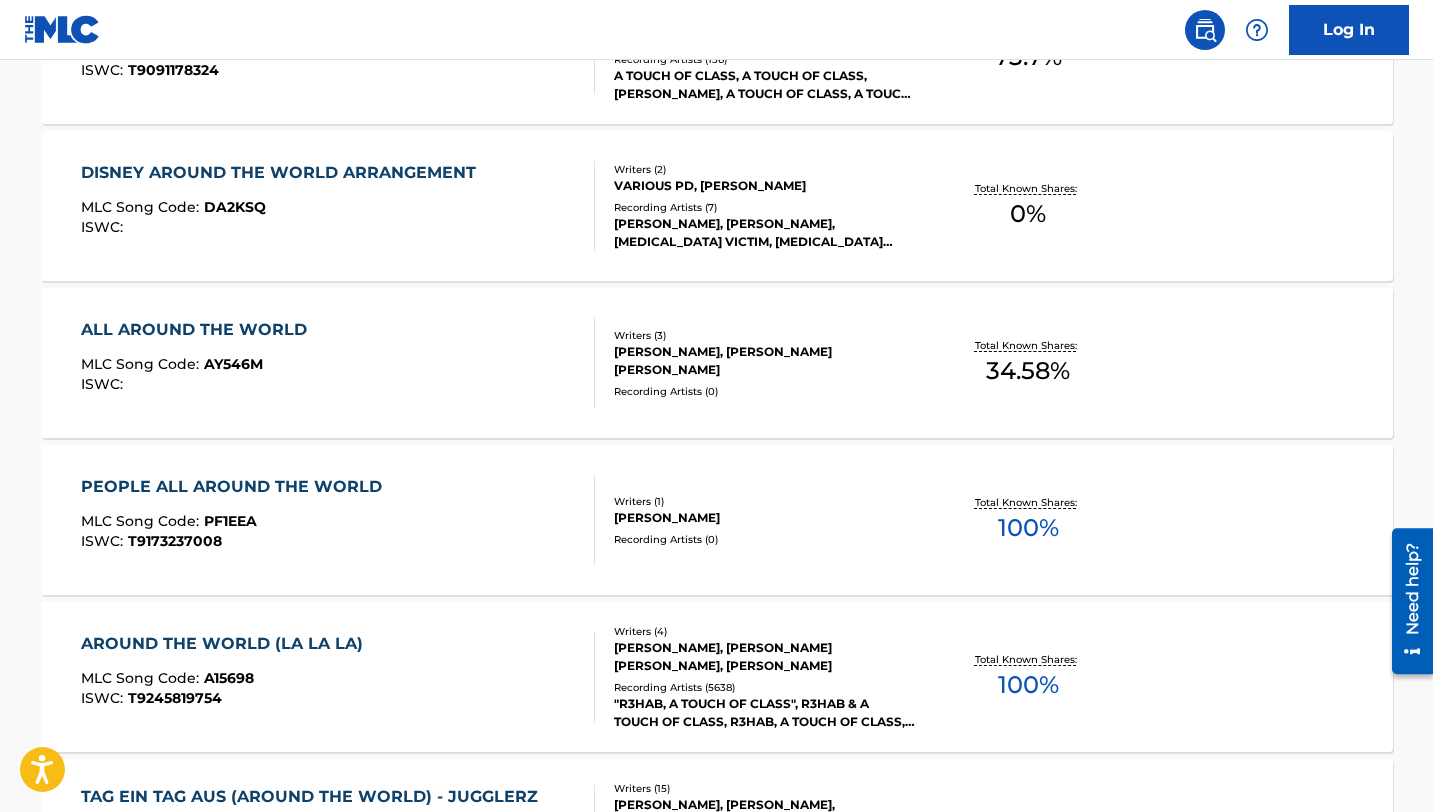scroll, scrollTop: 771, scrollLeft: 0, axis: vertical 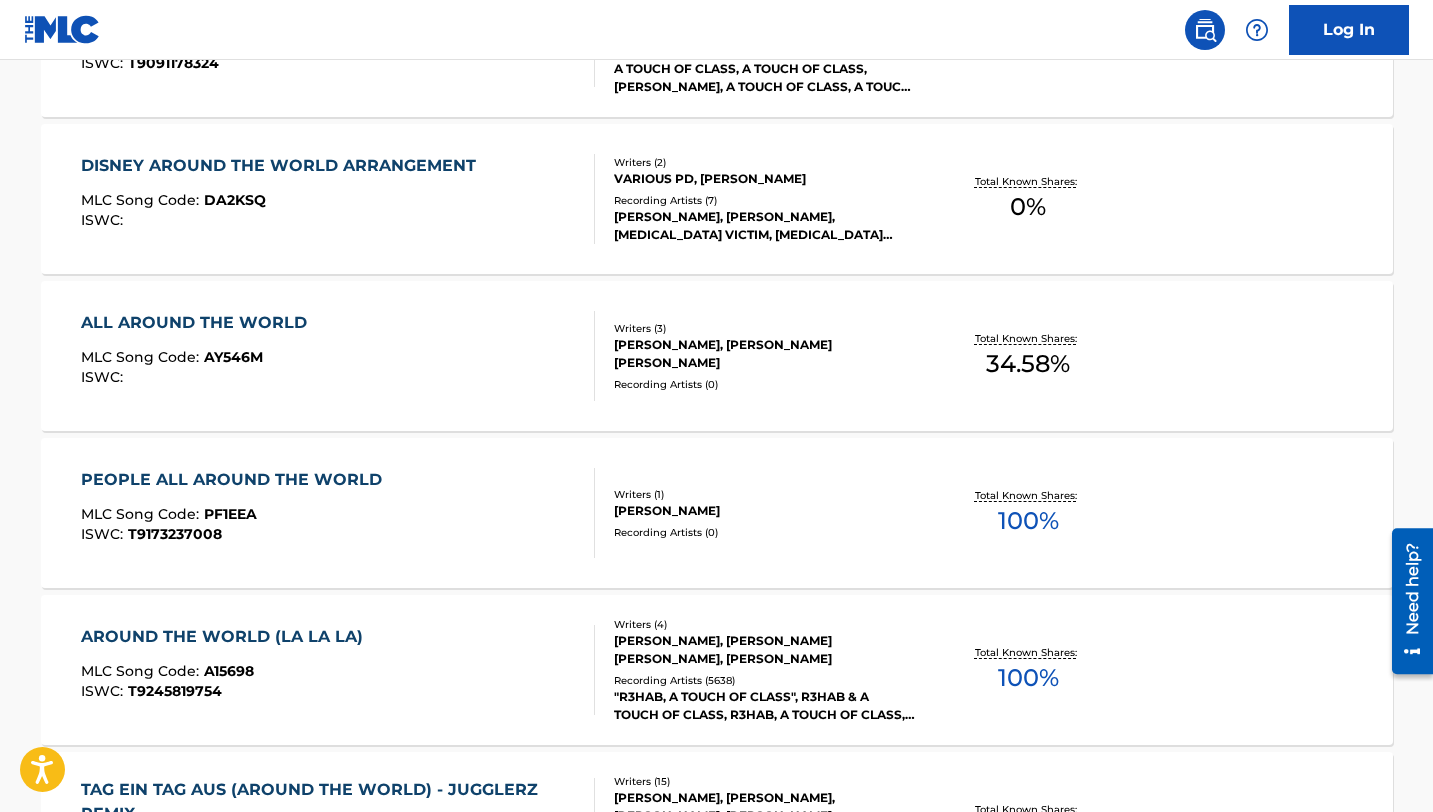 click on "AROUND THE WORLD (LA LA LA)" at bounding box center (227, 637) 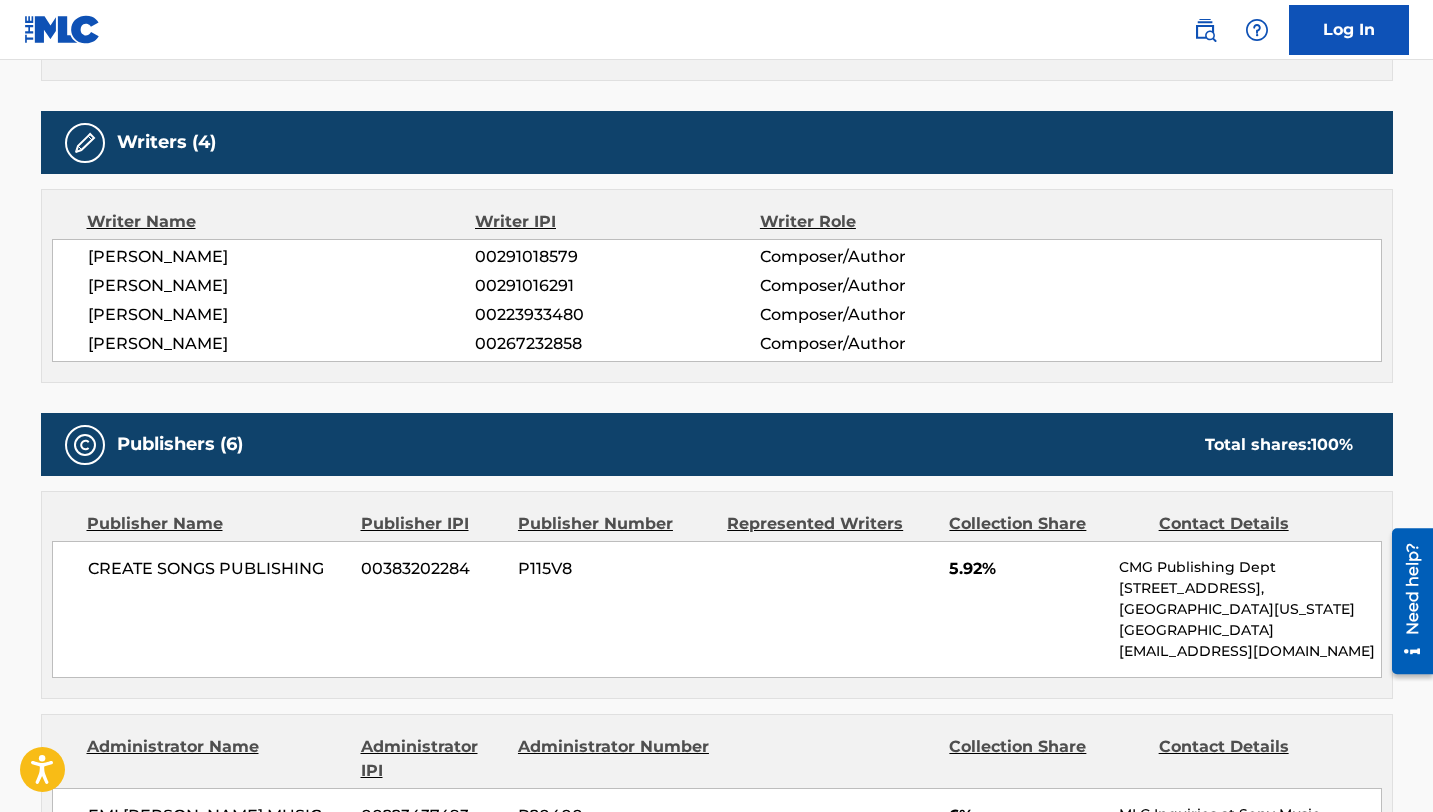 scroll, scrollTop: 1688, scrollLeft: 0, axis: vertical 